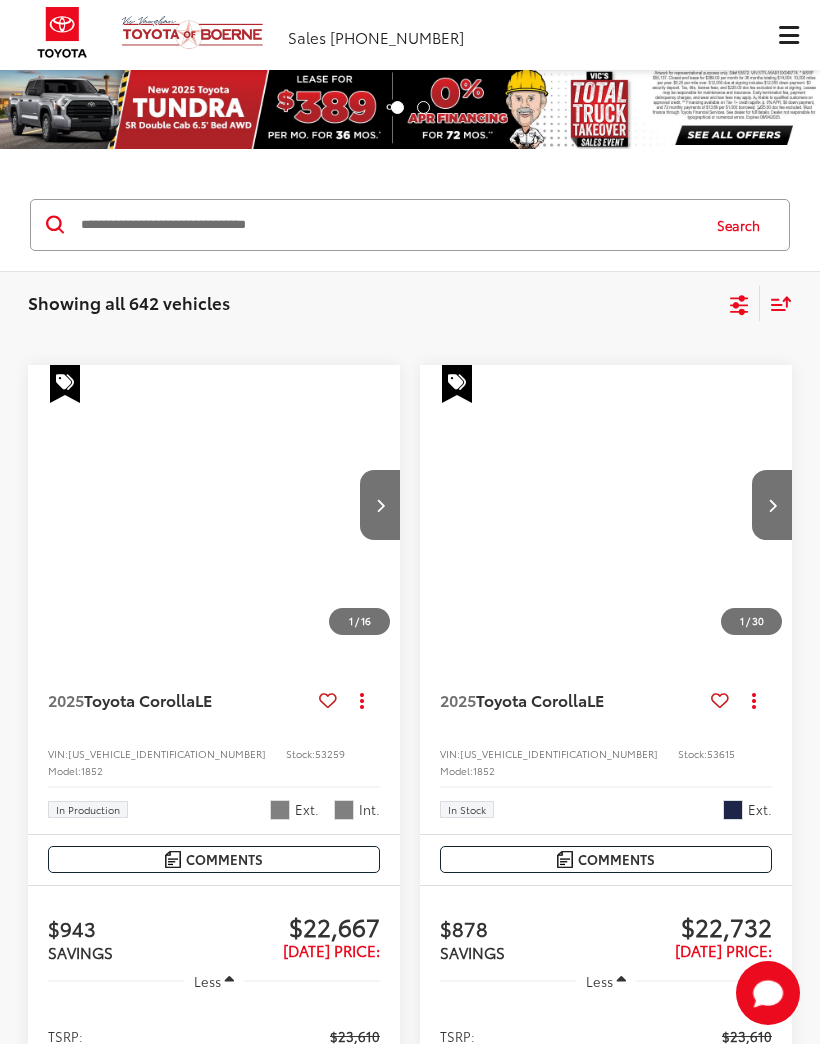 scroll, scrollTop: 0, scrollLeft: 0, axis: both 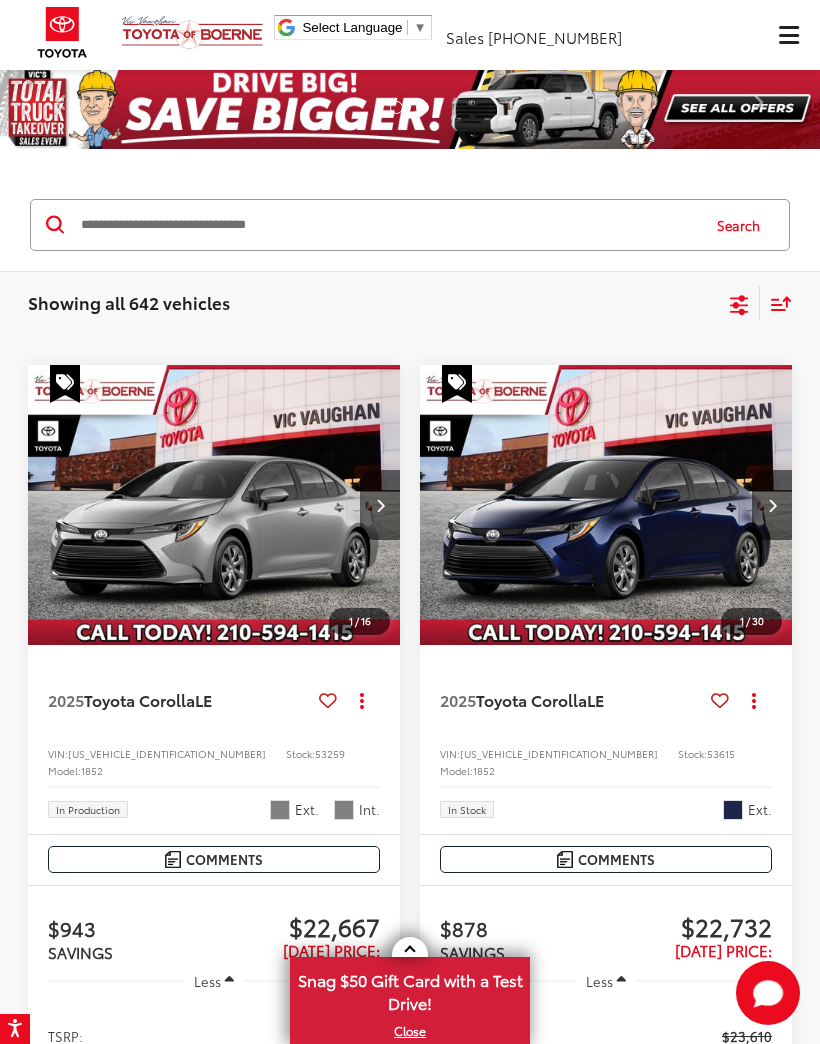 click at bounding box center (388, 225) 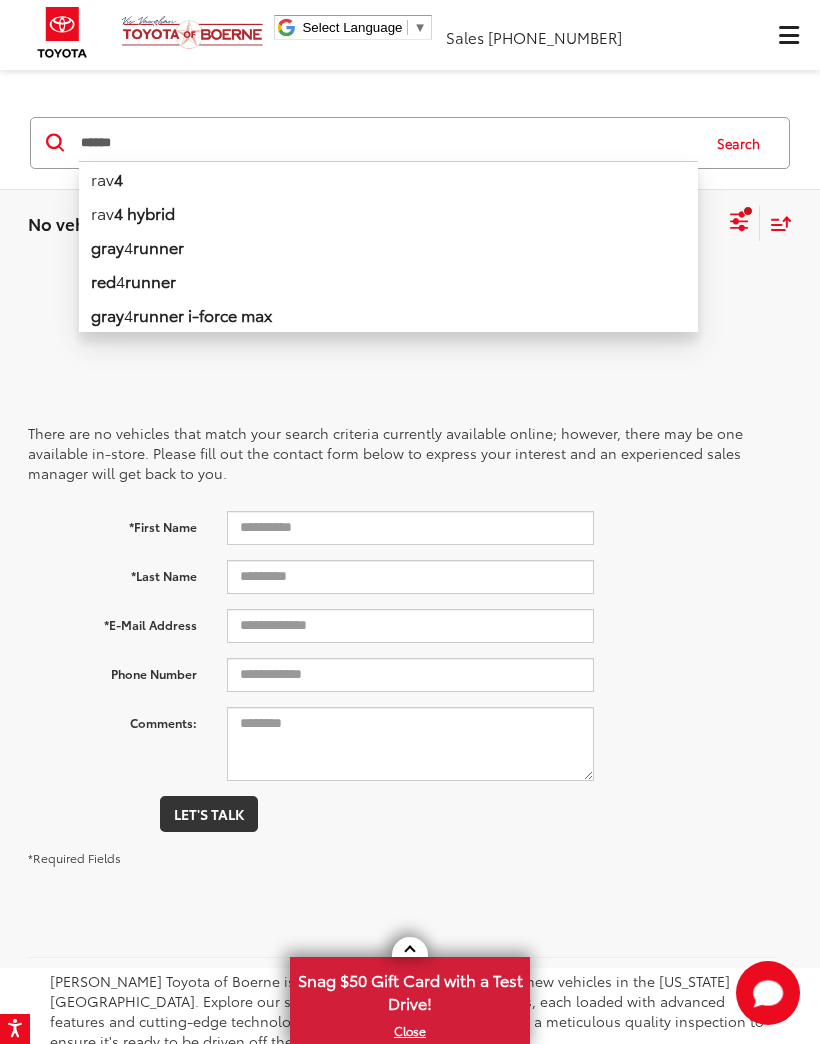 click on "rav 4" at bounding box center (388, 178) 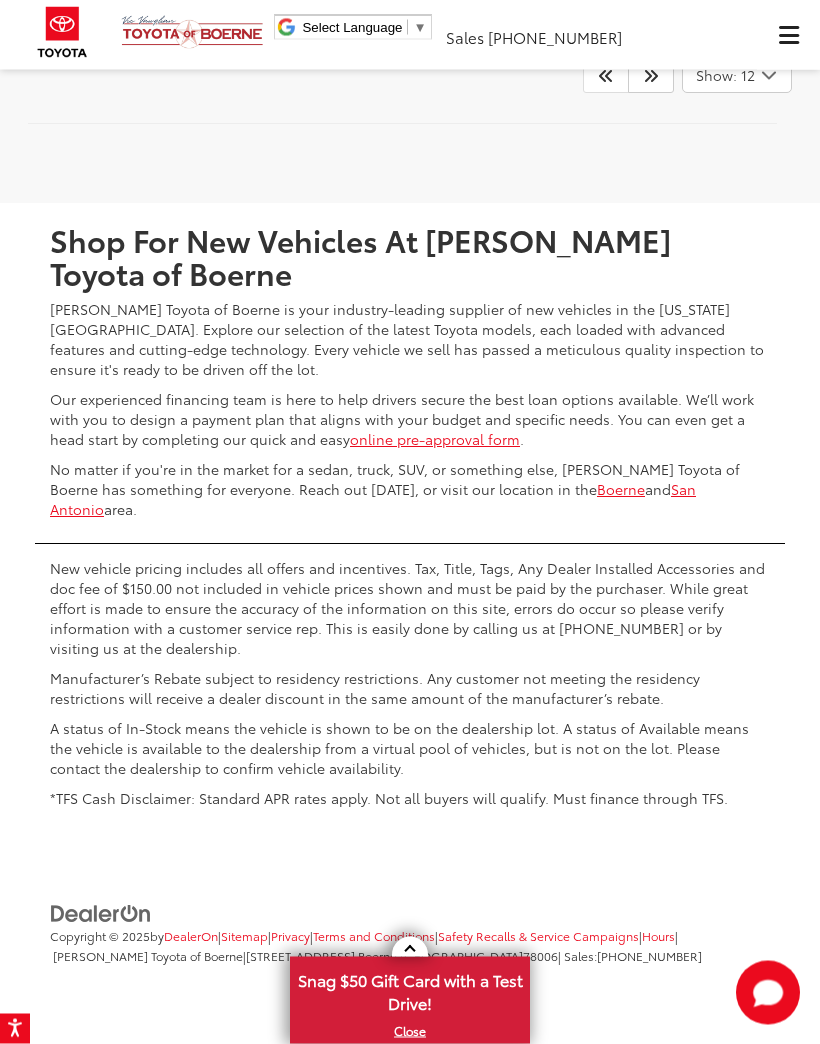 scroll, scrollTop: 7775, scrollLeft: 0, axis: vertical 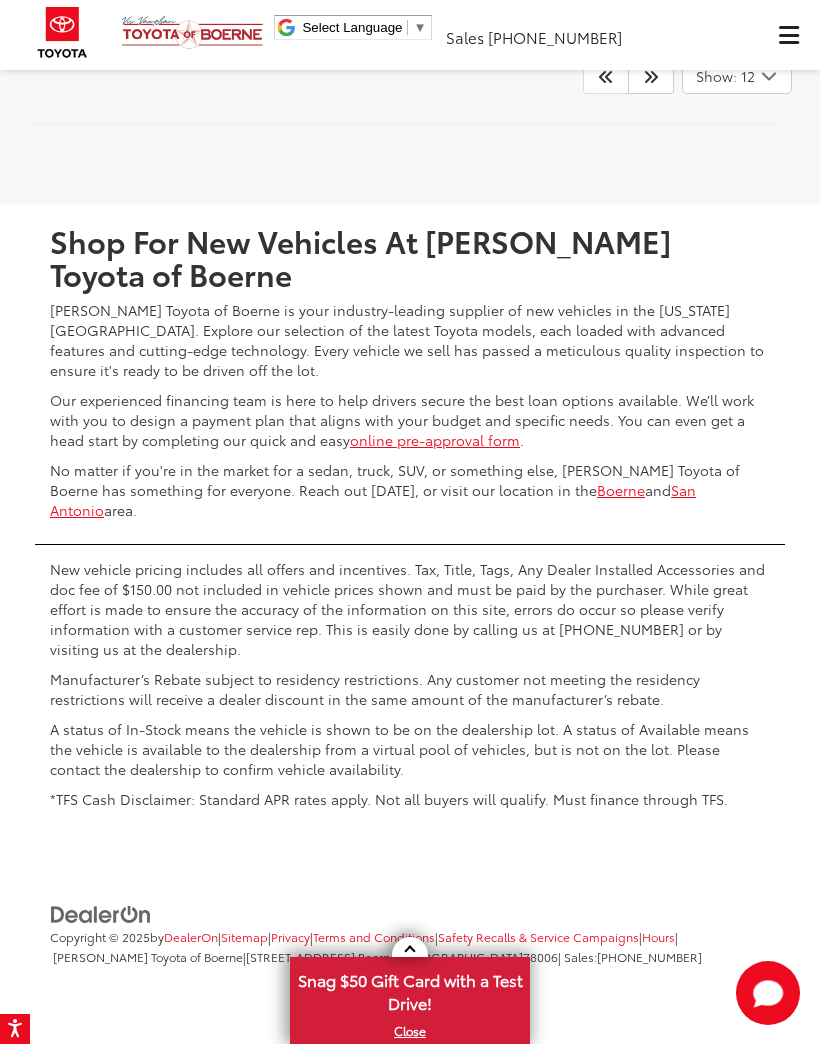 click 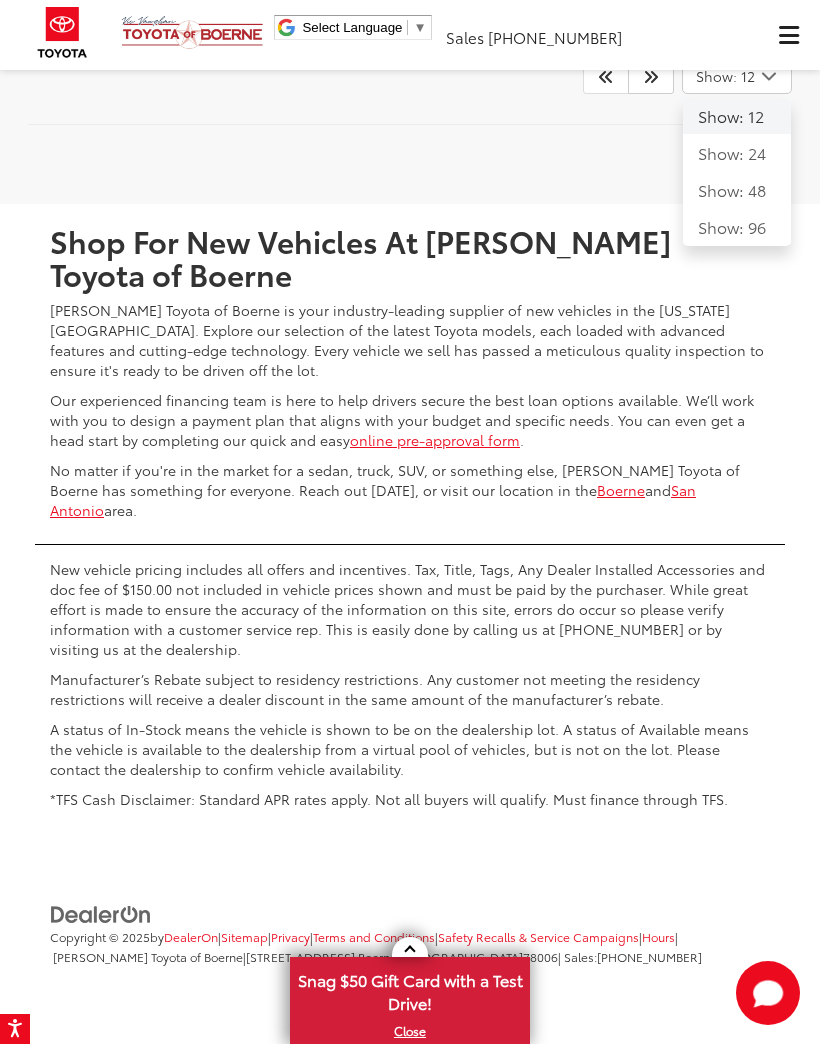 click on "Show: 96" 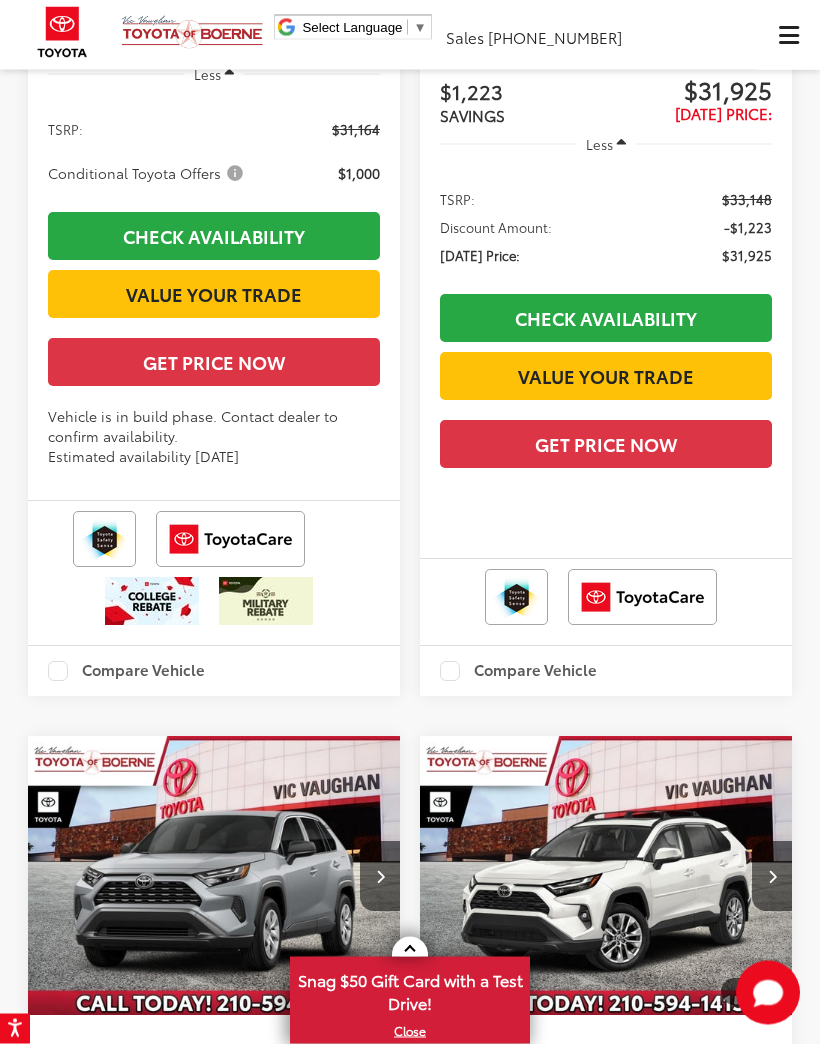scroll, scrollTop: 0, scrollLeft: 0, axis: both 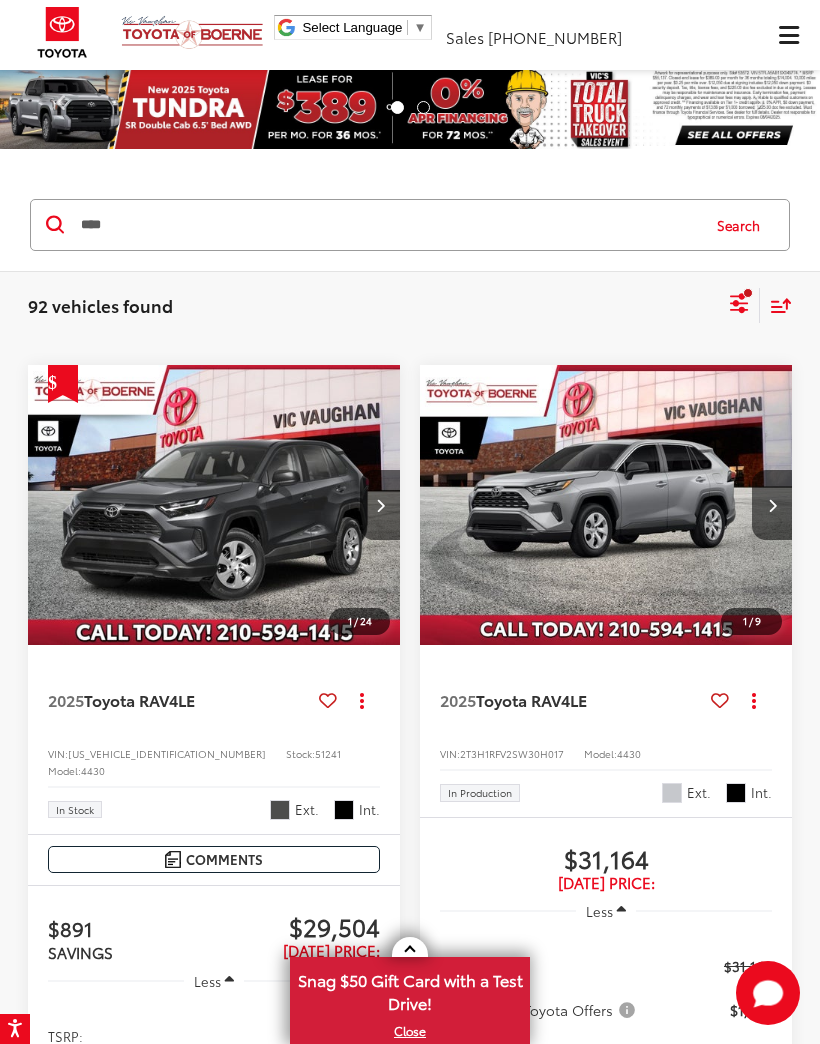 click 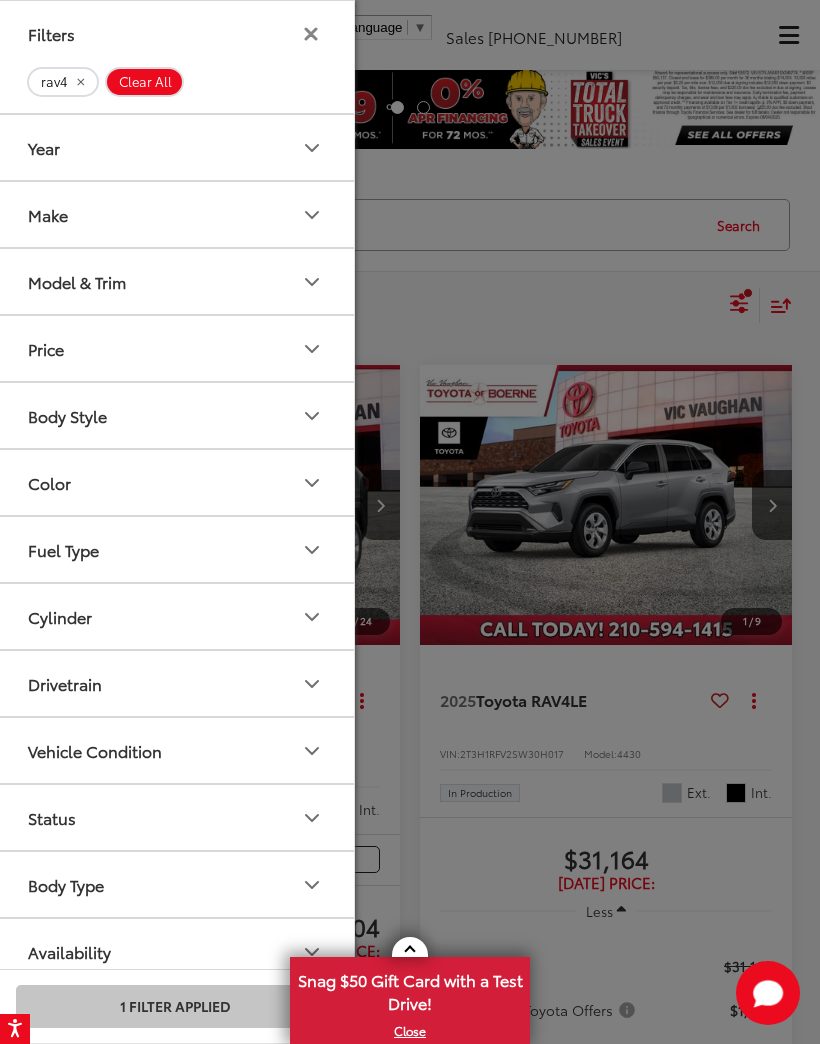 click 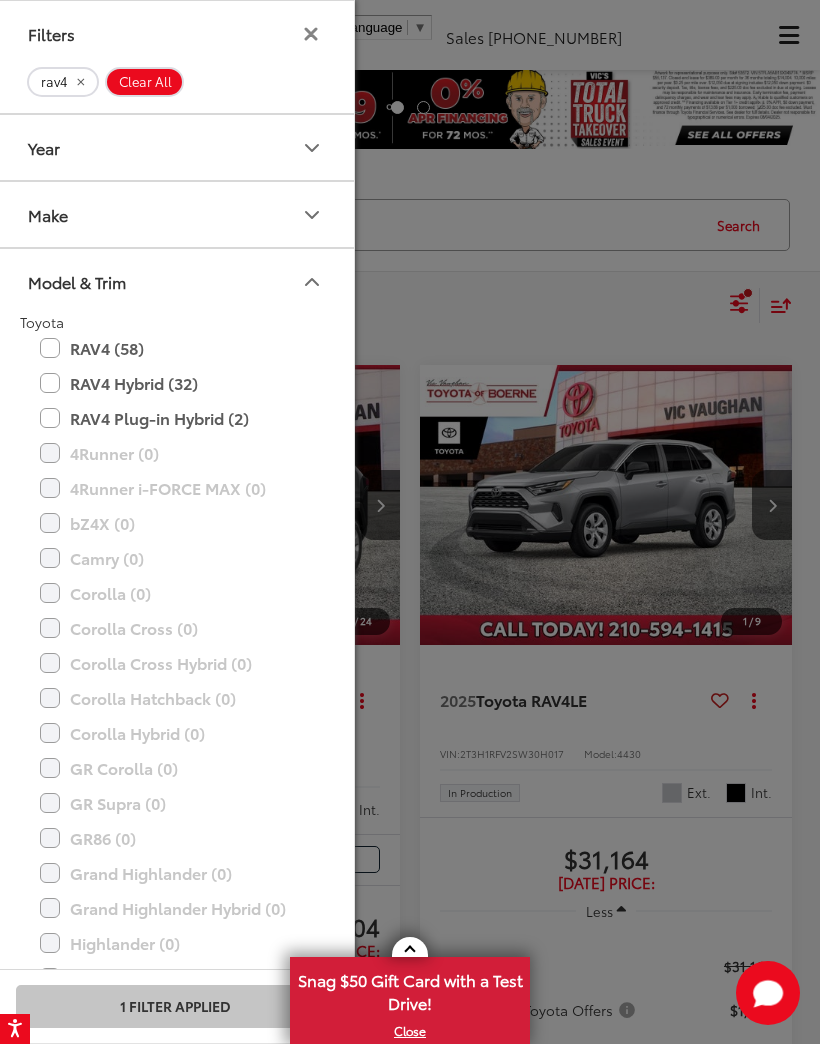 scroll, scrollTop: 0, scrollLeft: 0, axis: both 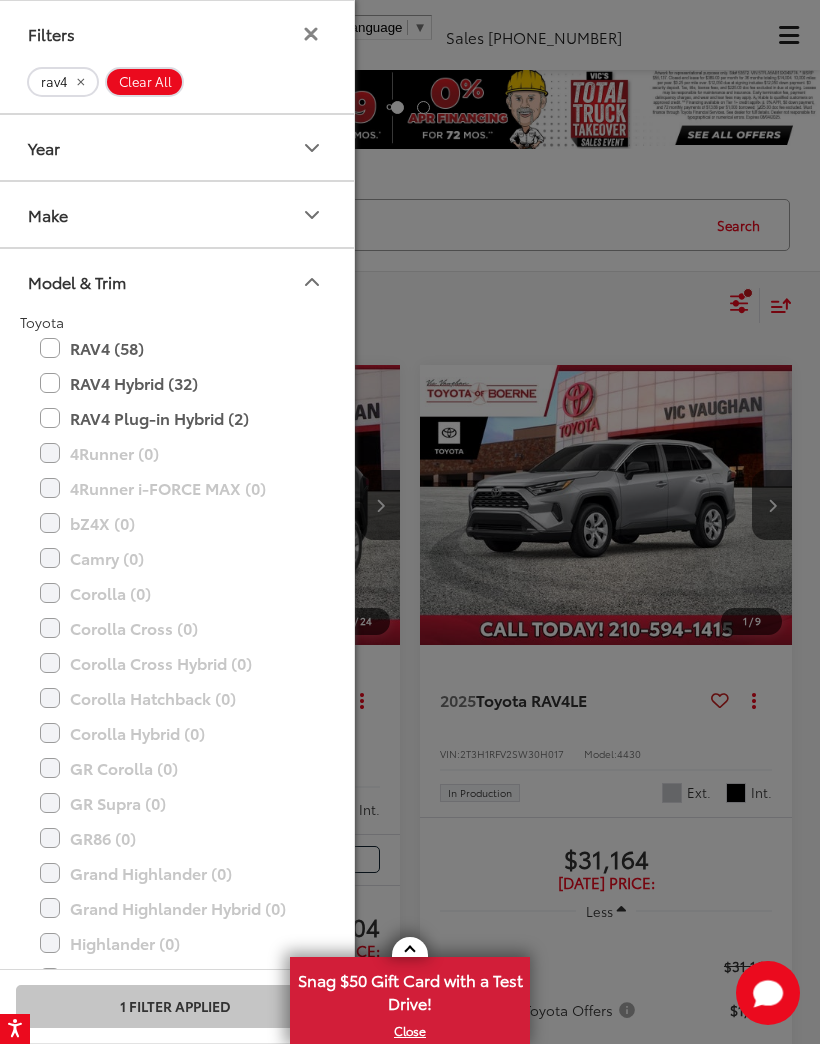 click on "RAV4 Hybrid (32)" at bounding box center (175, 383) 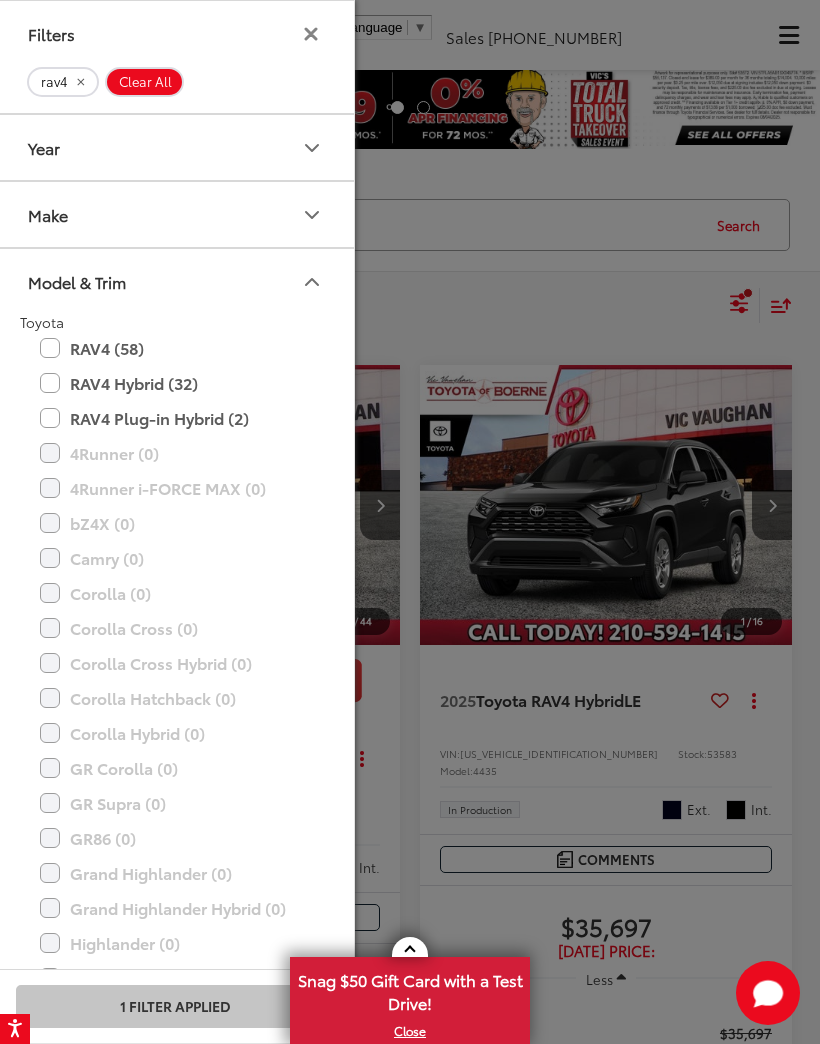 click on "RAV4 Hybrid (32)" at bounding box center [175, 383] 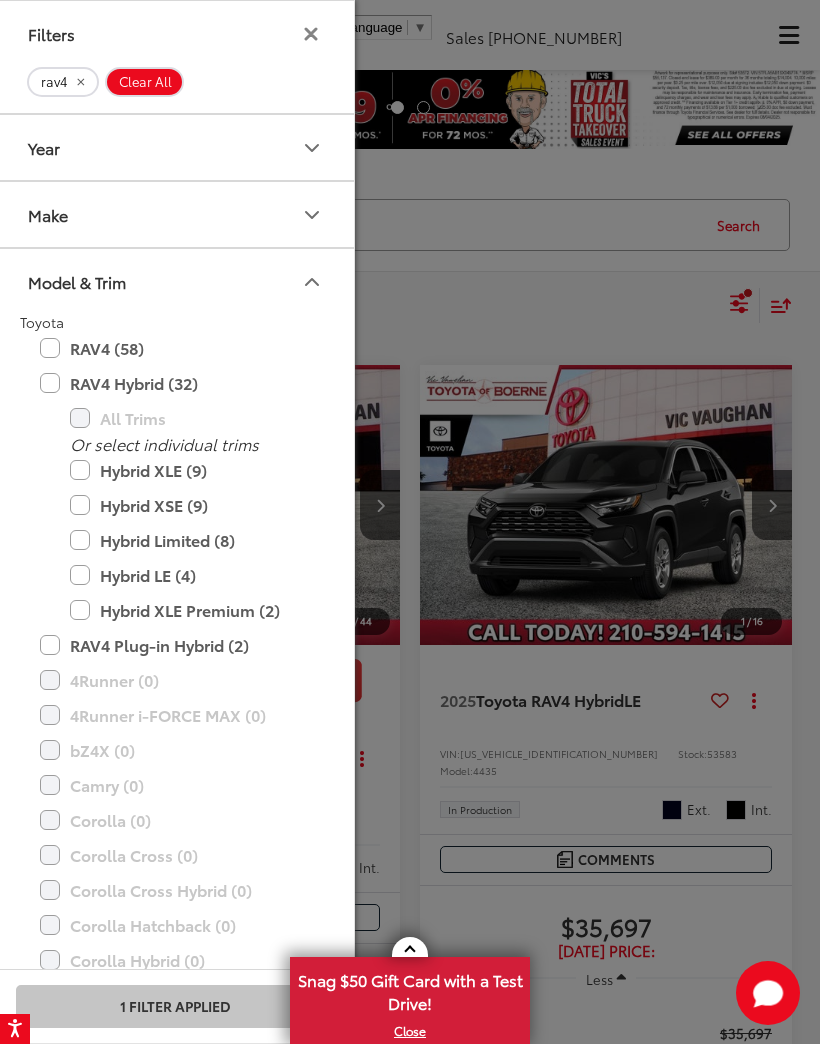 click on "Hybrid Limited (8)" at bounding box center (190, 540) 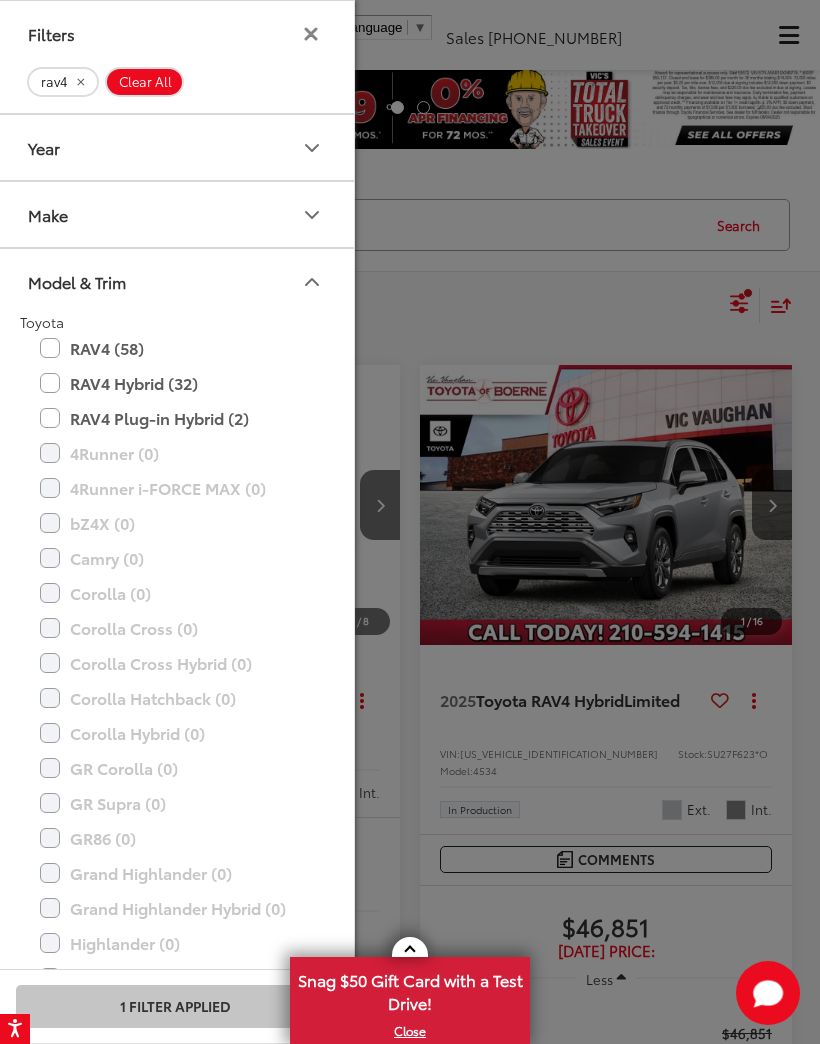 click 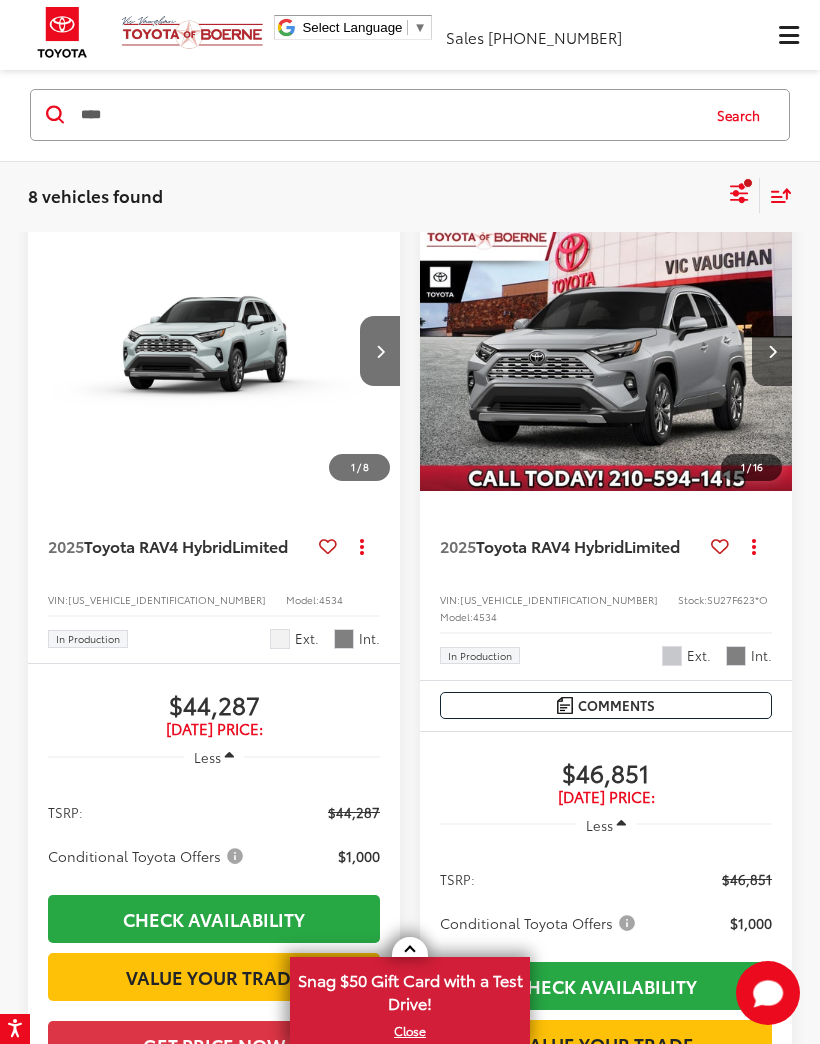 scroll, scrollTop: 114, scrollLeft: 0, axis: vertical 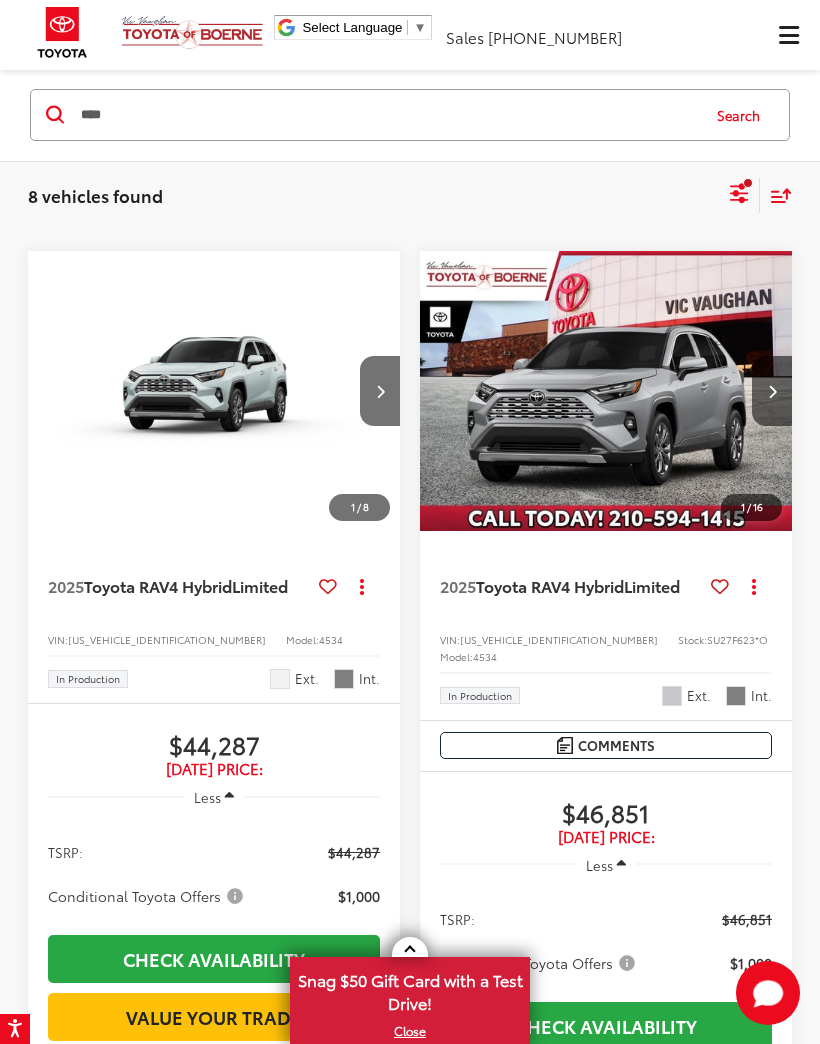 click on "Less" at bounding box center [207, 797] 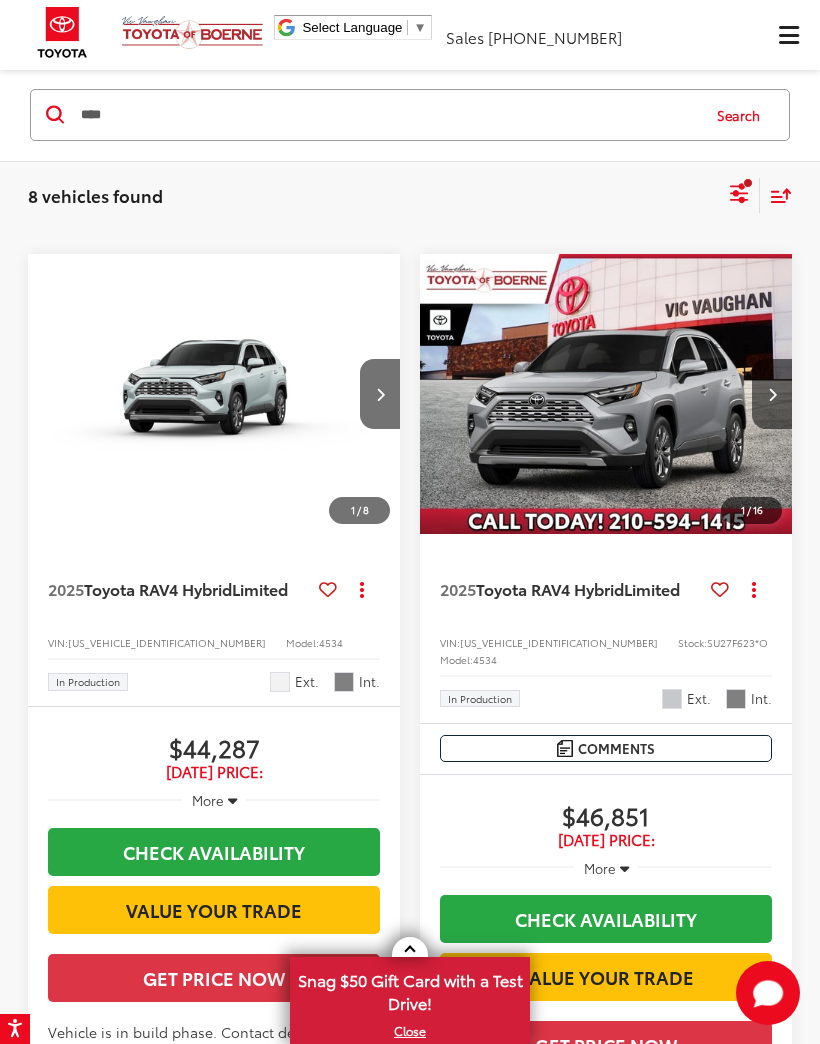 scroll, scrollTop: 106, scrollLeft: 0, axis: vertical 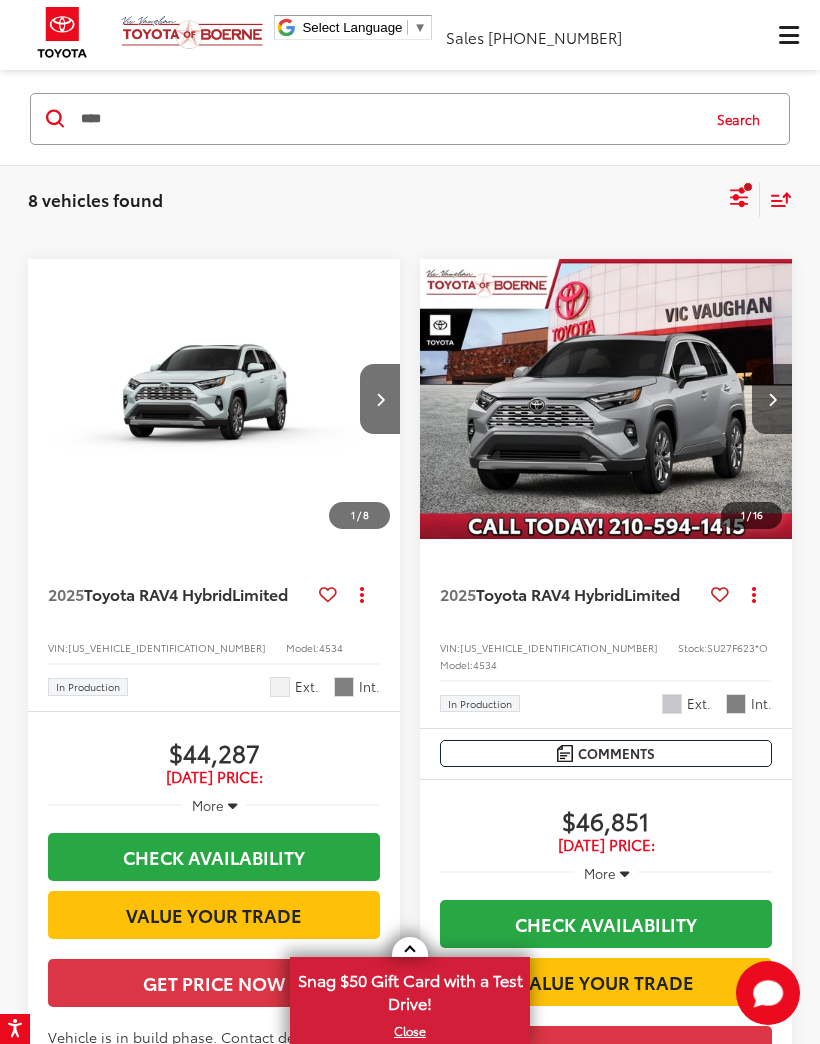 click on "More" at bounding box center [208, 805] 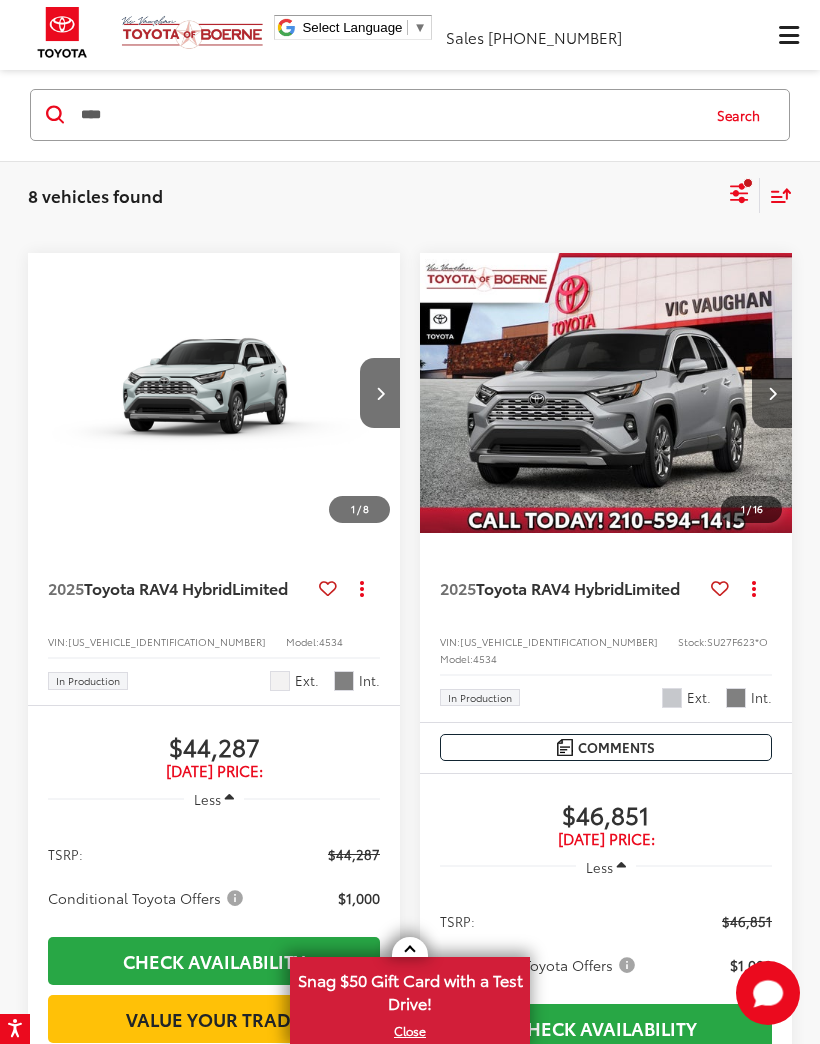 scroll, scrollTop: 113, scrollLeft: 0, axis: vertical 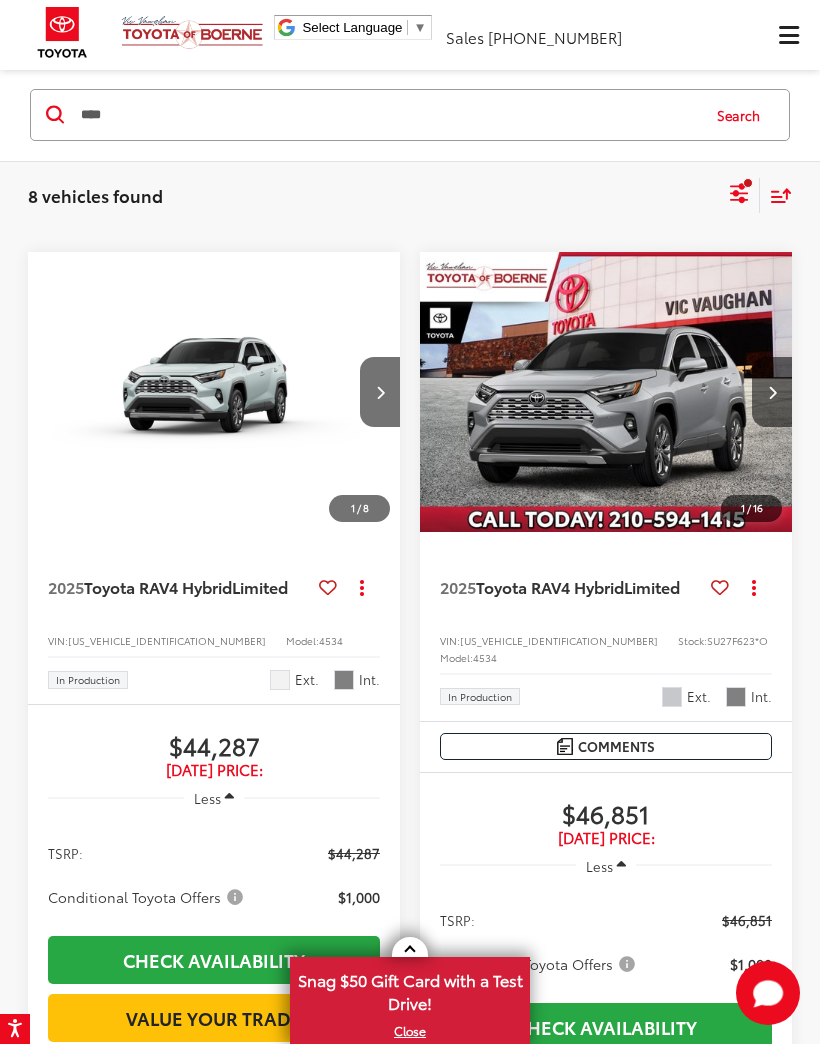 click at bounding box center (214, 392) 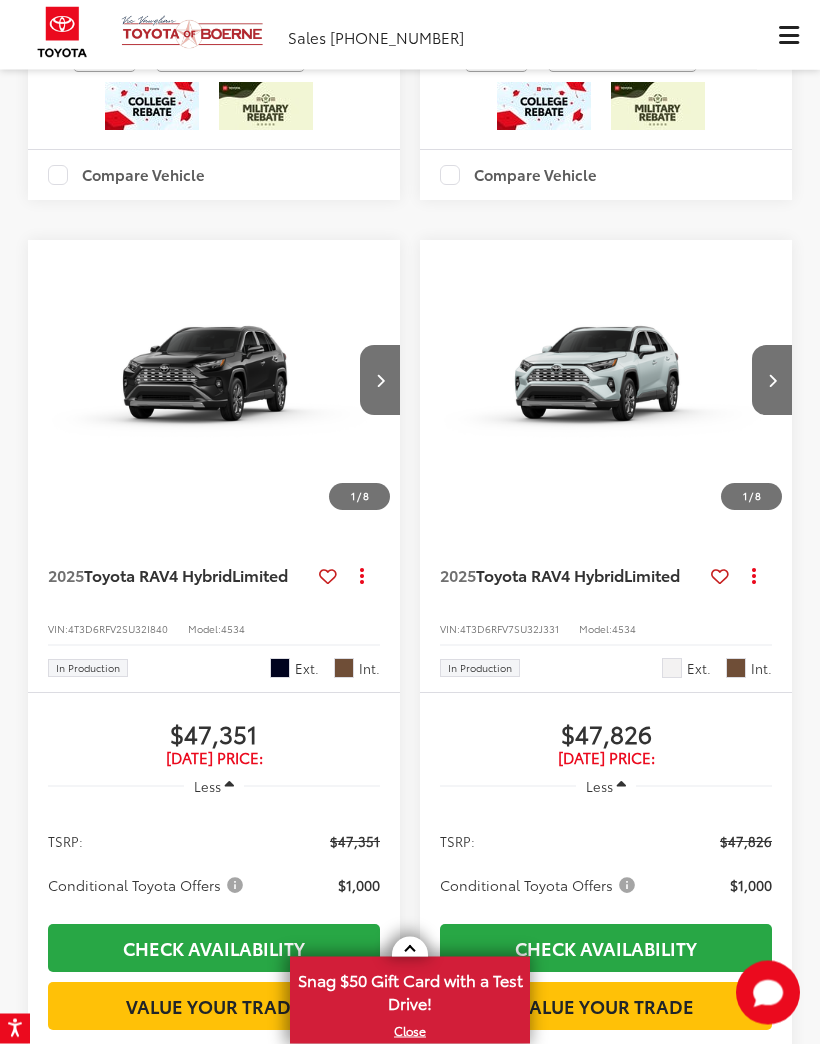 scroll, scrollTop: 3789, scrollLeft: 0, axis: vertical 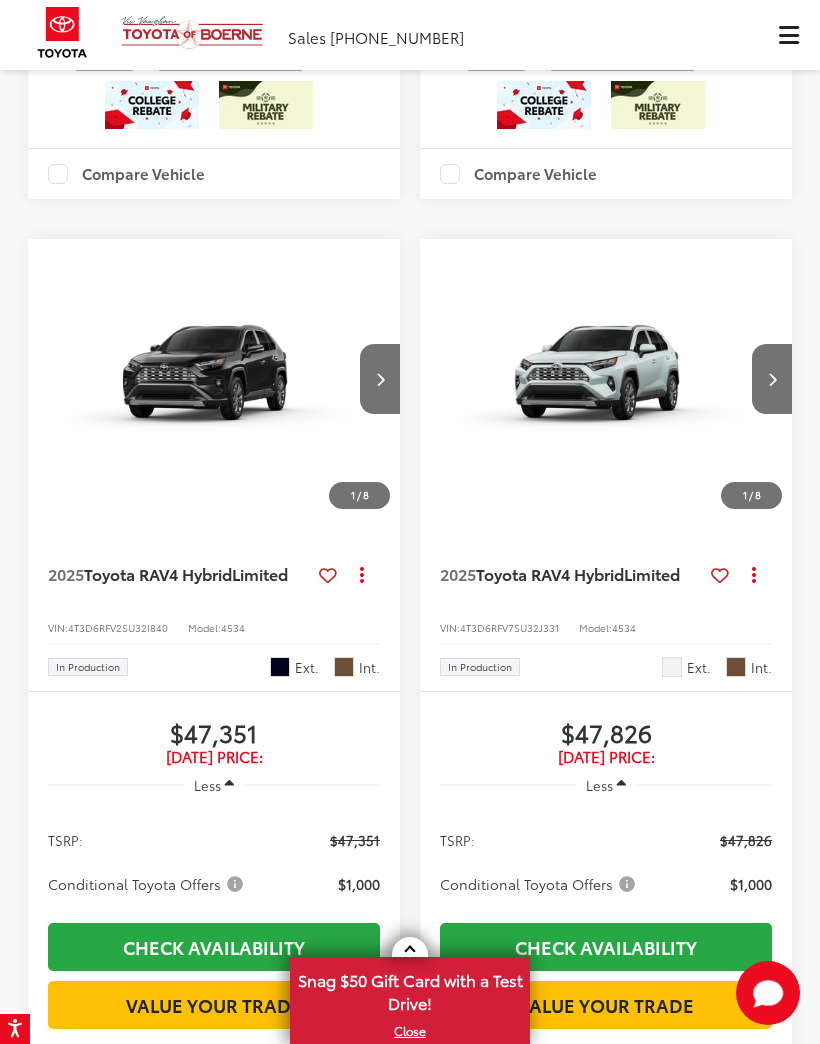 click at bounding box center (606, 379) 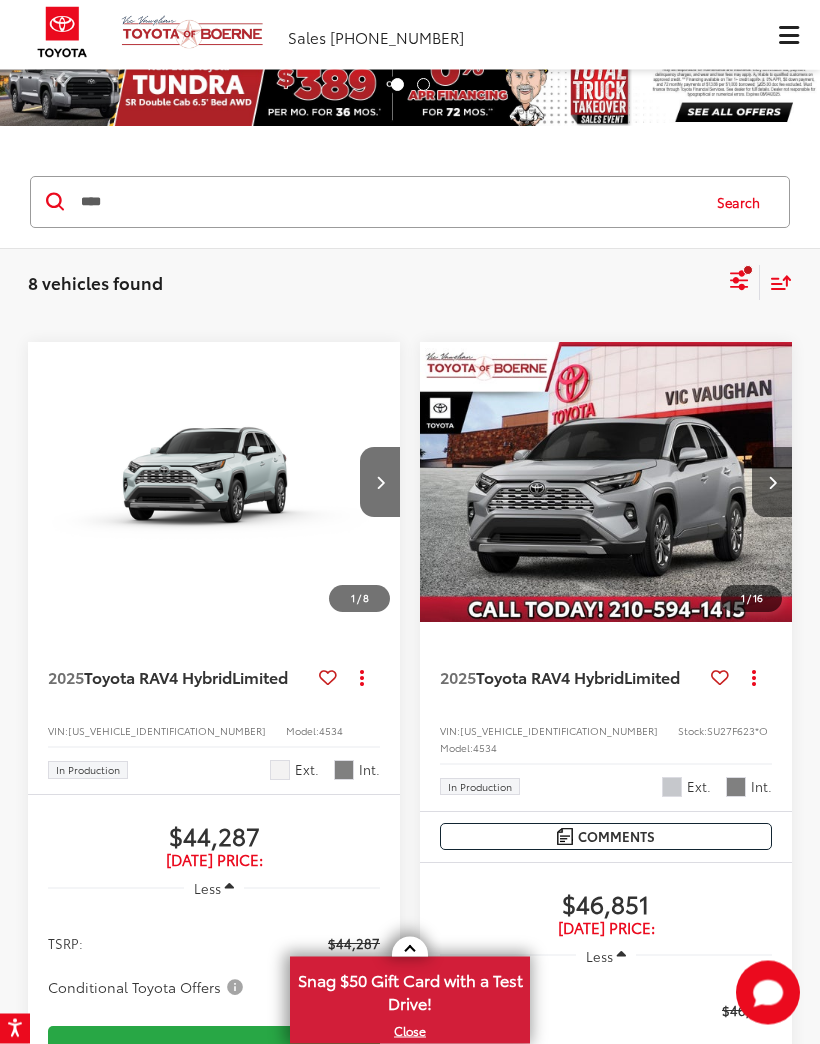 scroll, scrollTop: 0, scrollLeft: 0, axis: both 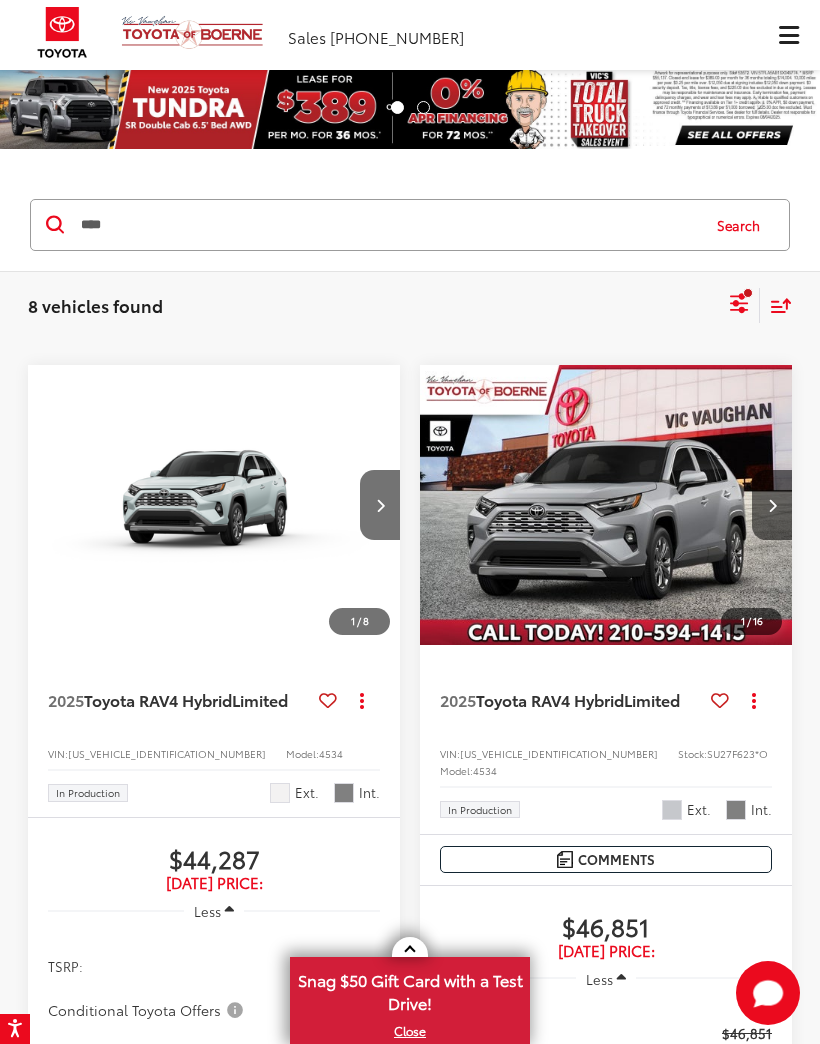 click at bounding box center (214, 505) 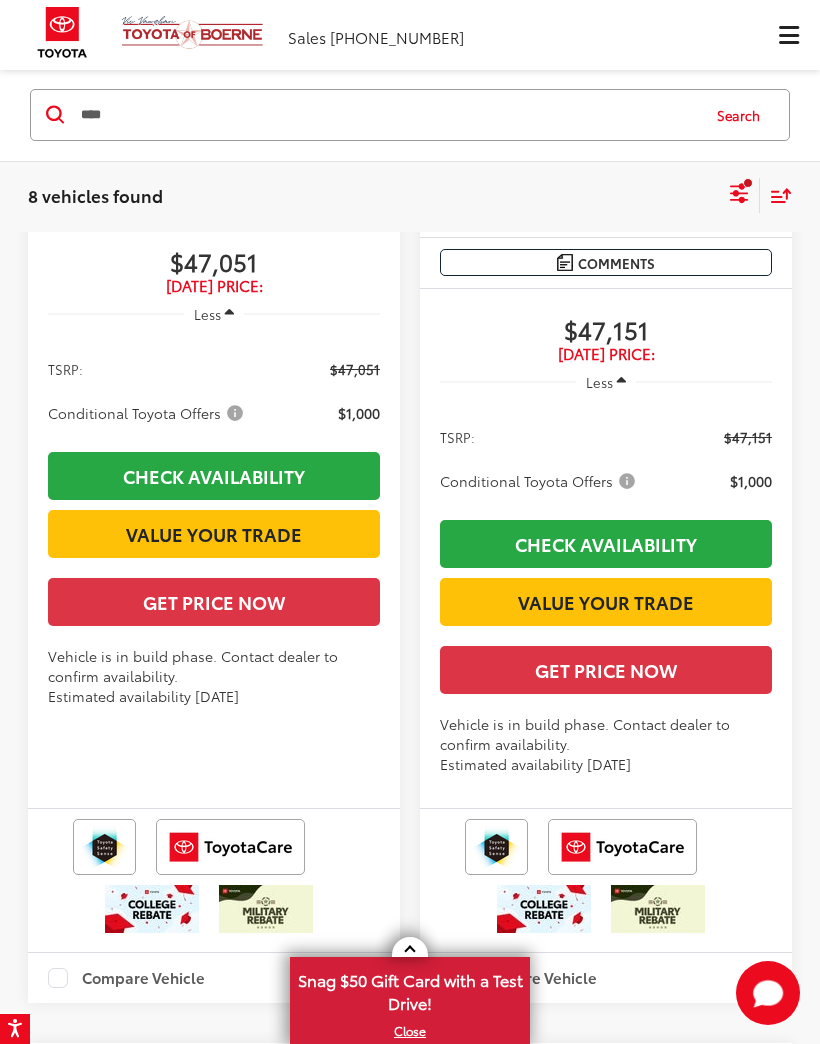 scroll, scrollTop: 3146, scrollLeft: 0, axis: vertical 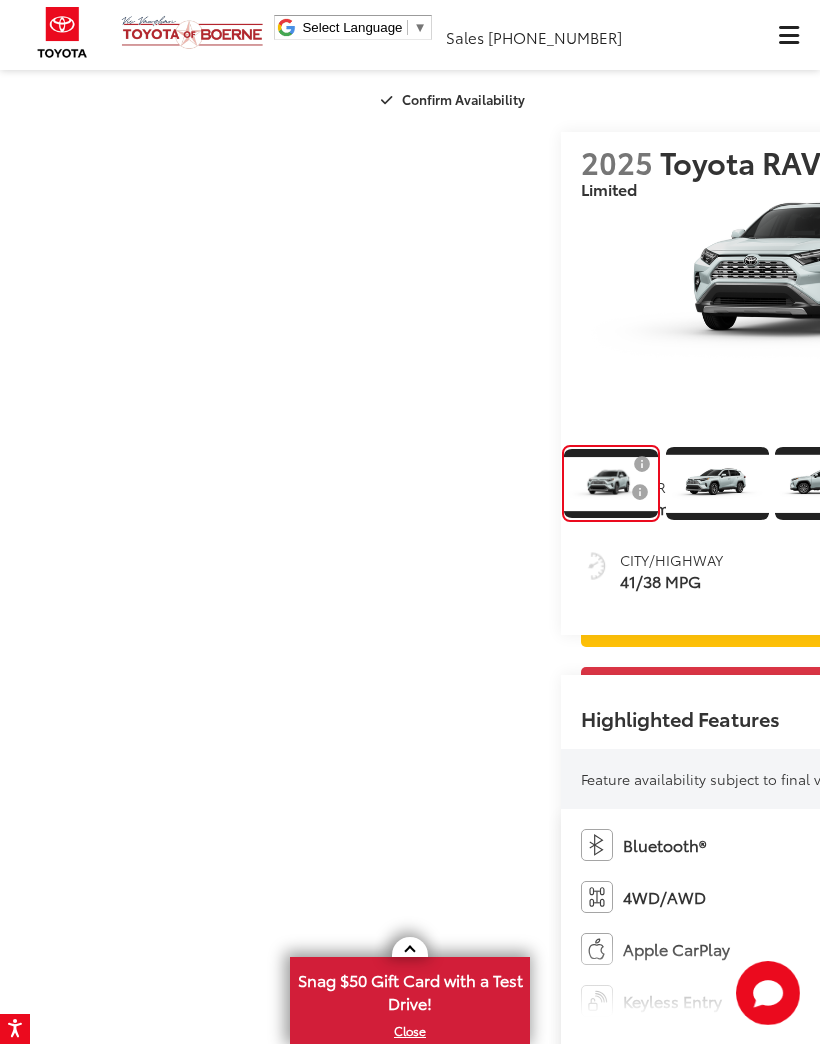 click at bounding box center (820, 278) 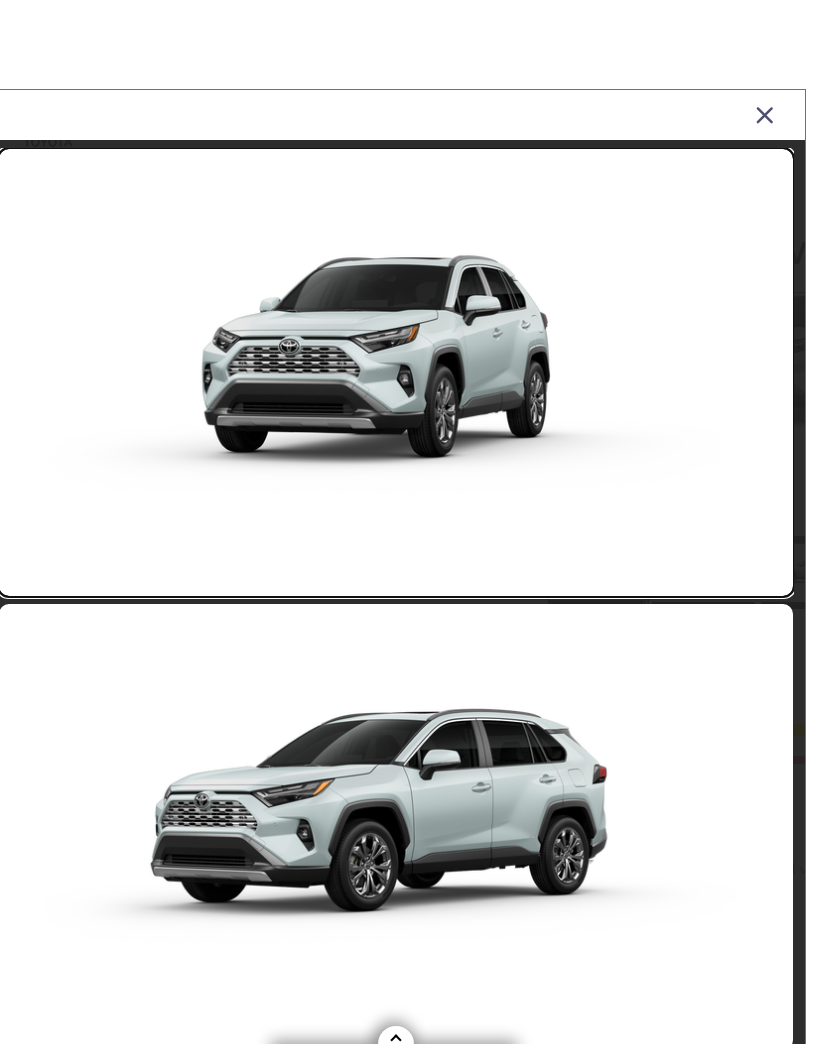 scroll, scrollTop: 5, scrollLeft: 0, axis: vertical 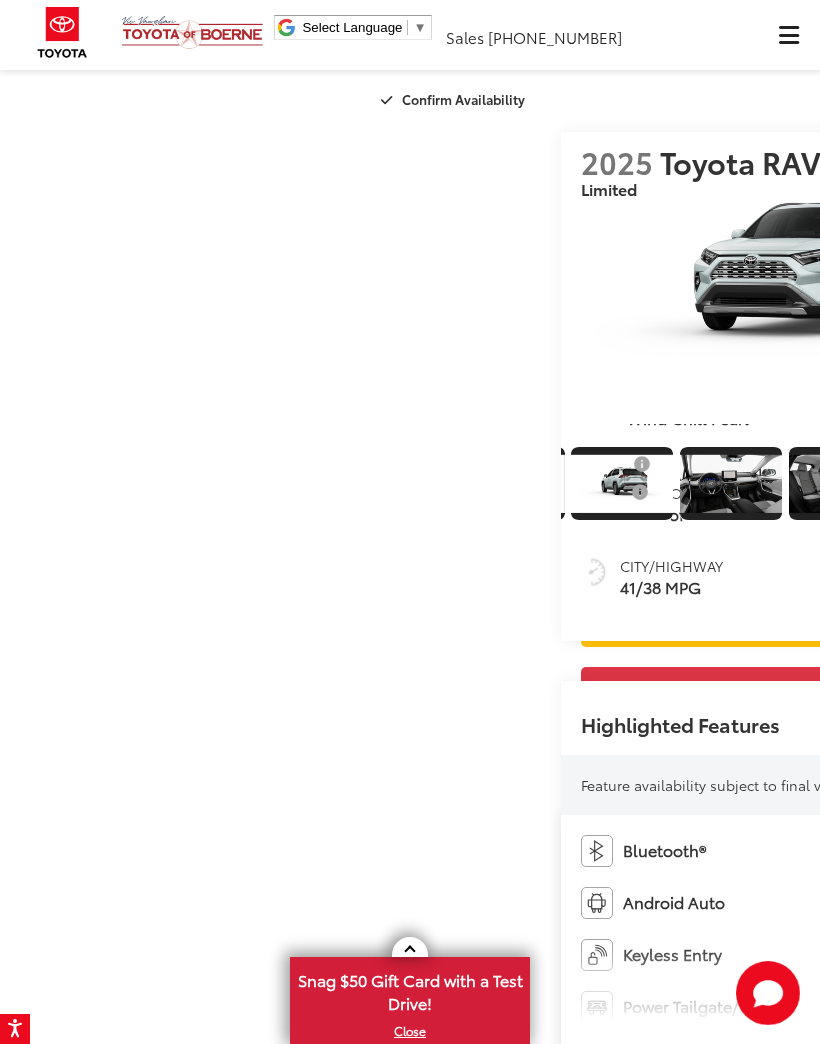 click at bounding box center (1059, 279) 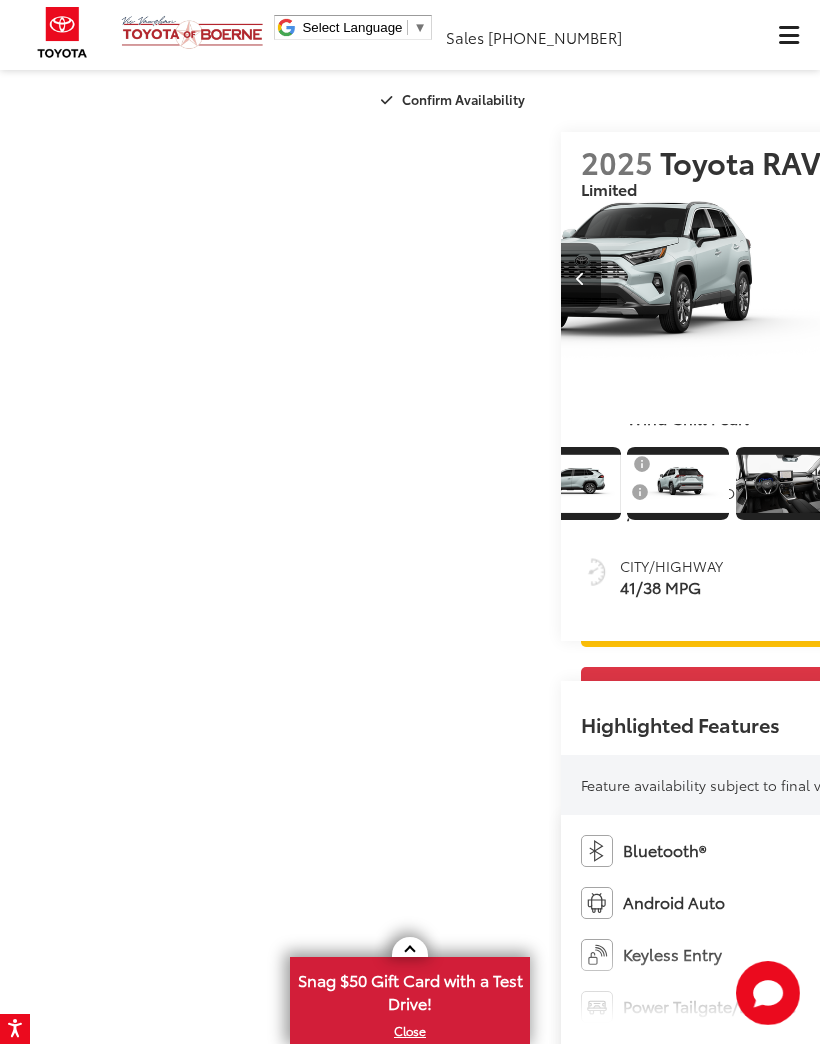 scroll, scrollTop: 0, scrollLeft: 639, axis: horizontal 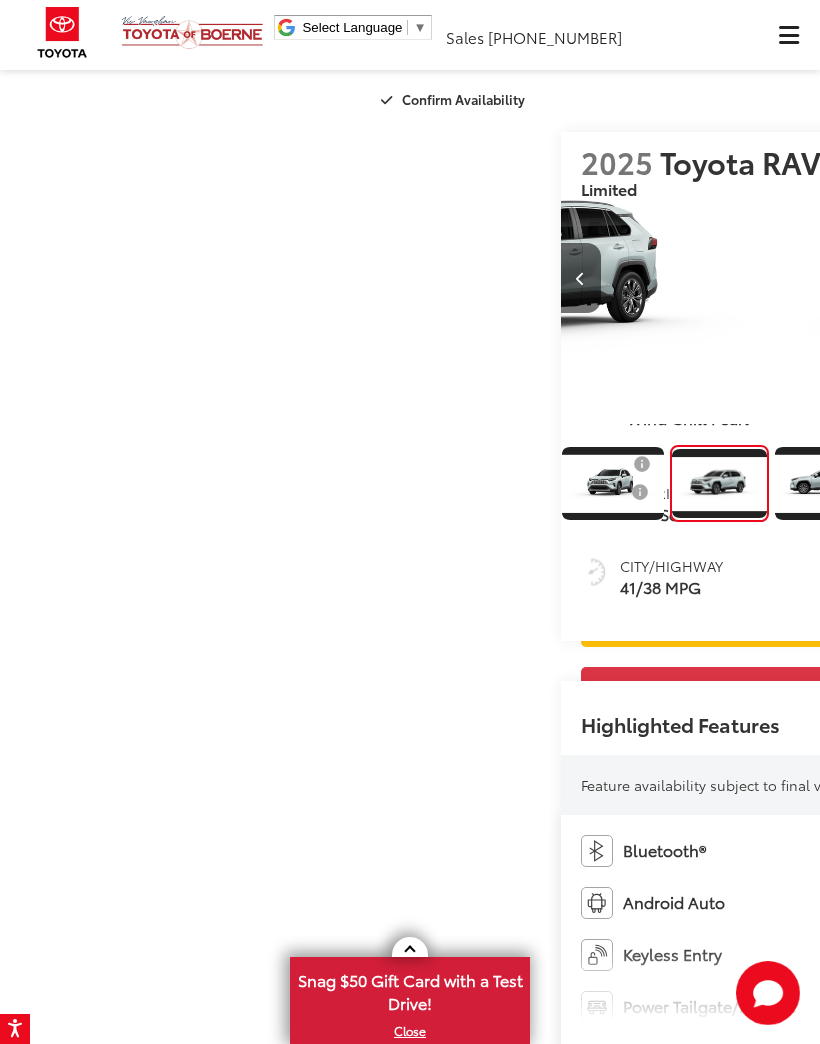 click at bounding box center [1060, 278] 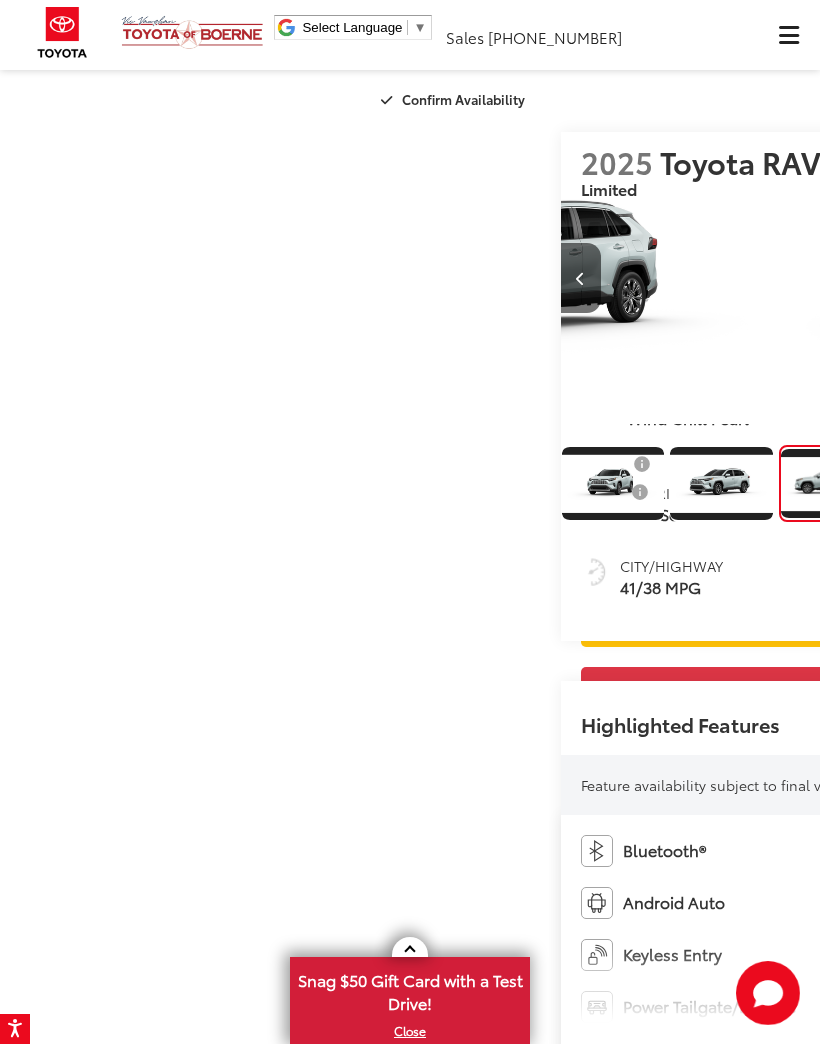 scroll, scrollTop: 0, scrollLeft: 1602, axis: horizontal 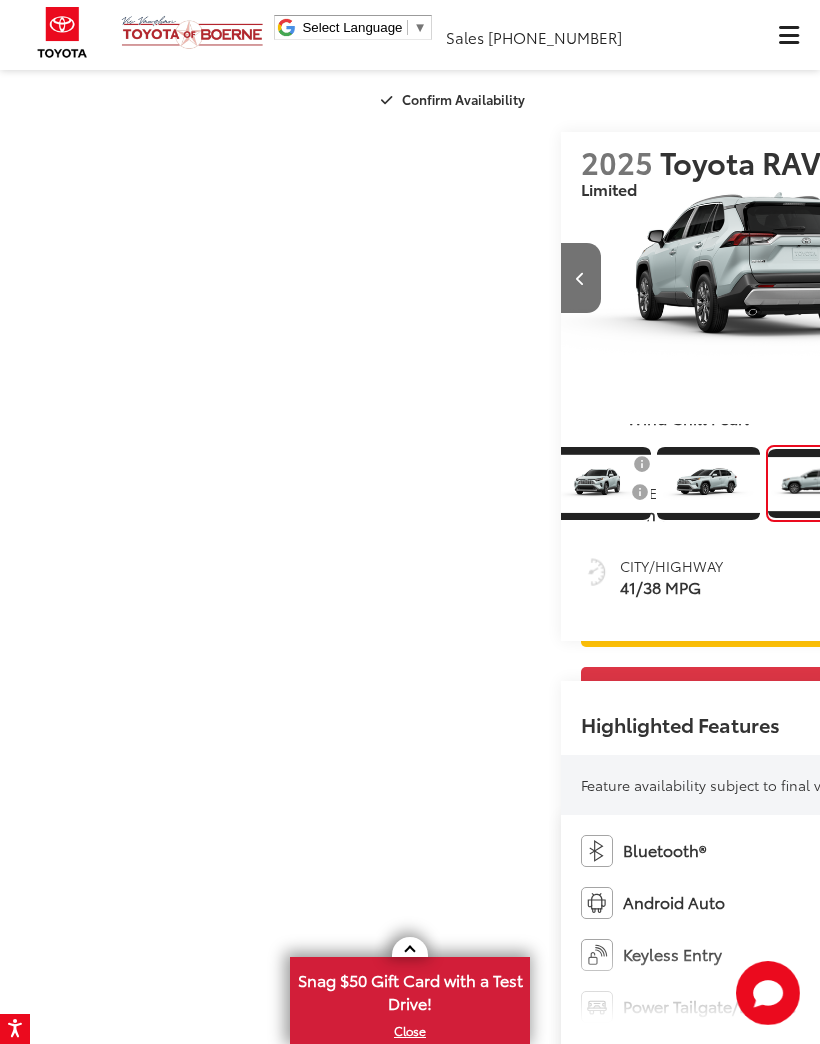 click at bounding box center [1060, 278] 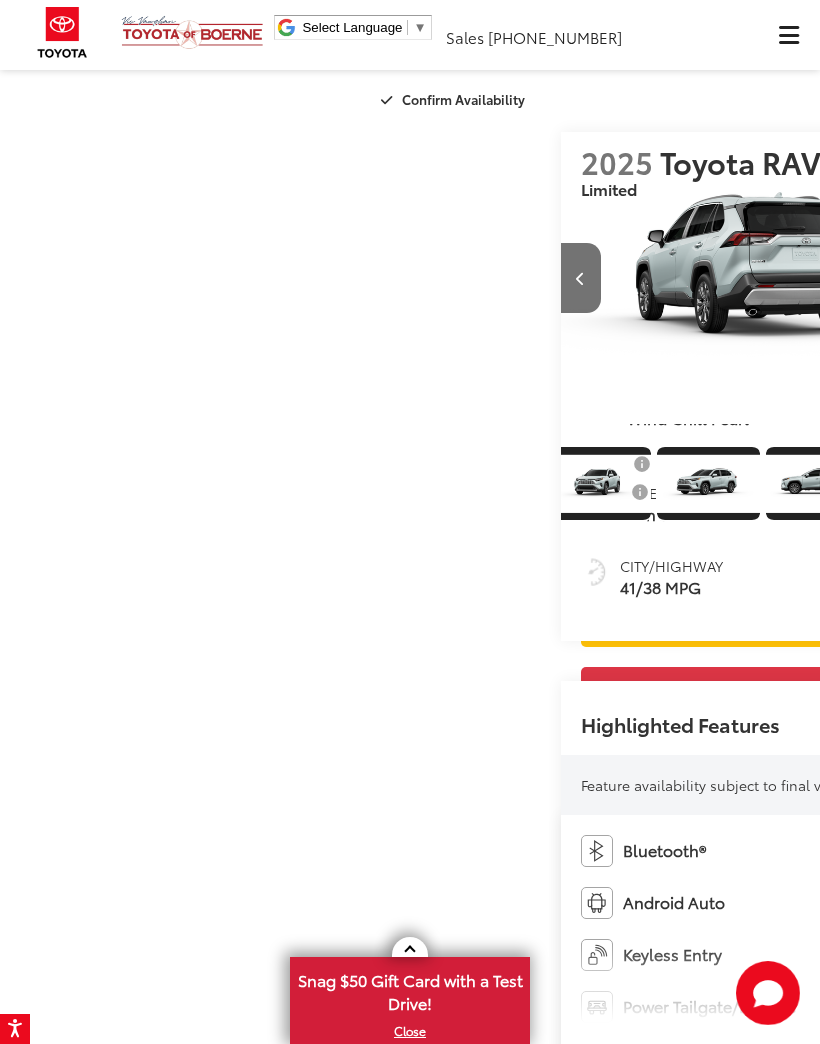 scroll, scrollTop: 0, scrollLeft: 2378, axis: horizontal 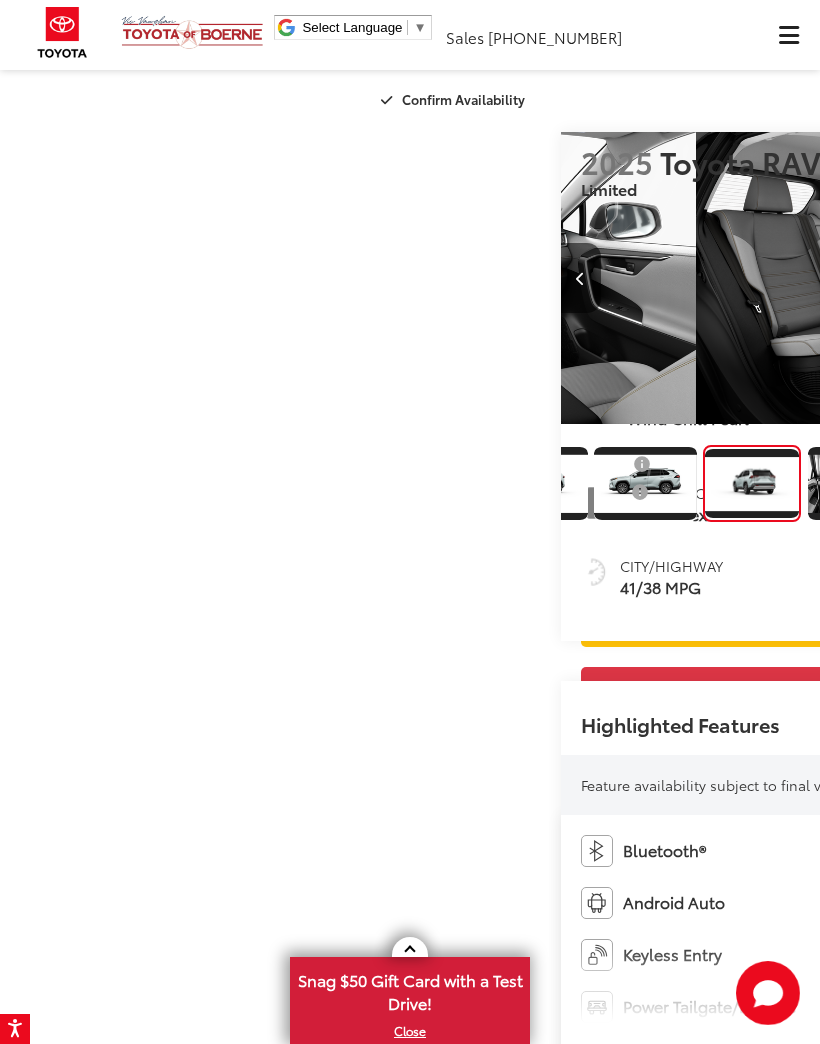 click at bounding box center [1060, 278] 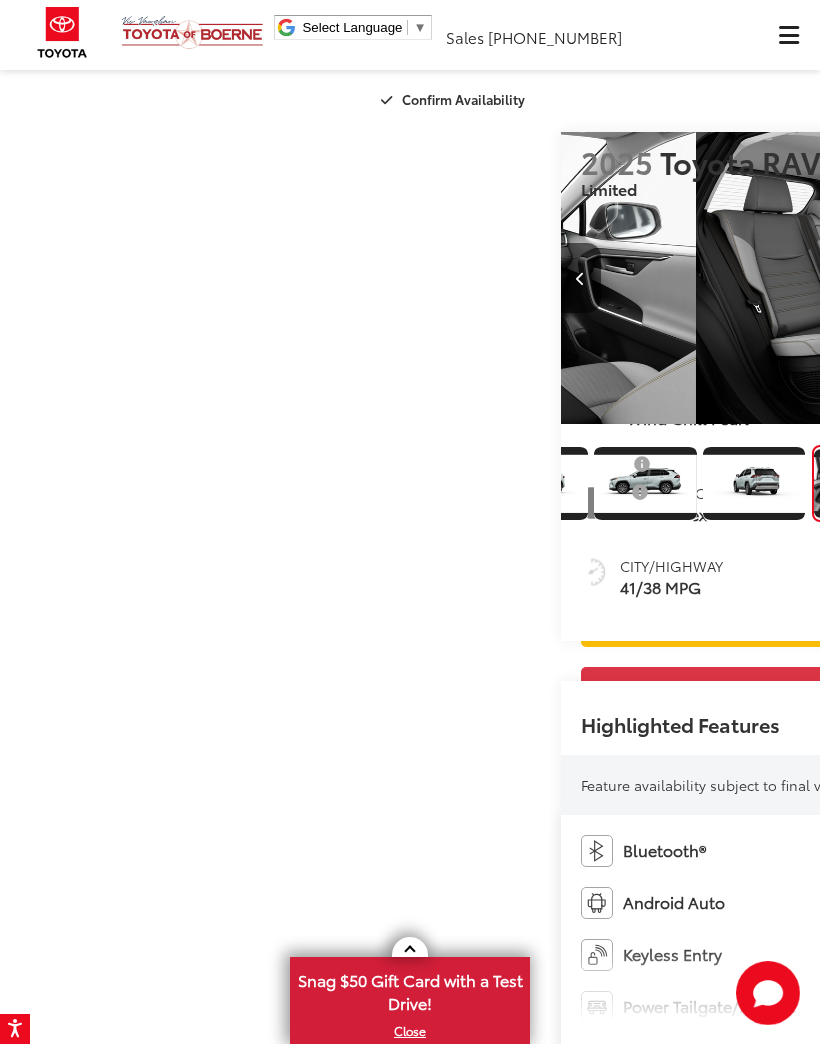 scroll, scrollTop: 0, scrollLeft: 251, axis: horizontal 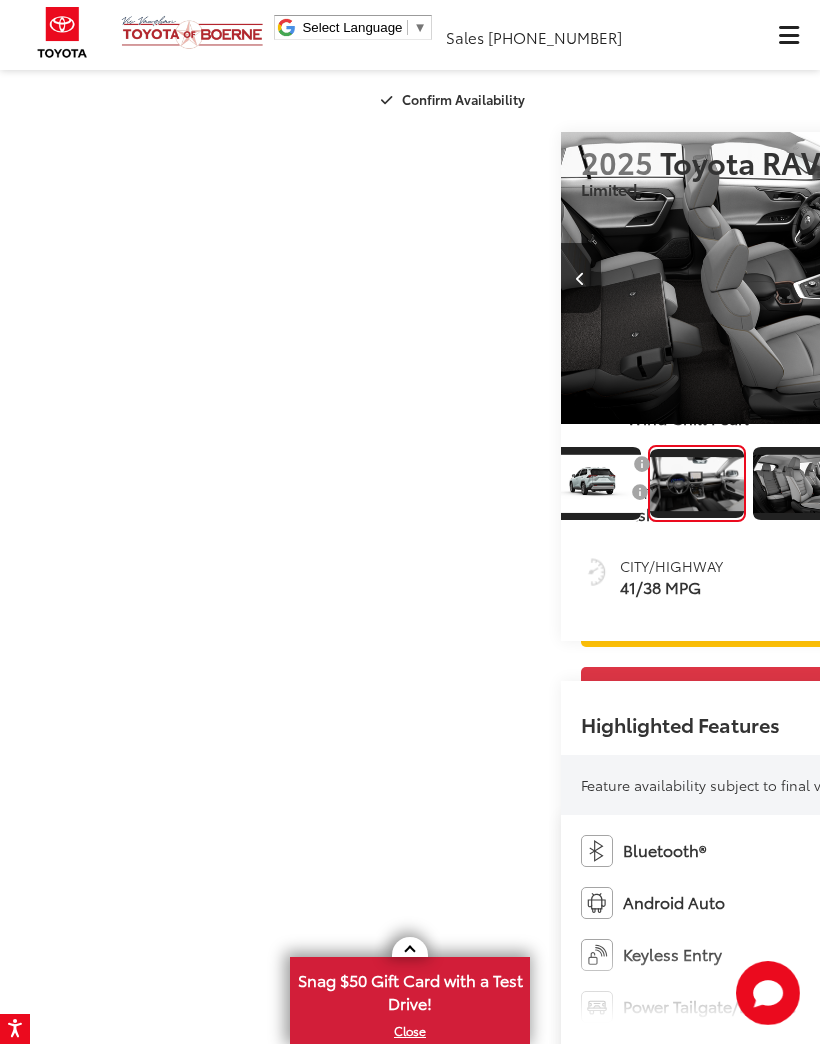 click at bounding box center [1060, 278] 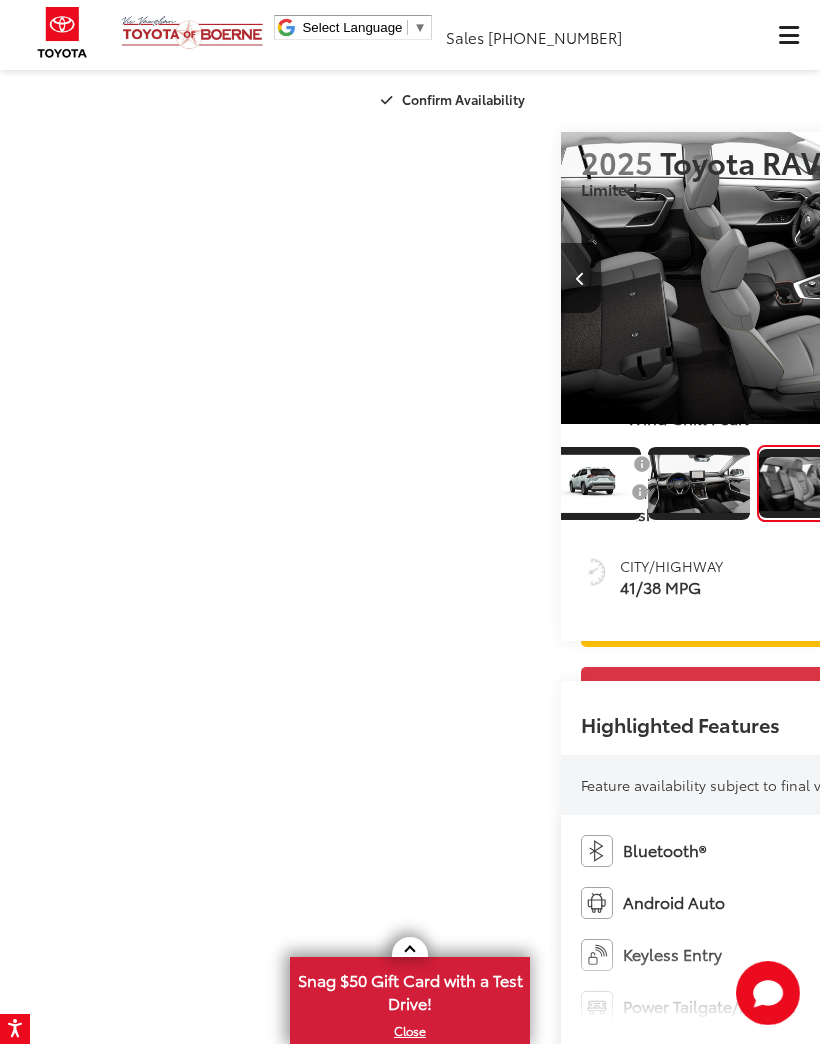 scroll, scrollTop: 0, scrollLeft: 515, axis: horizontal 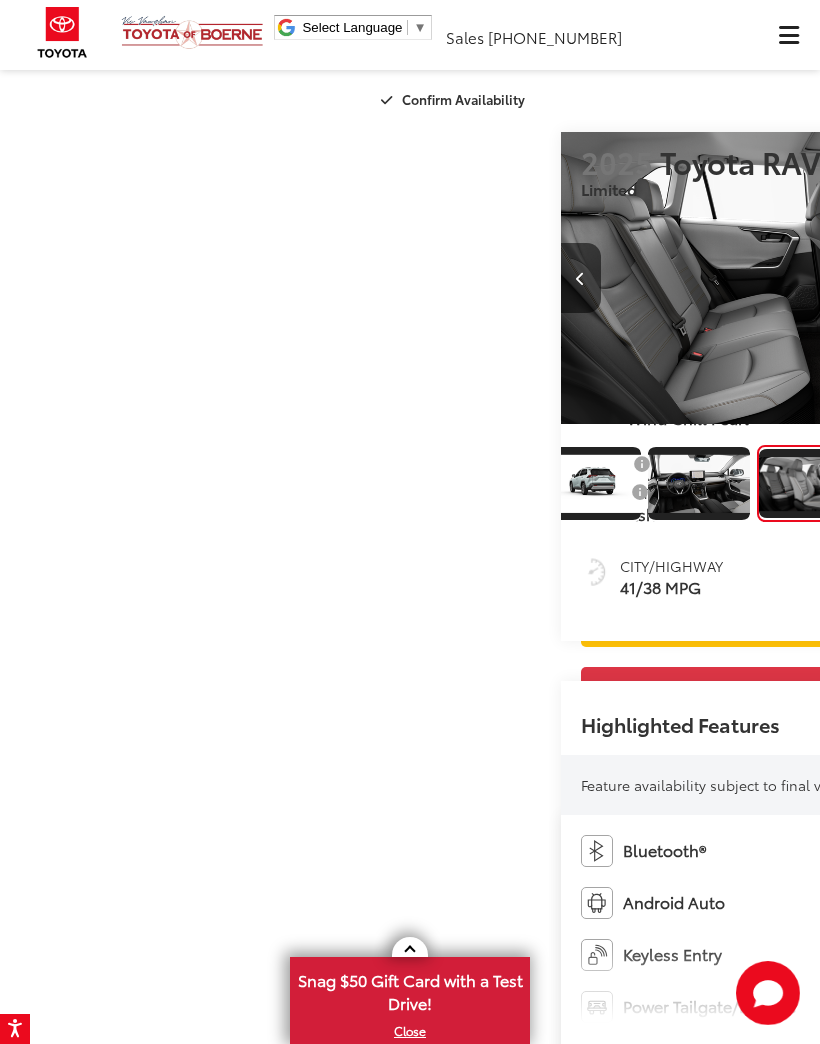 click at bounding box center [1060, 278] 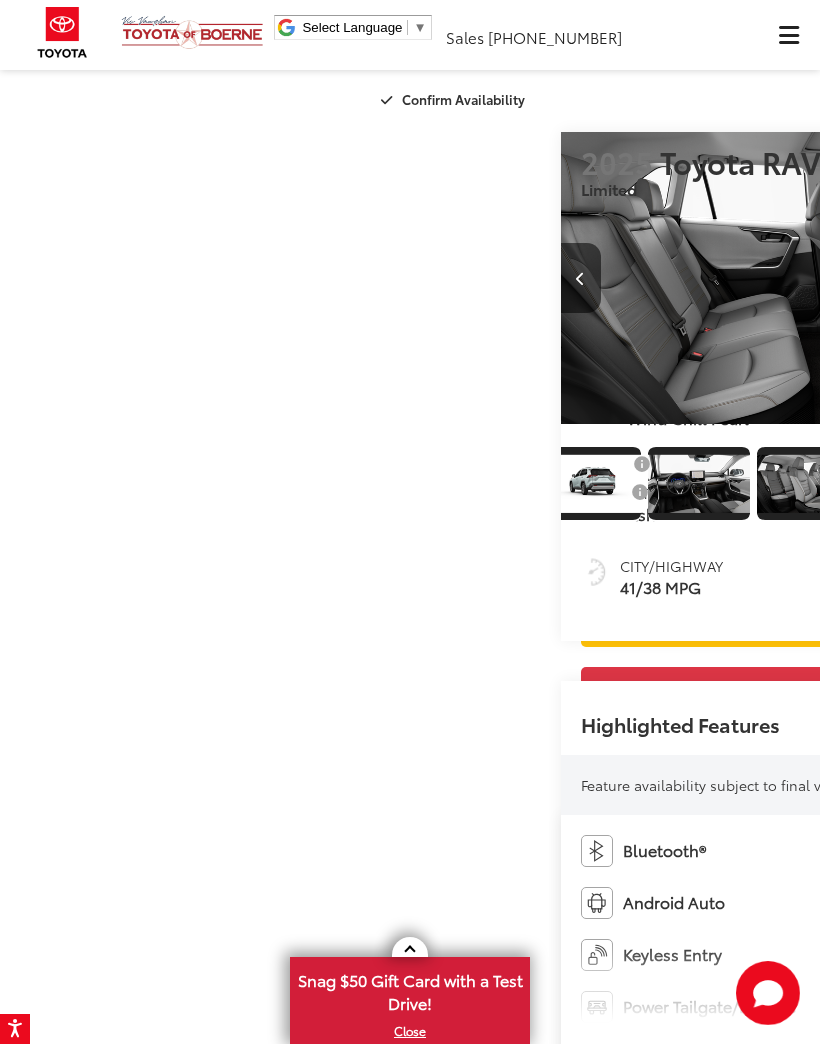 scroll, scrollTop: 0, scrollLeft: 4786, axis: horizontal 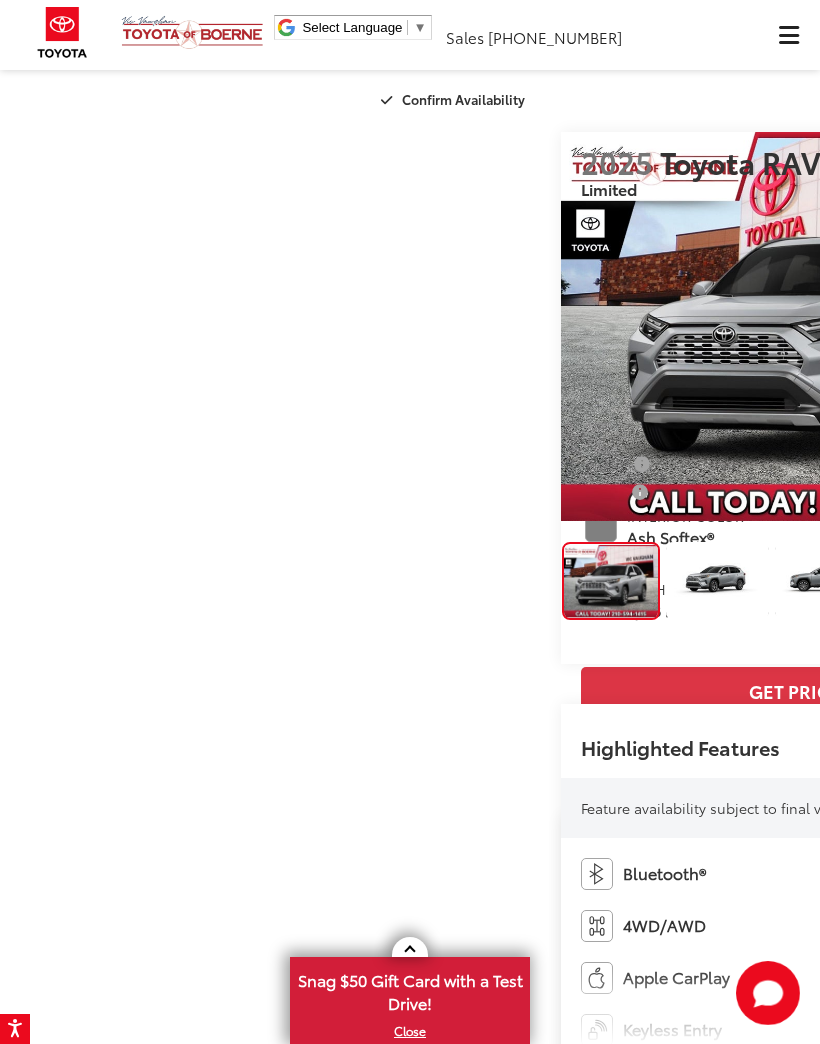 click at bounding box center (1060, 327) 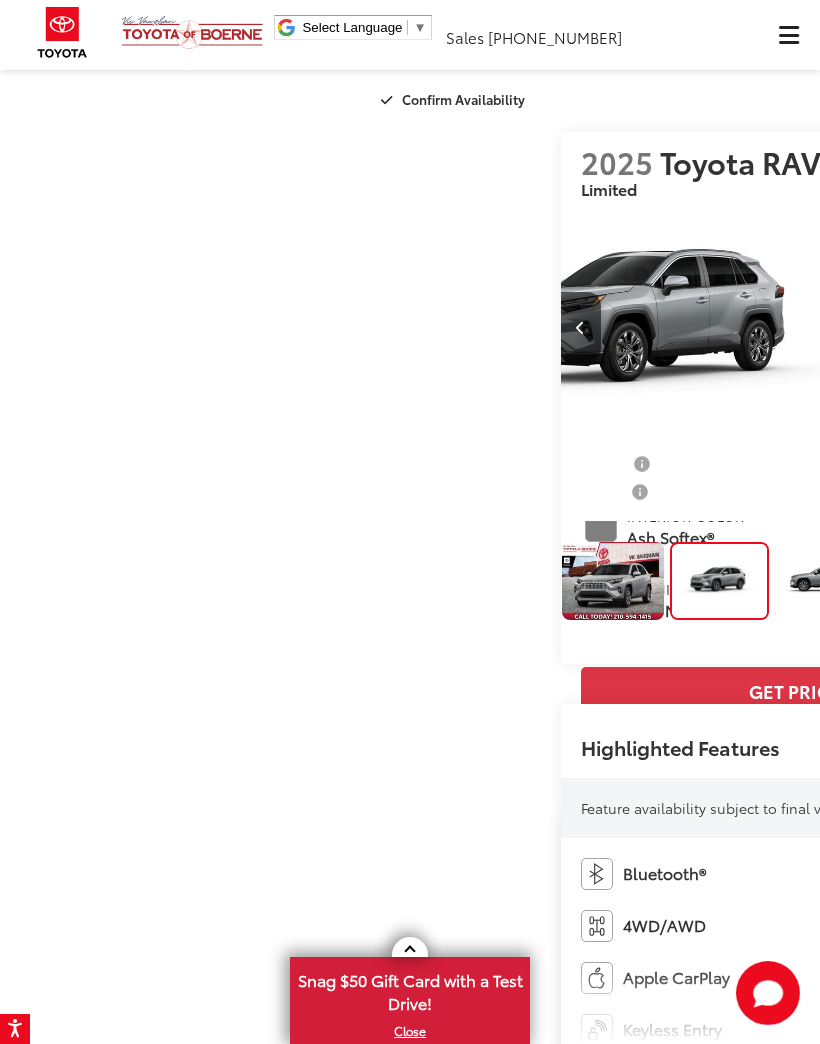 scroll, scrollTop: 0, scrollLeft: 820, axis: horizontal 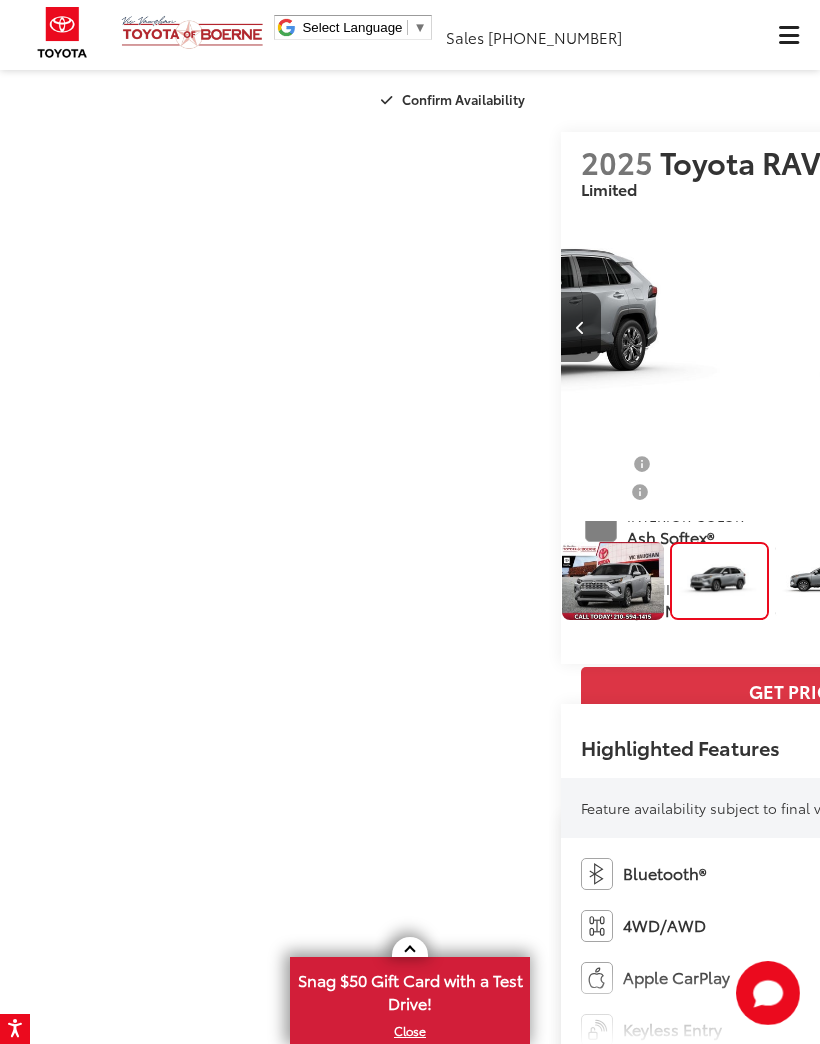 click at bounding box center [1060, 327] 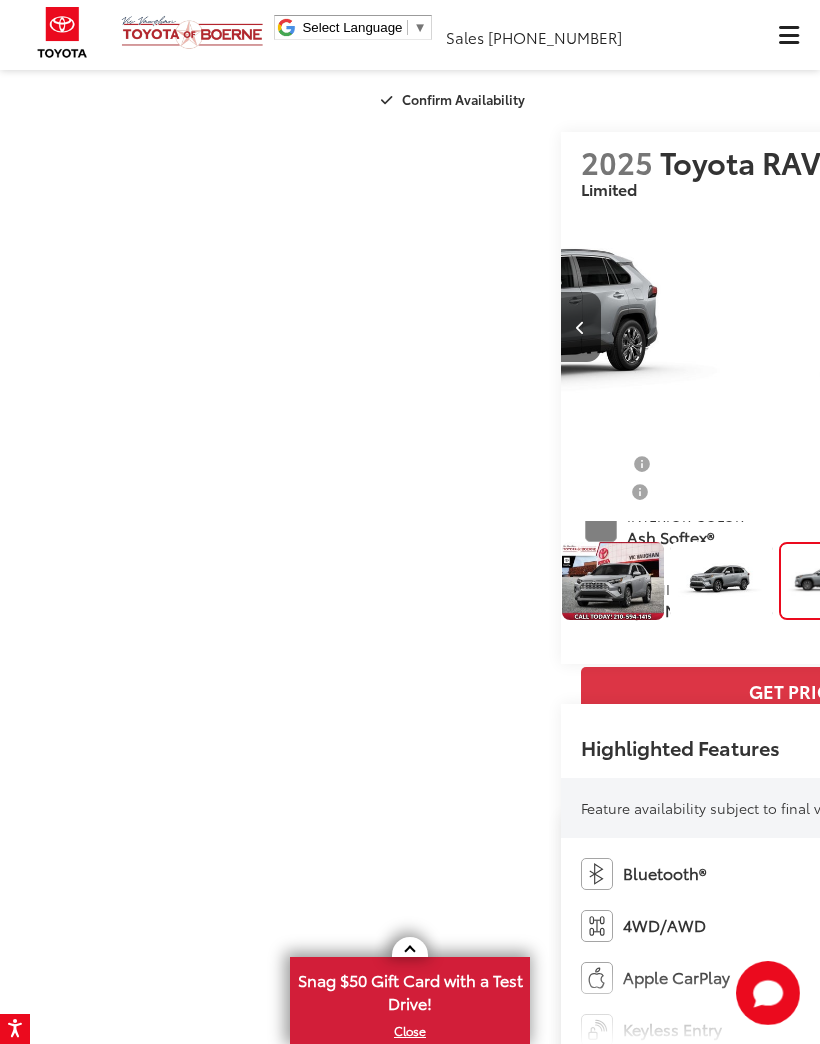 scroll, scrollTop: 0, scrollLeft: 1532, axis: horizontal 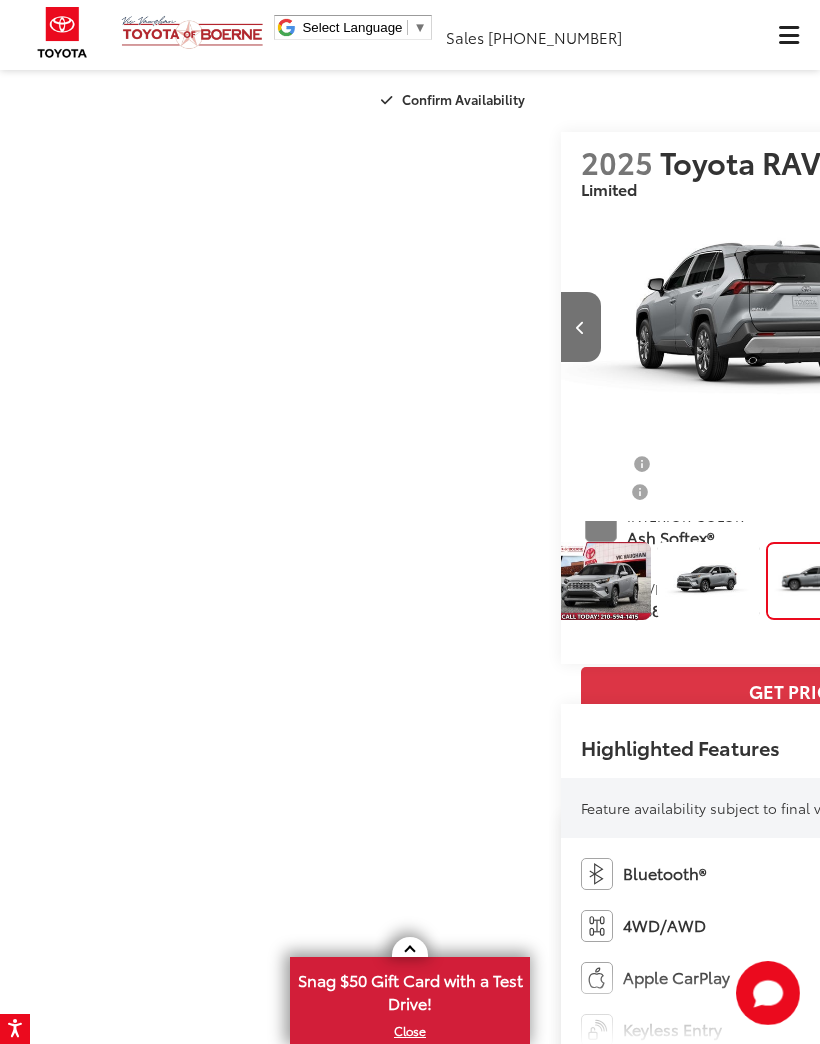 click at bounding box center (1060, 327) 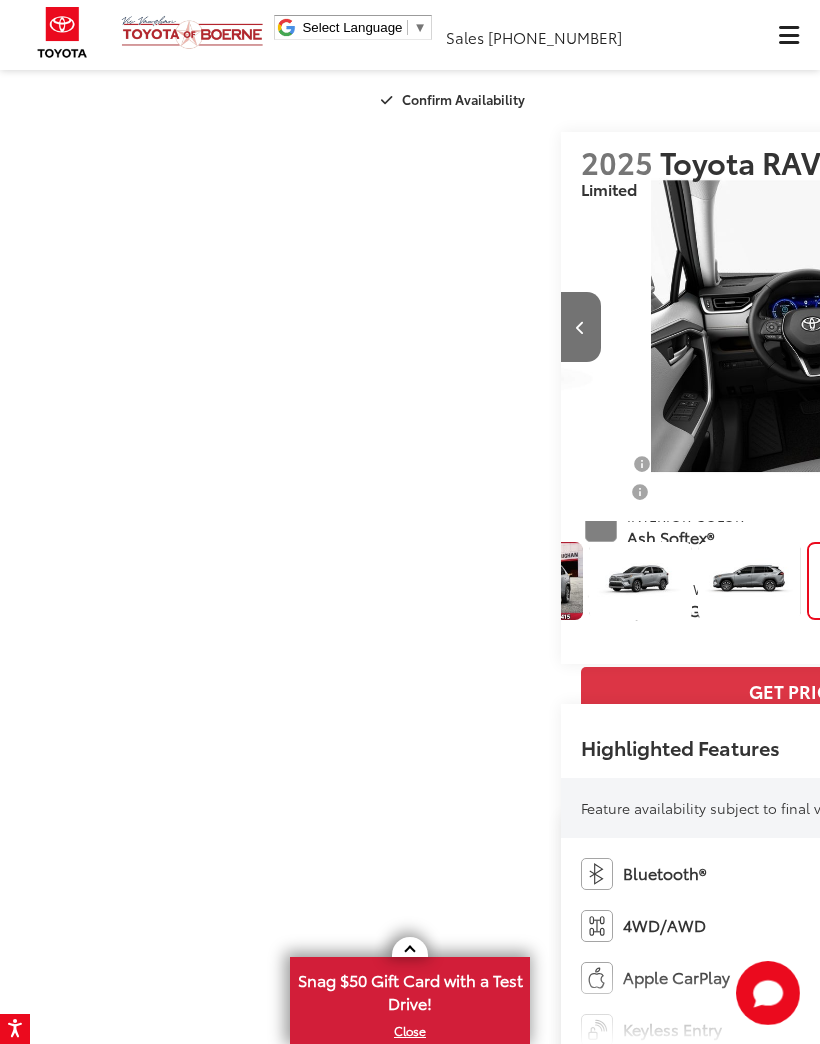 scroll, scrollTop: 0, scrollLeft: 2438, axis: horizontal 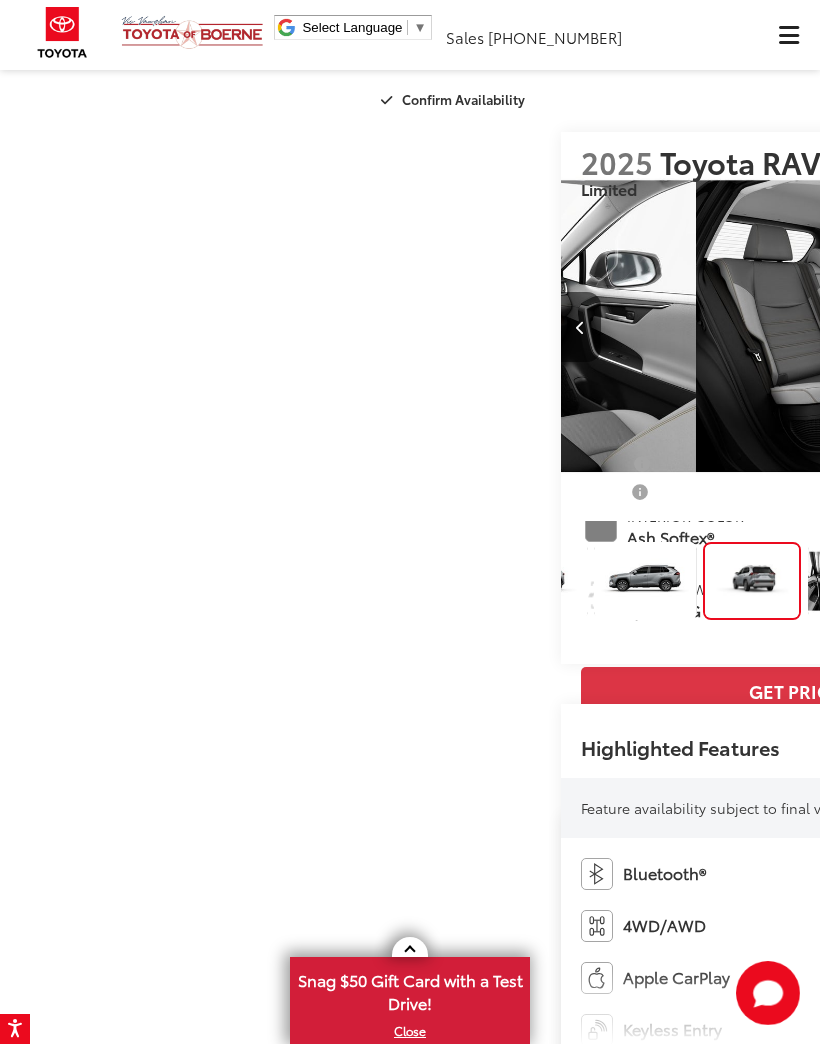 click at bounding box center (1060, 327) 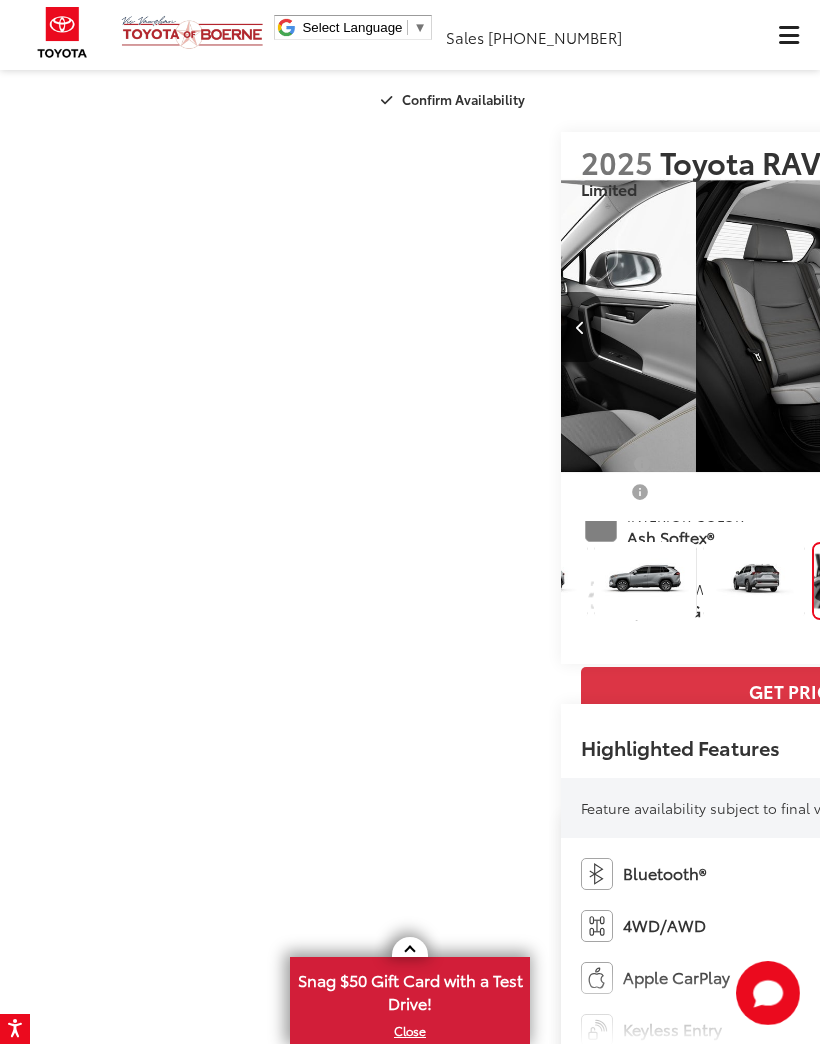 scroll, scrollTop: 0, scrollLeft: 3208, axis: horizontal 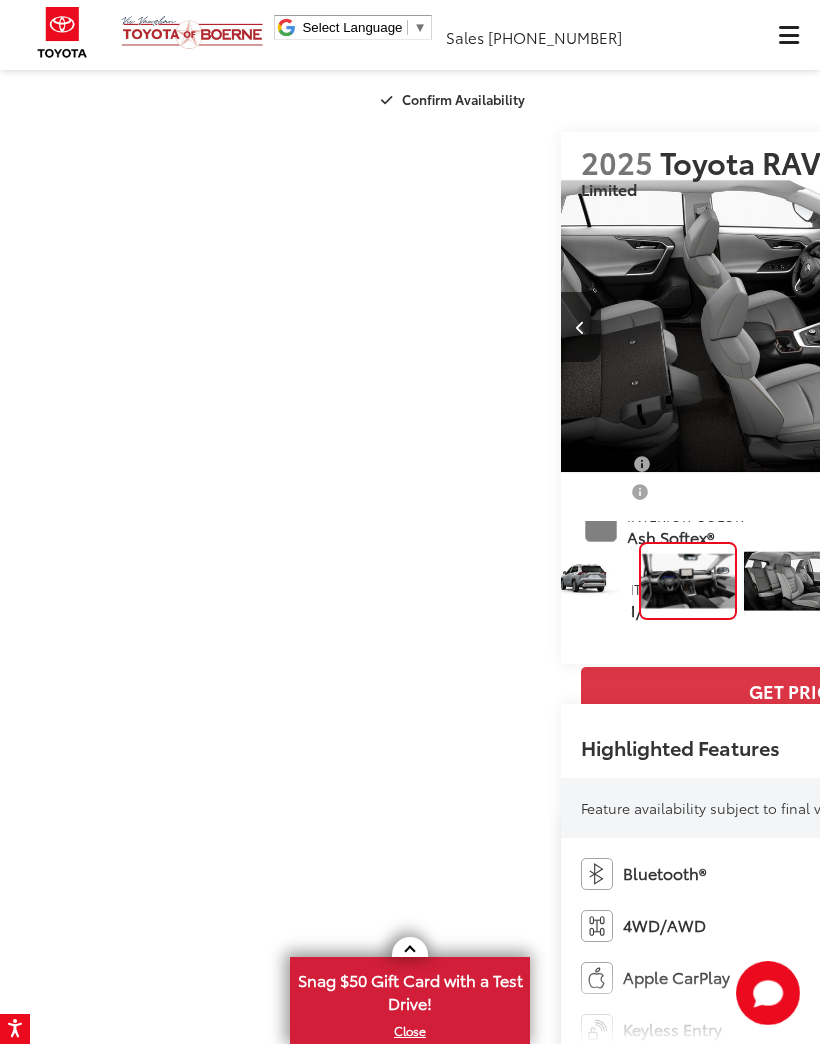 click at bounding box center (1060, 327) 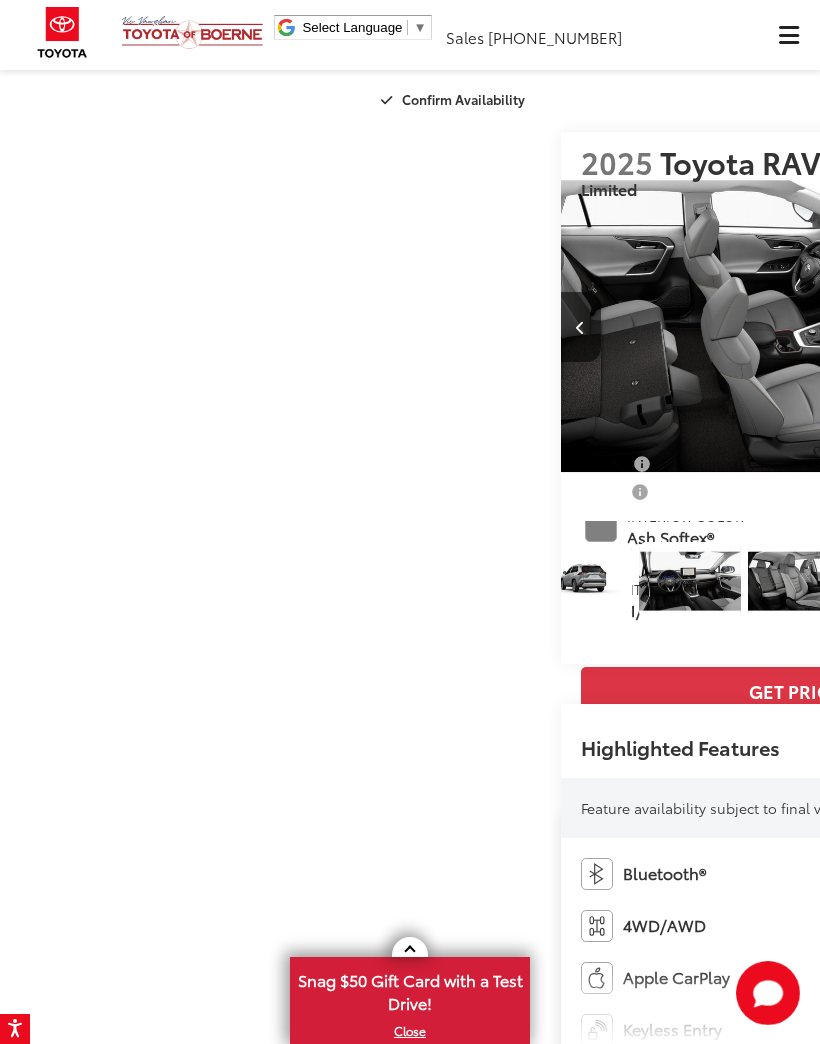 scroll, scrollTop: 0, scrollLeft: 3583, axis: horizontal 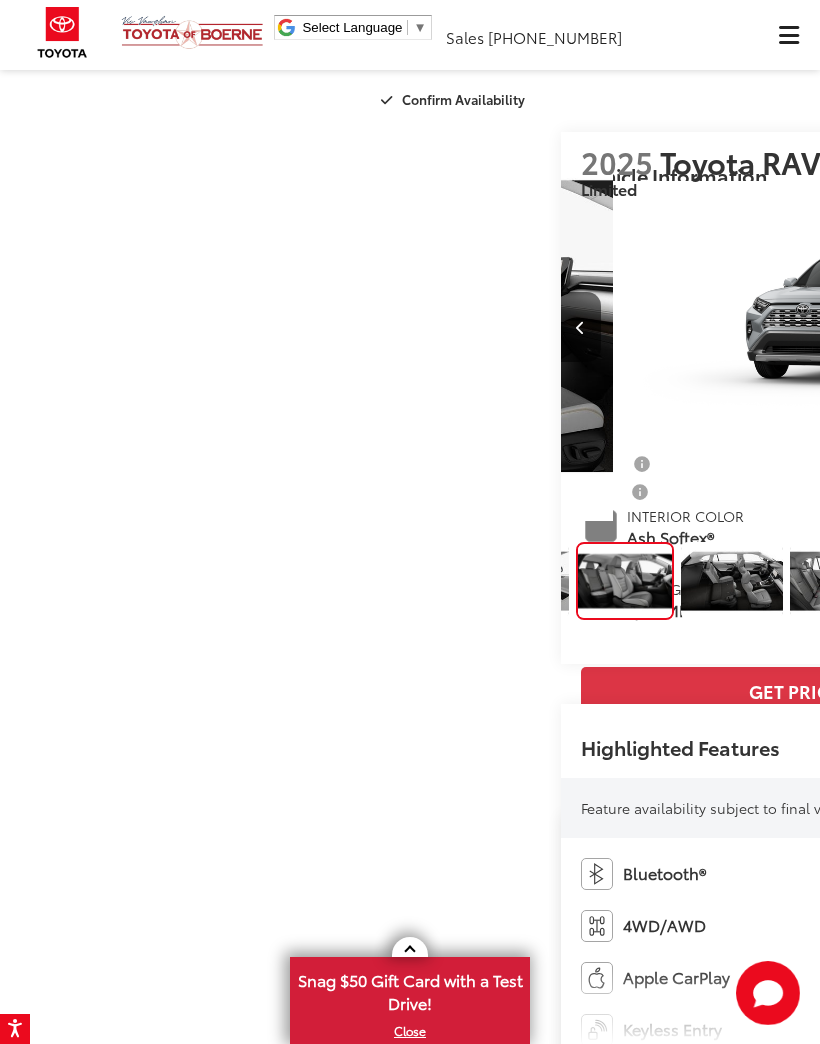 click at bounding box center [1060, 327] 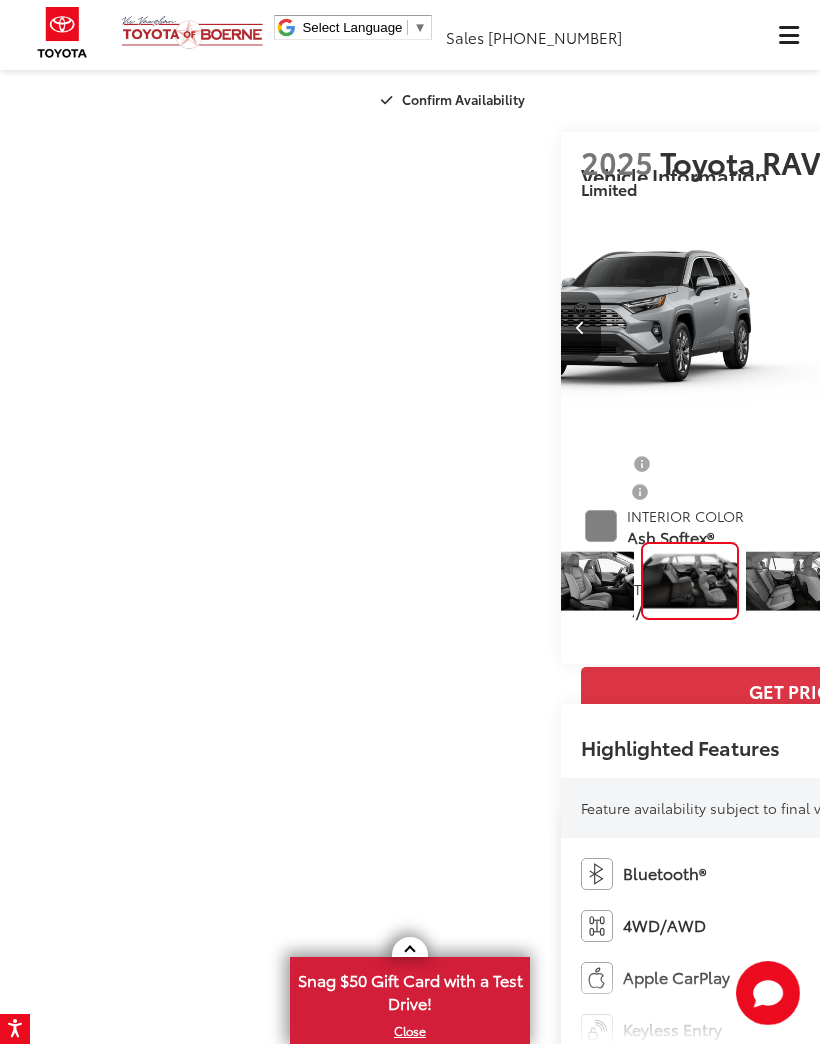 scroll, scrollTop: 0, scrollLeft: 660, axis: horizontal 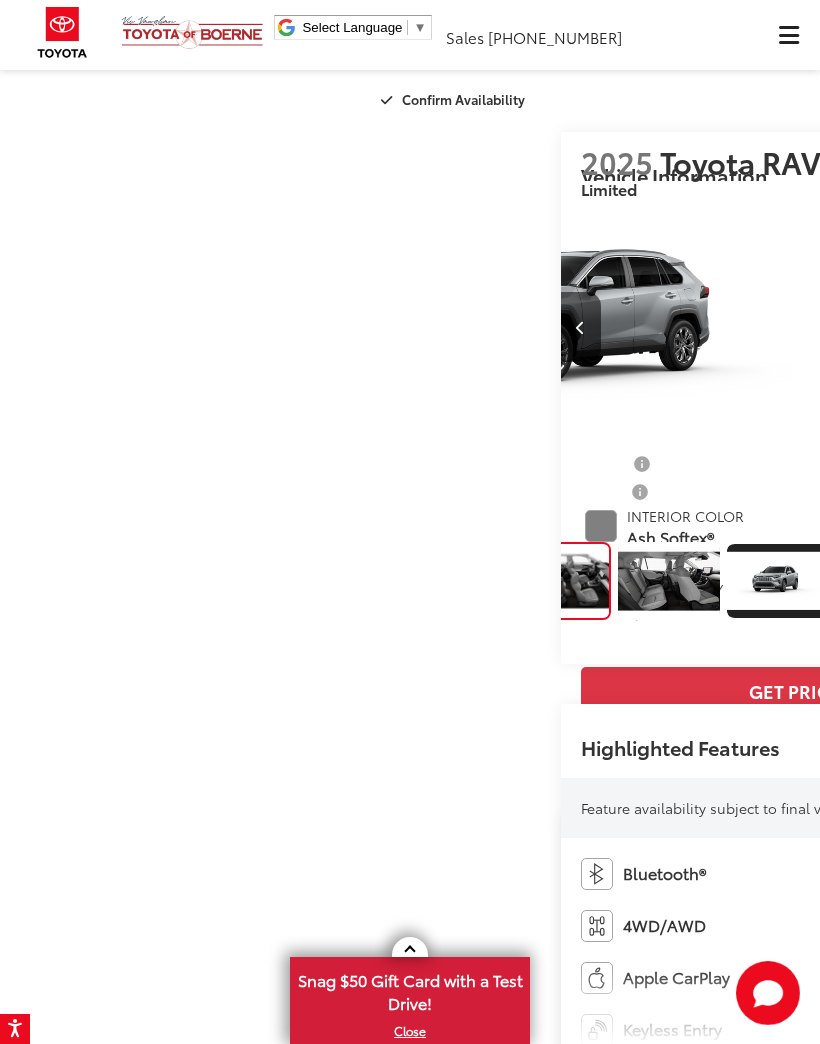 click at bounding box center [1060, 327] 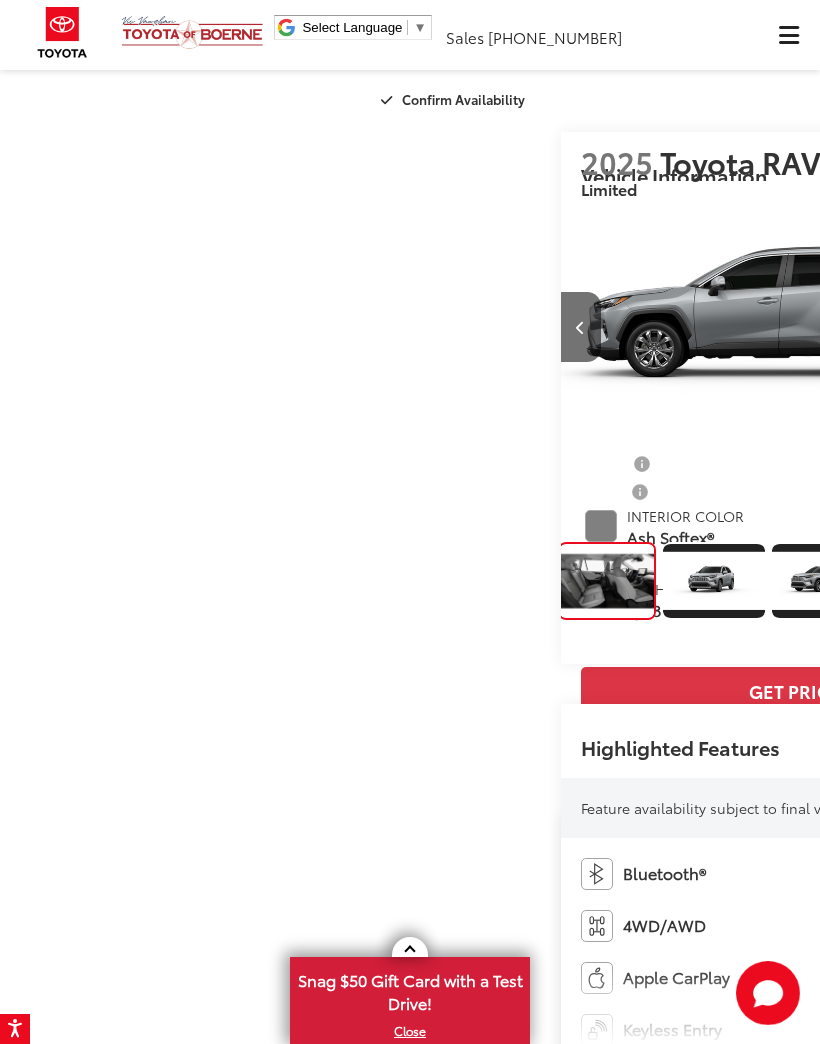scroll, scrollTop: 0, scrollLeft: 825, axis: horizontal 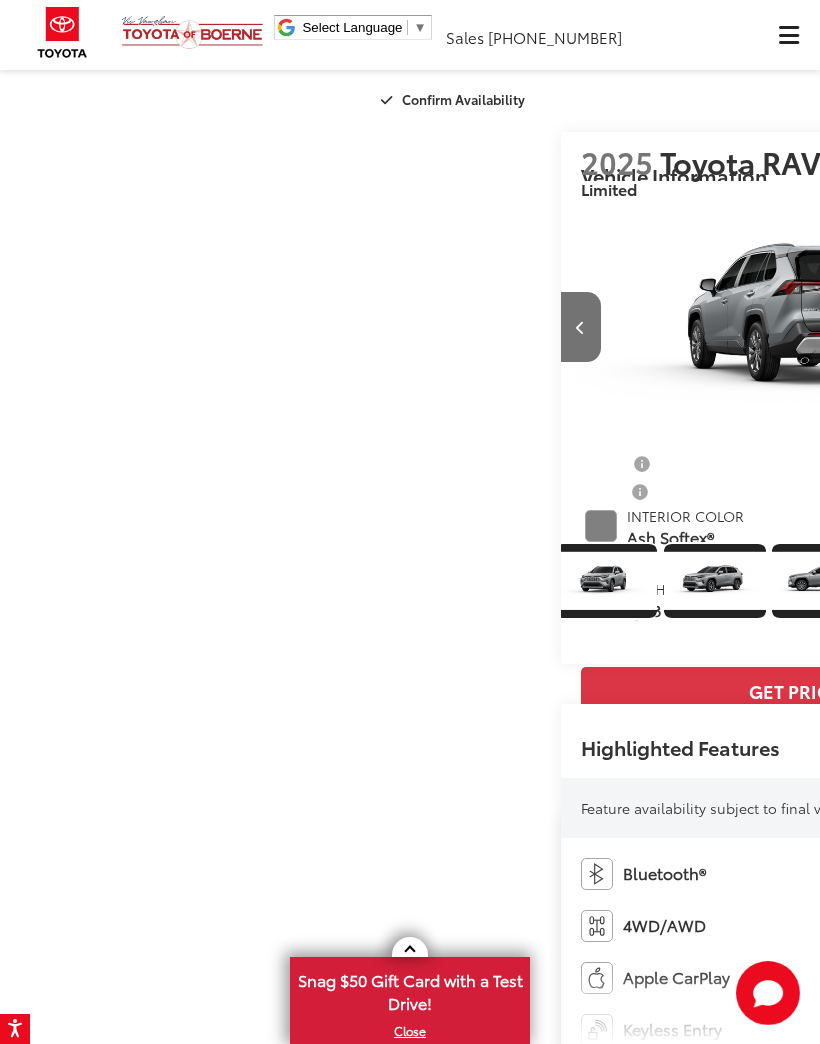 click at bounding box center (1060, 327) 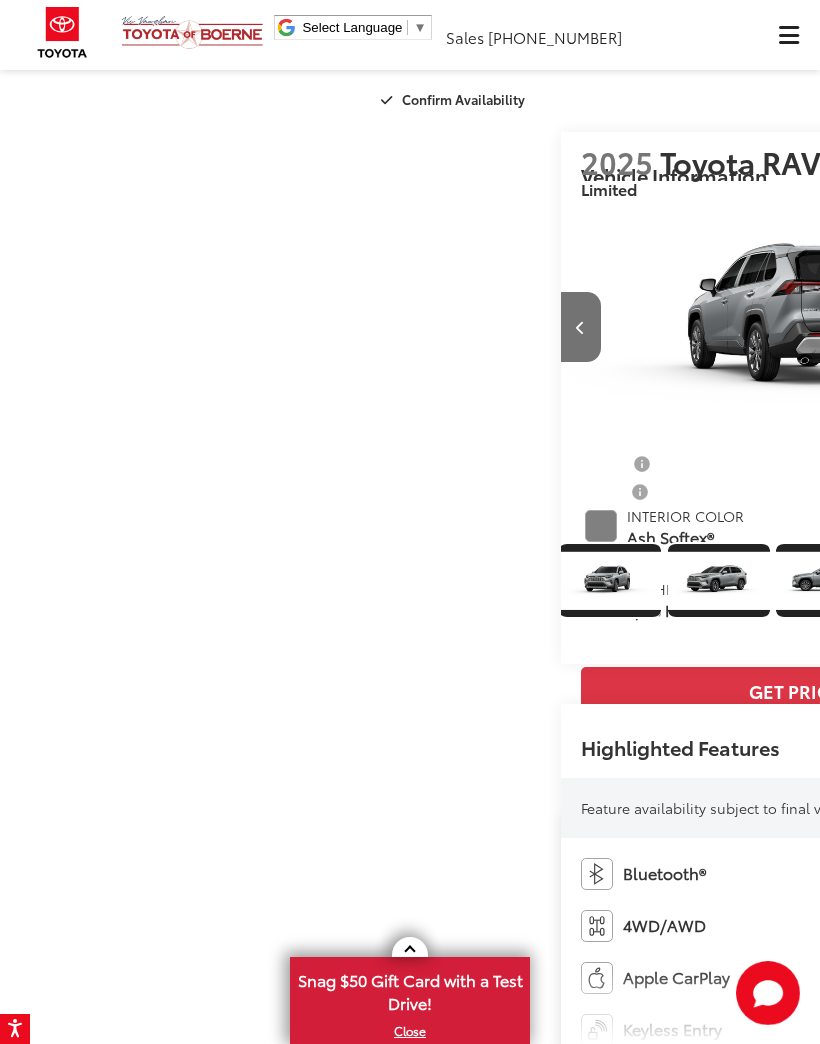 scroll 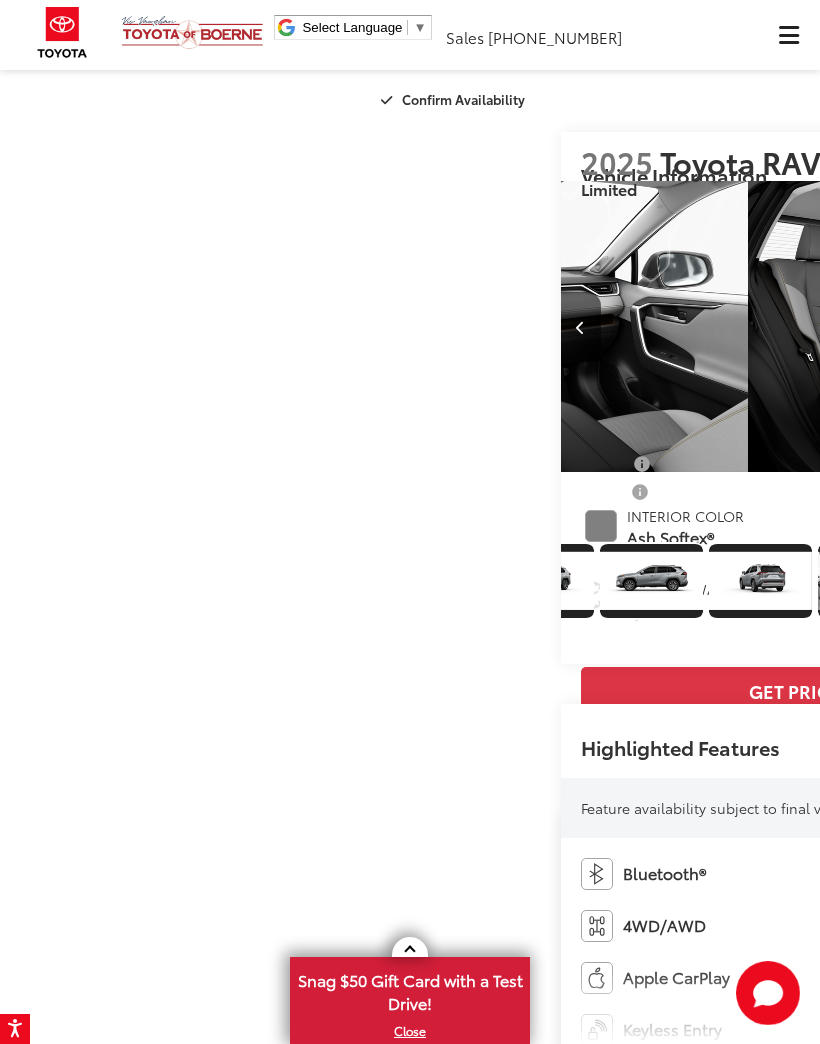 click at bounding box center (1060, 327) 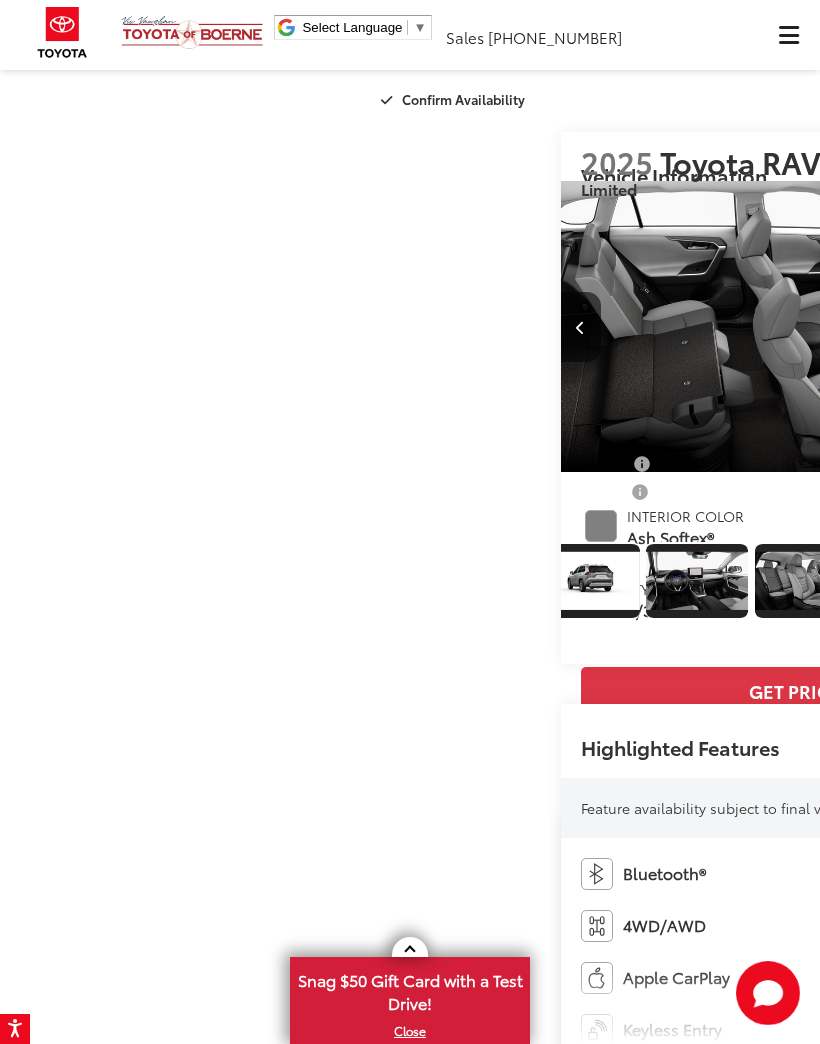 click at bounding box center (1060, 327) 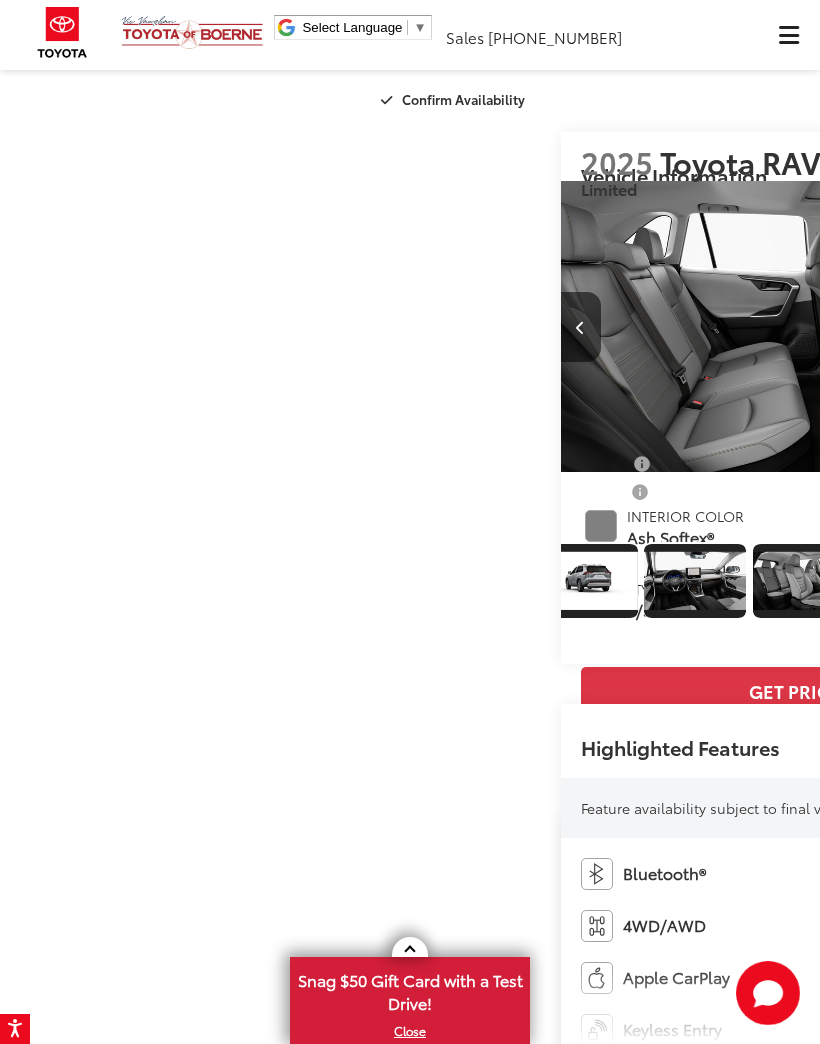 click at bounding box center (1060, 327) 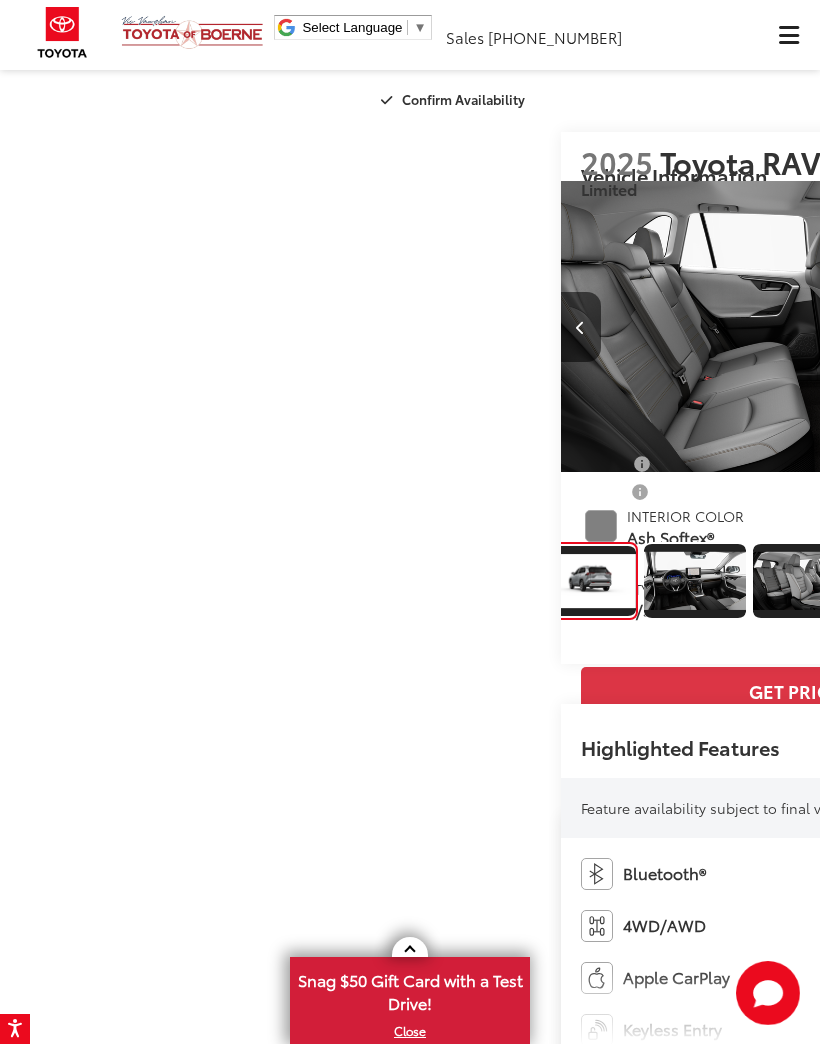 click at bounding box center [1060, 327] 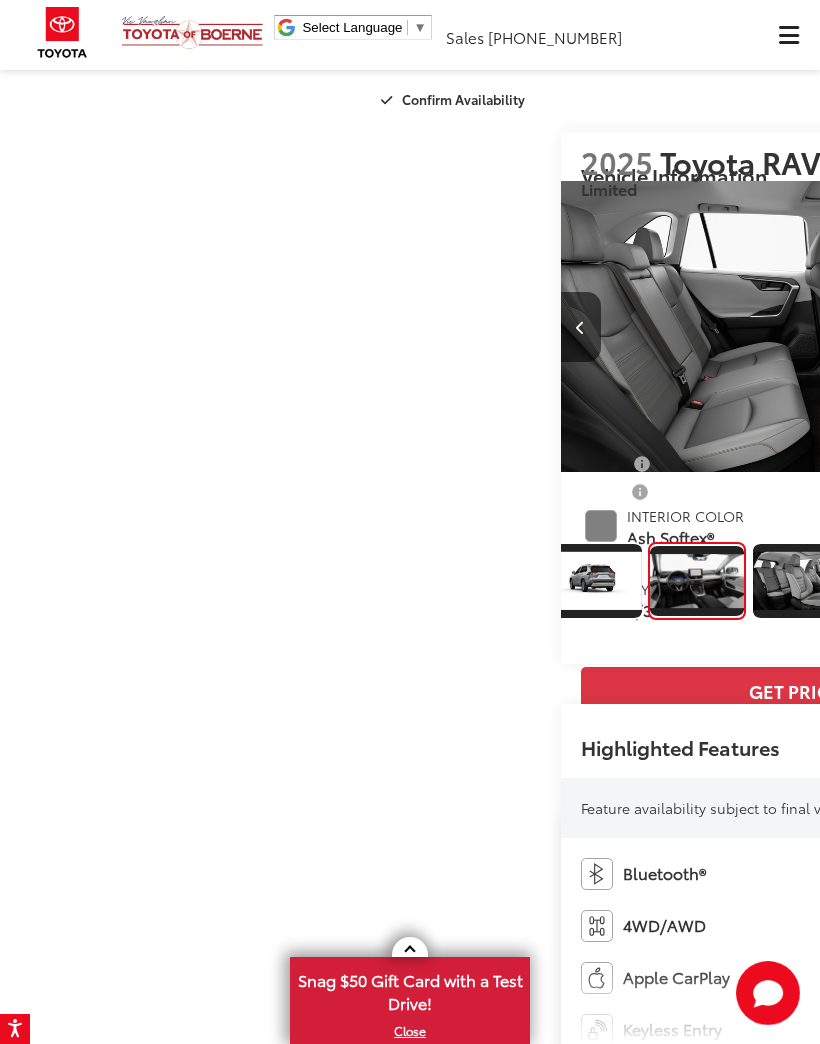 click at bounding box center (1060, 327) 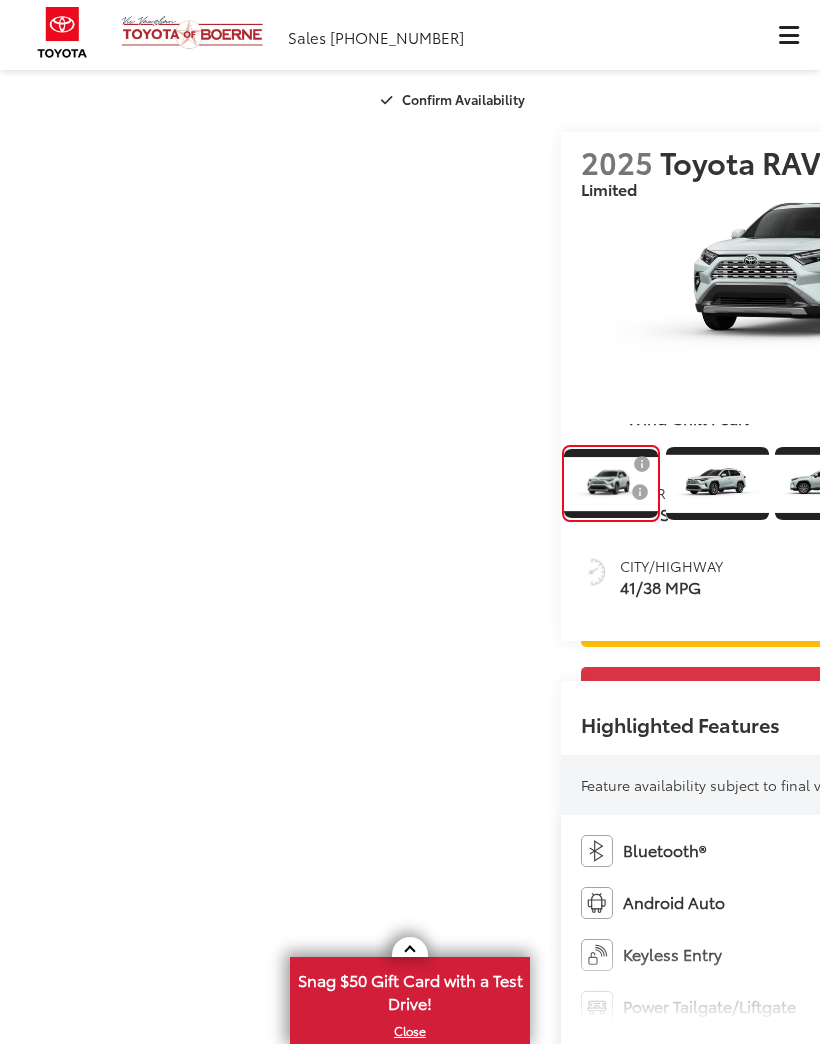 scroll, scrollTop: 0, scrollLeft: 0, axis: both 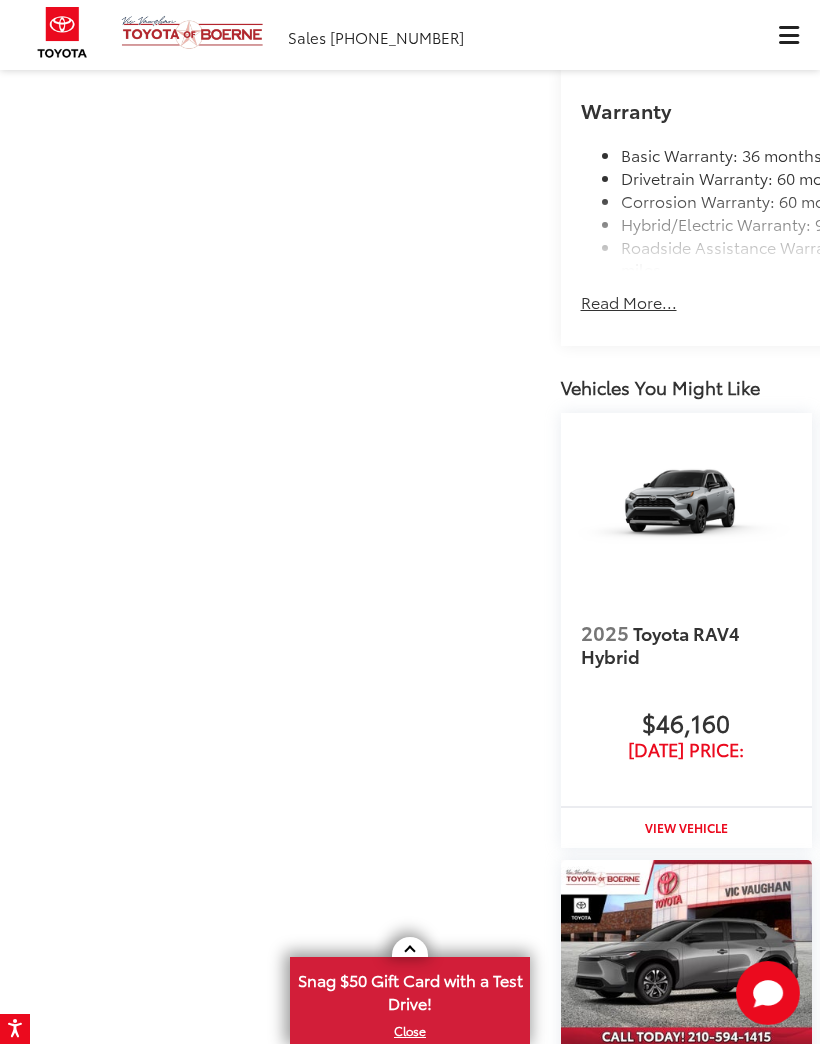 click on "View More Highlights..." at bounding box center (669, -961) 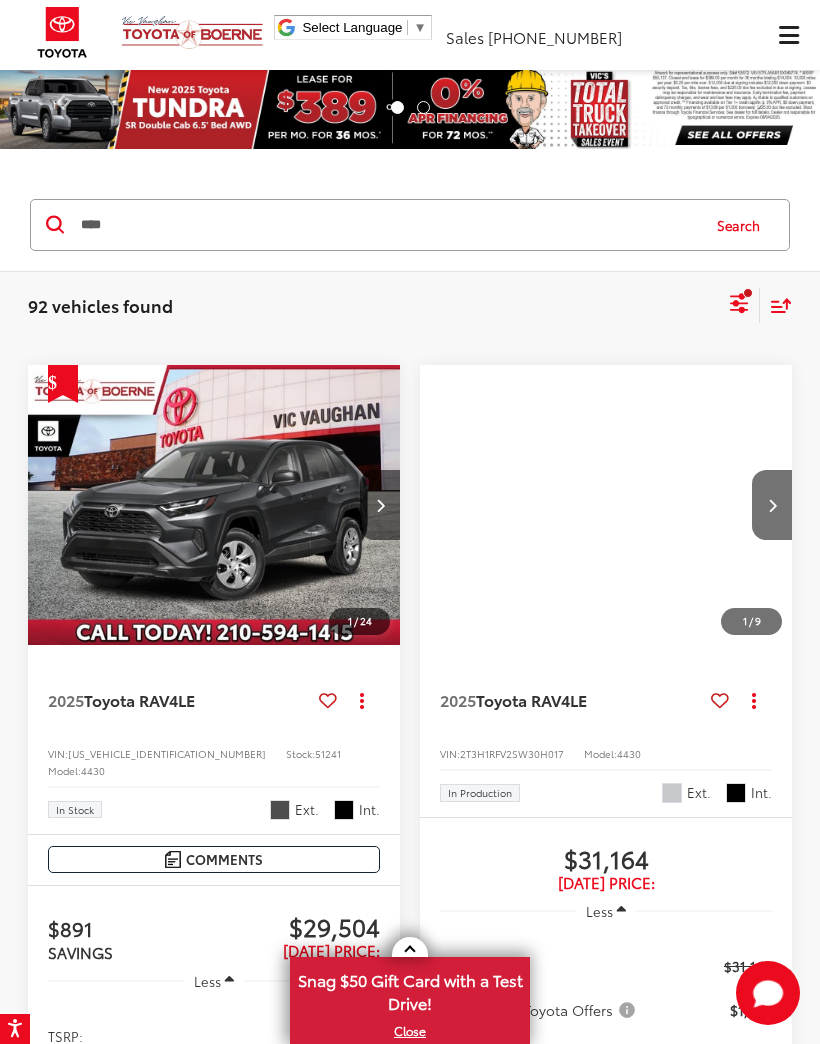 scroll, scrollTop: 0, scrollLeft: 0, axis: both 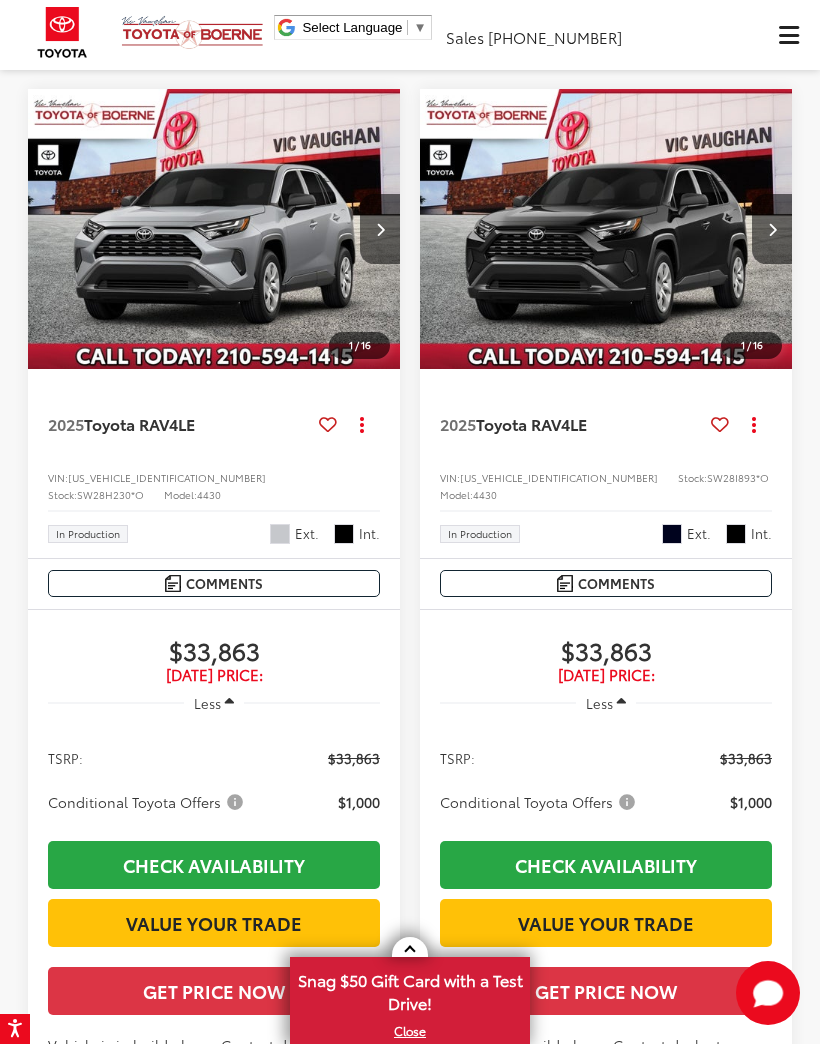 click at bounding box center (606, 229) 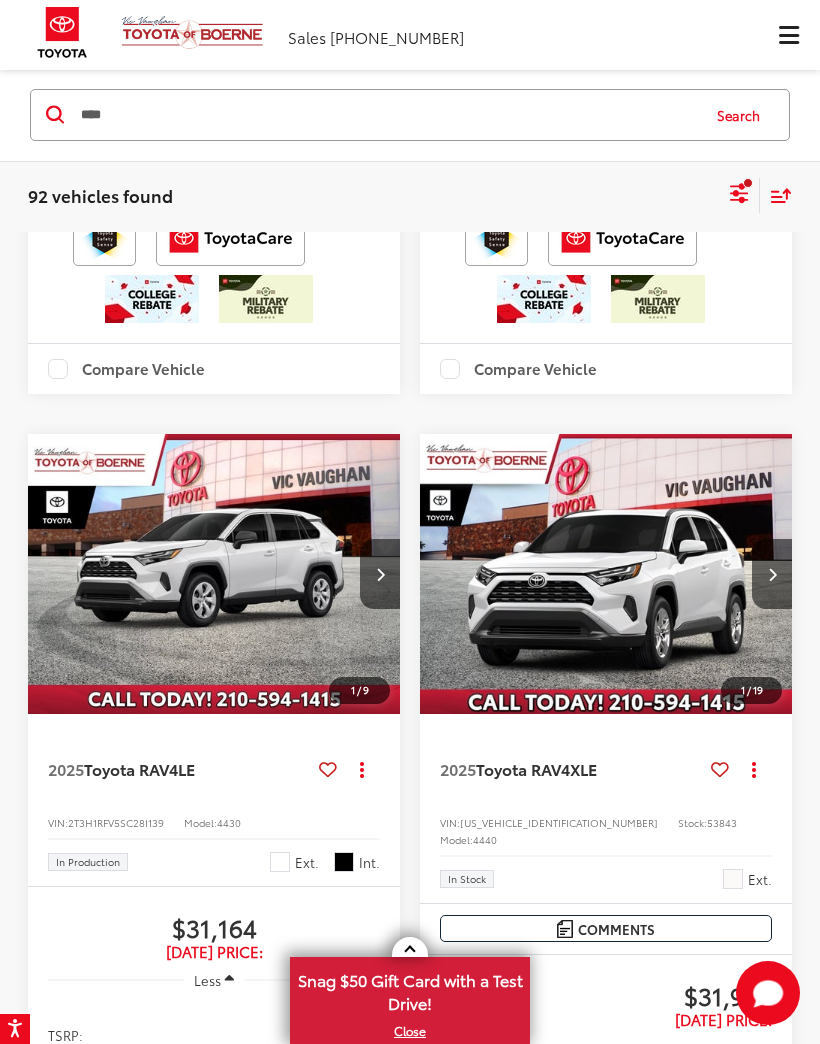 scroll, scrollTop: 2379, scrollLeft: 0, axis: vertical 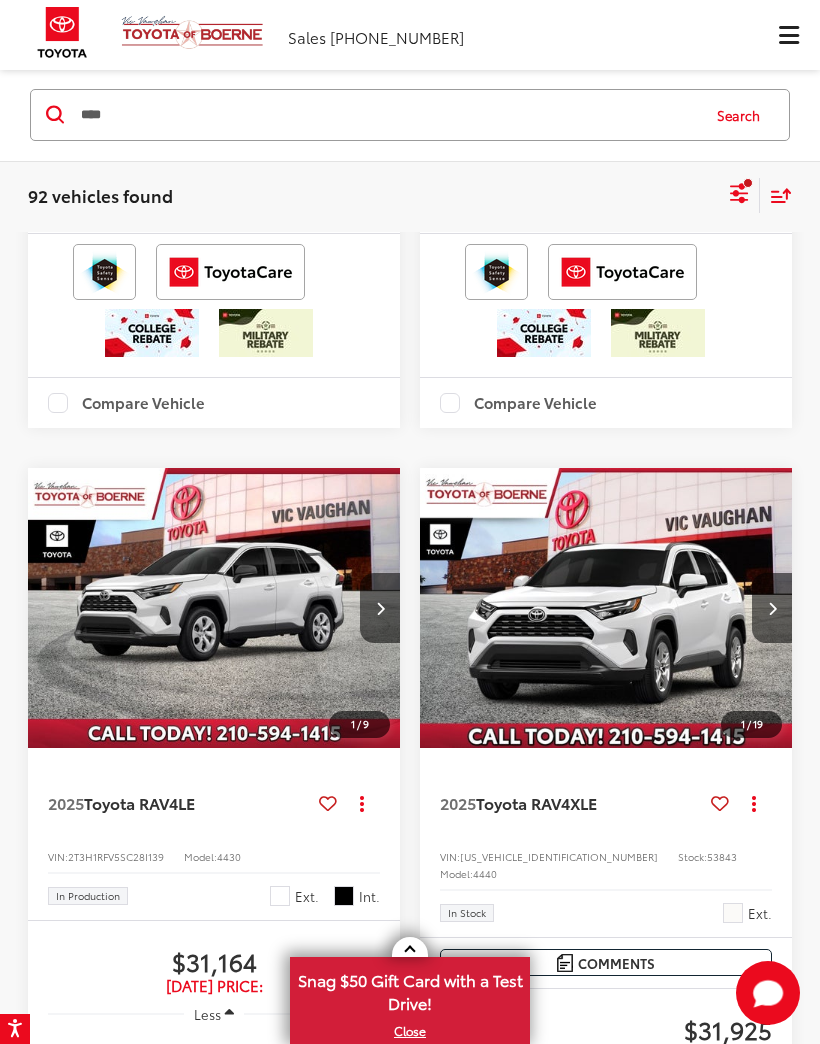 click on "****" at bounding box center [388, 115] 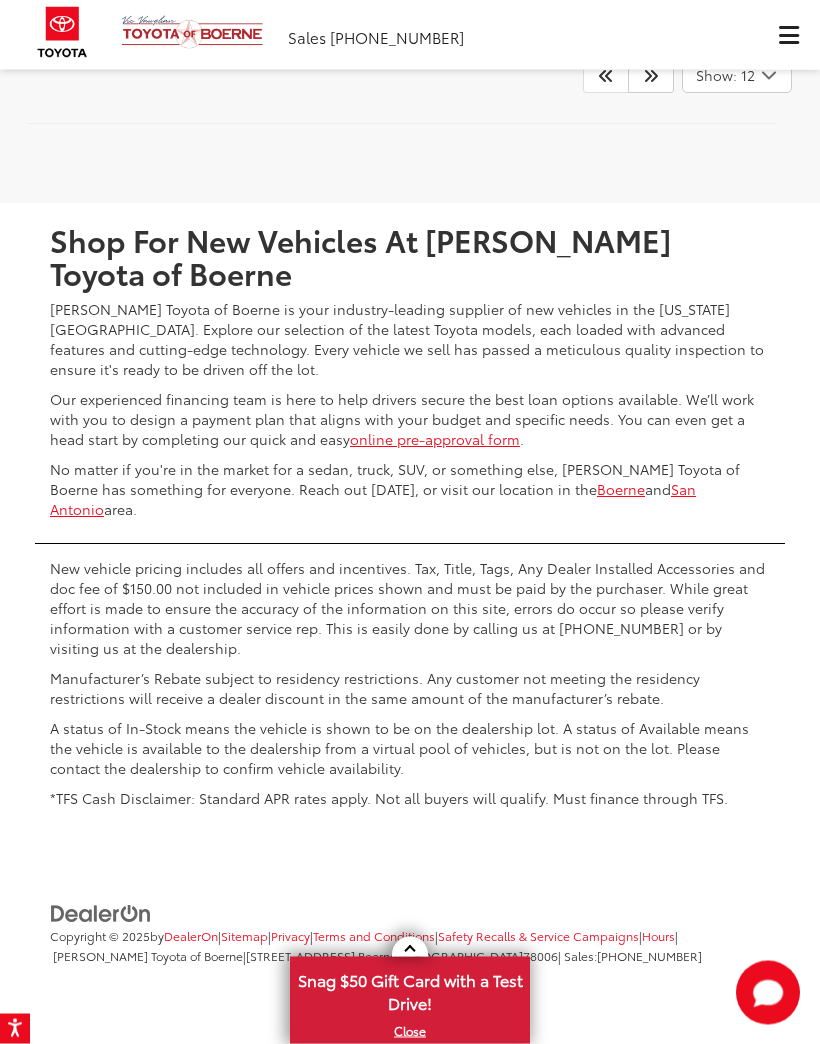 scroll, scrollTop: 7588, scrollLeft: 0, axis: vertical 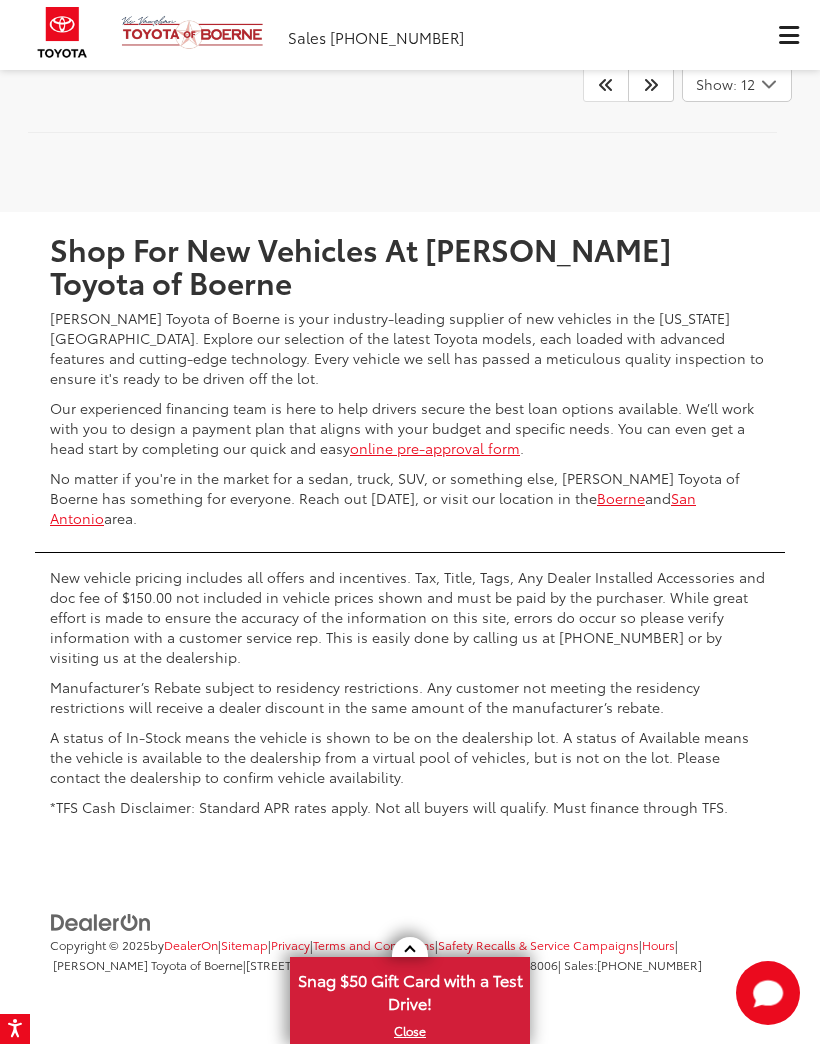 click on "Show: 12" at bounding box center (737, 84) 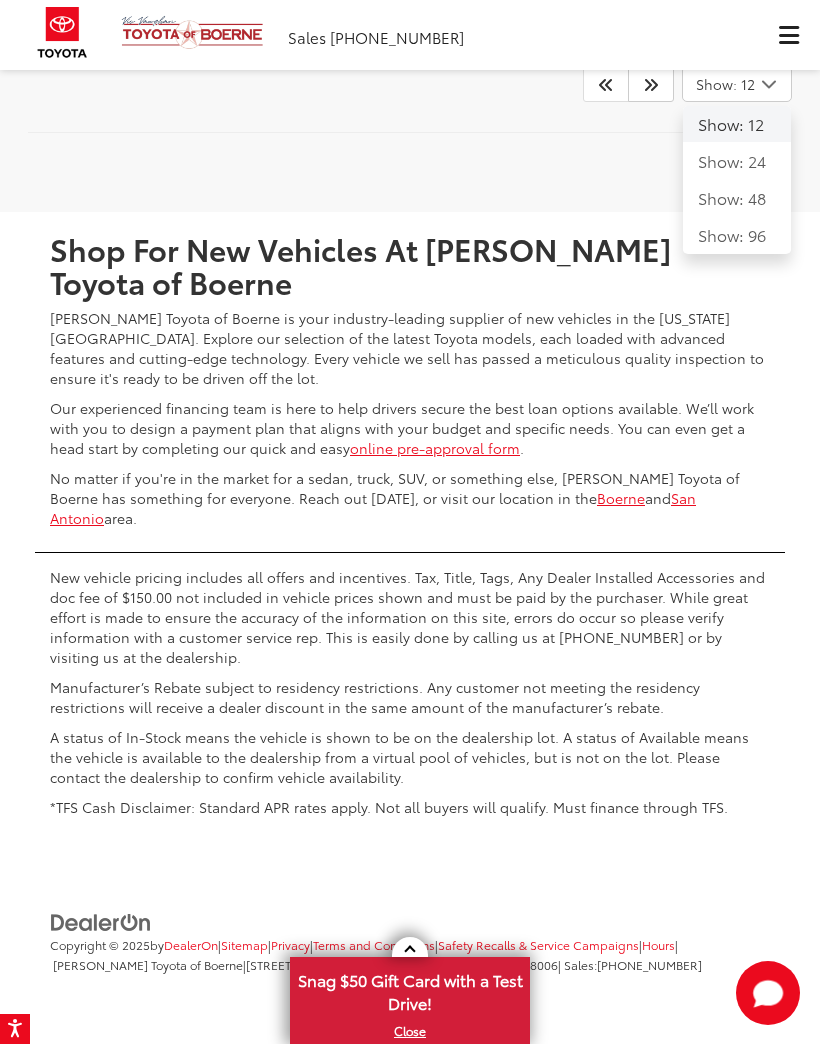 click on "Show: 96" 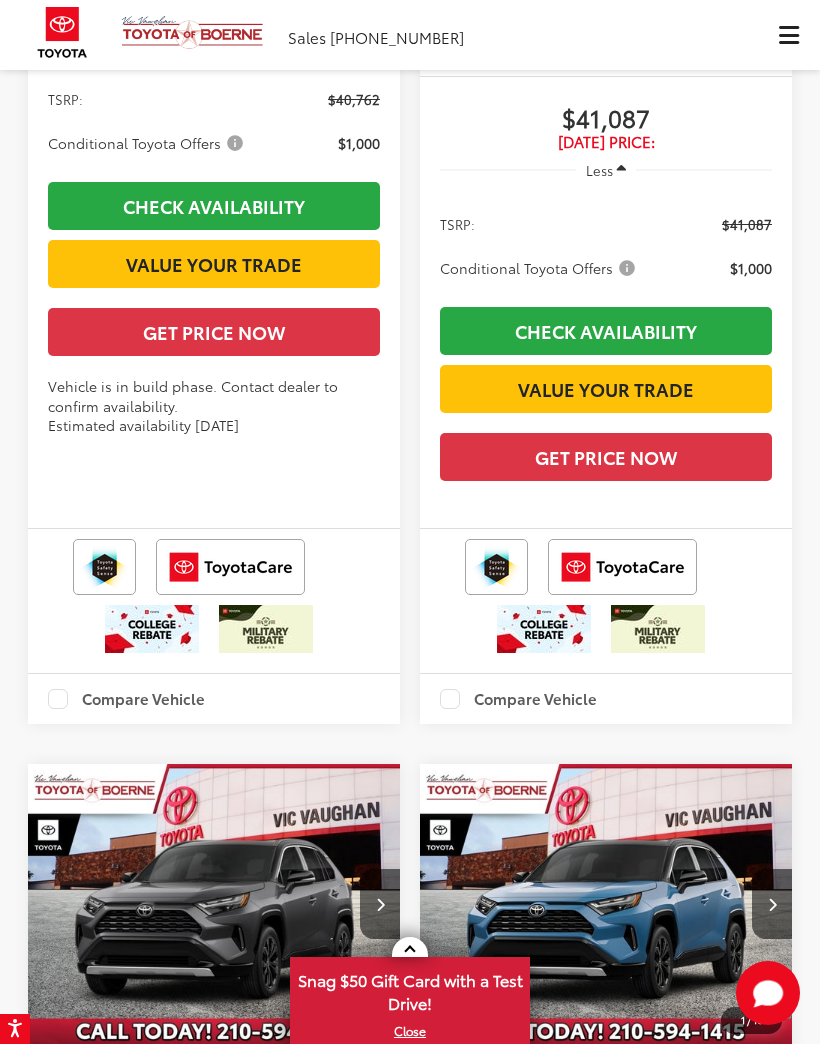 scroll, scrollTop: 44568, scrollLeft: 0, axis: vertical 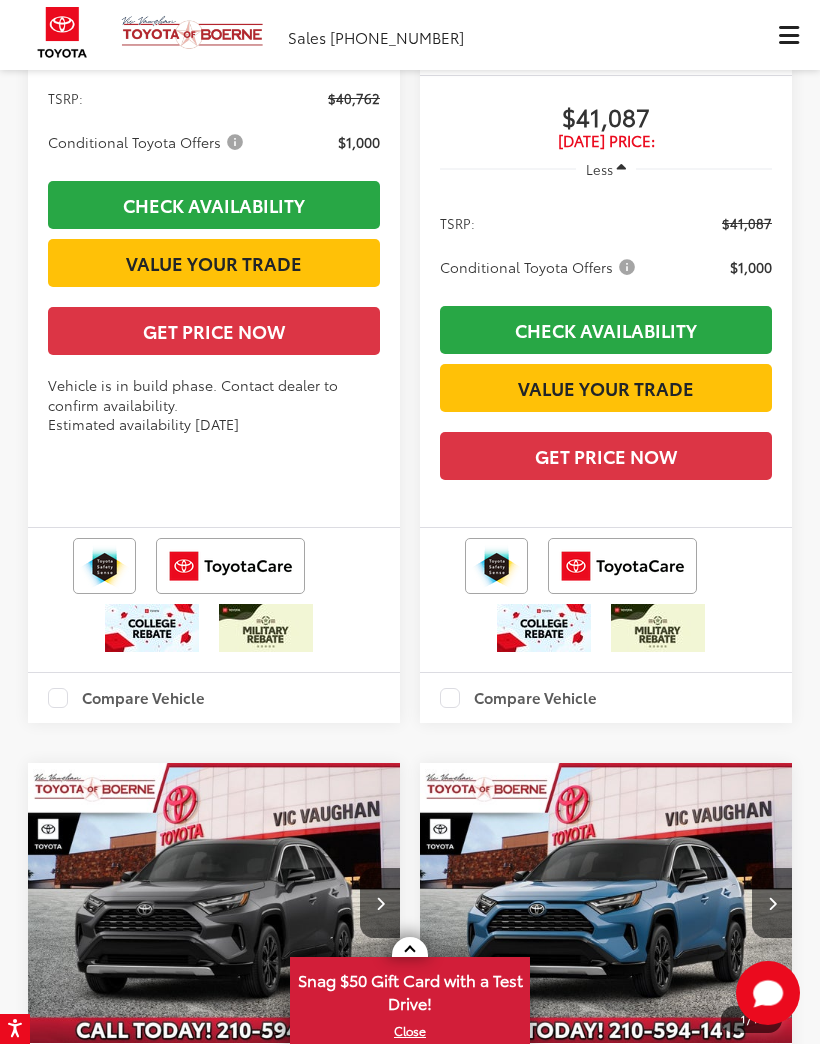 click at bounding box center (606, -1578) 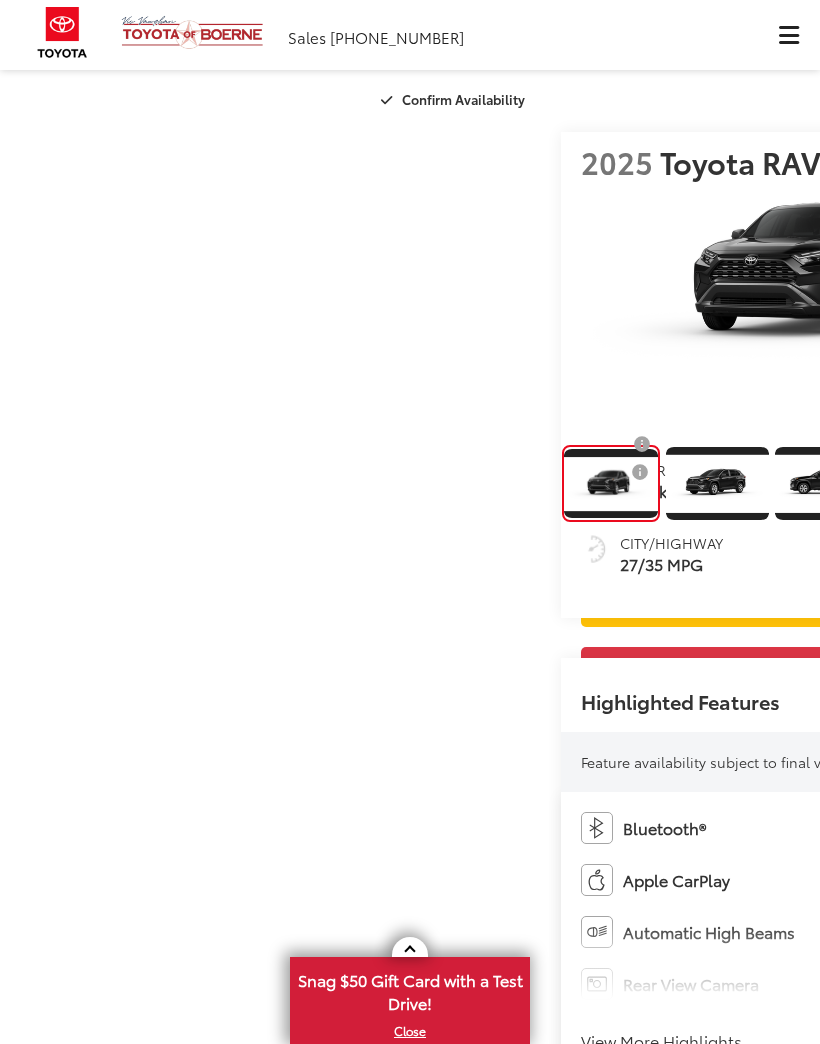scroll, scrollTop: 0, scrollLeft: 0, axis: both 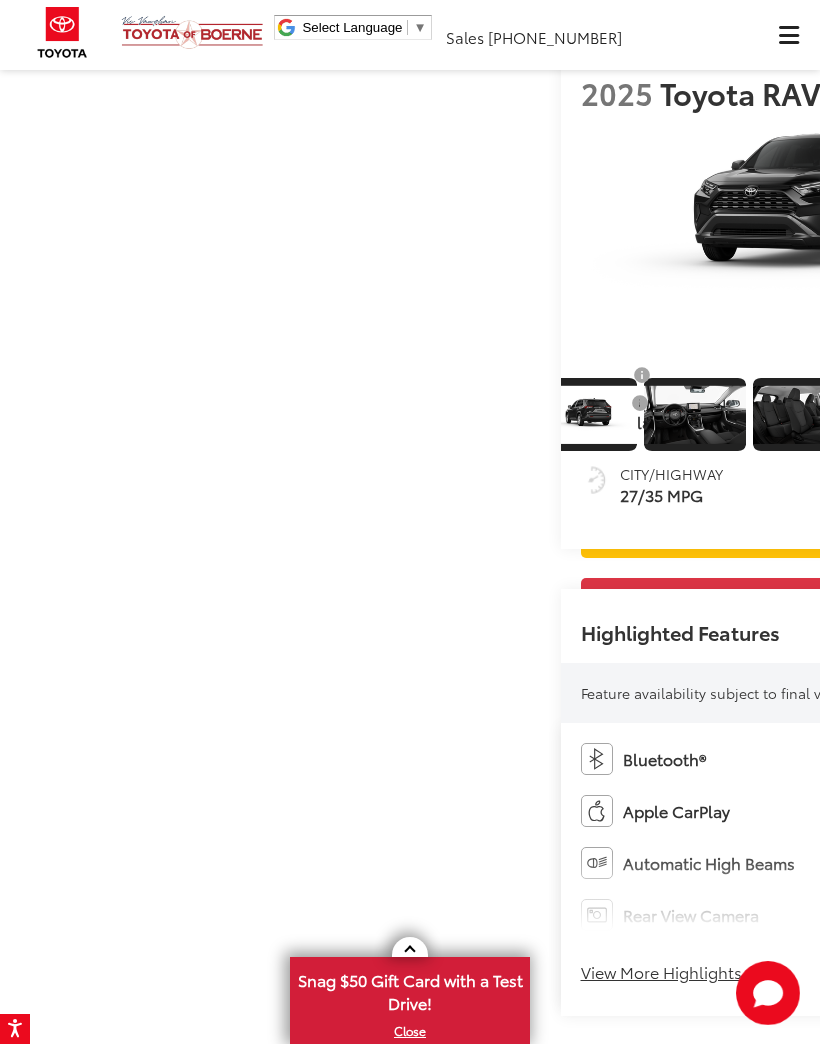 click at bounding box center (1060, 209) 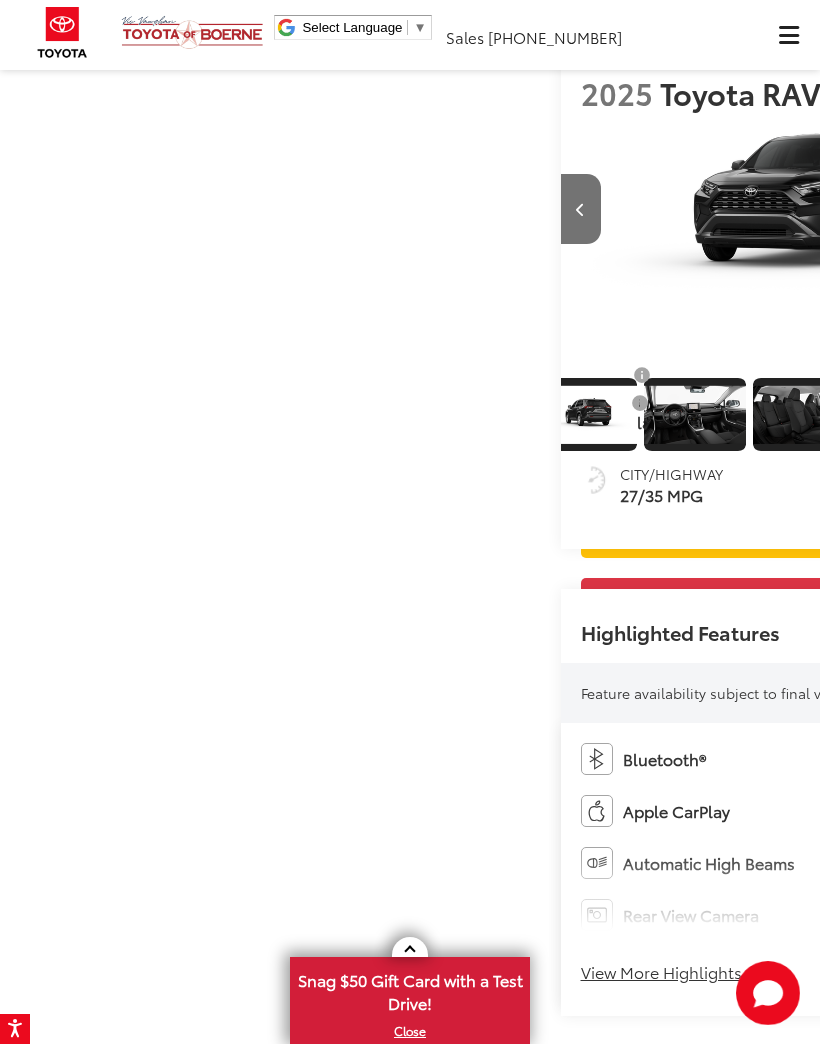 scroll, scrollTop: 0, scrollLeft: 751, axis: horizontal 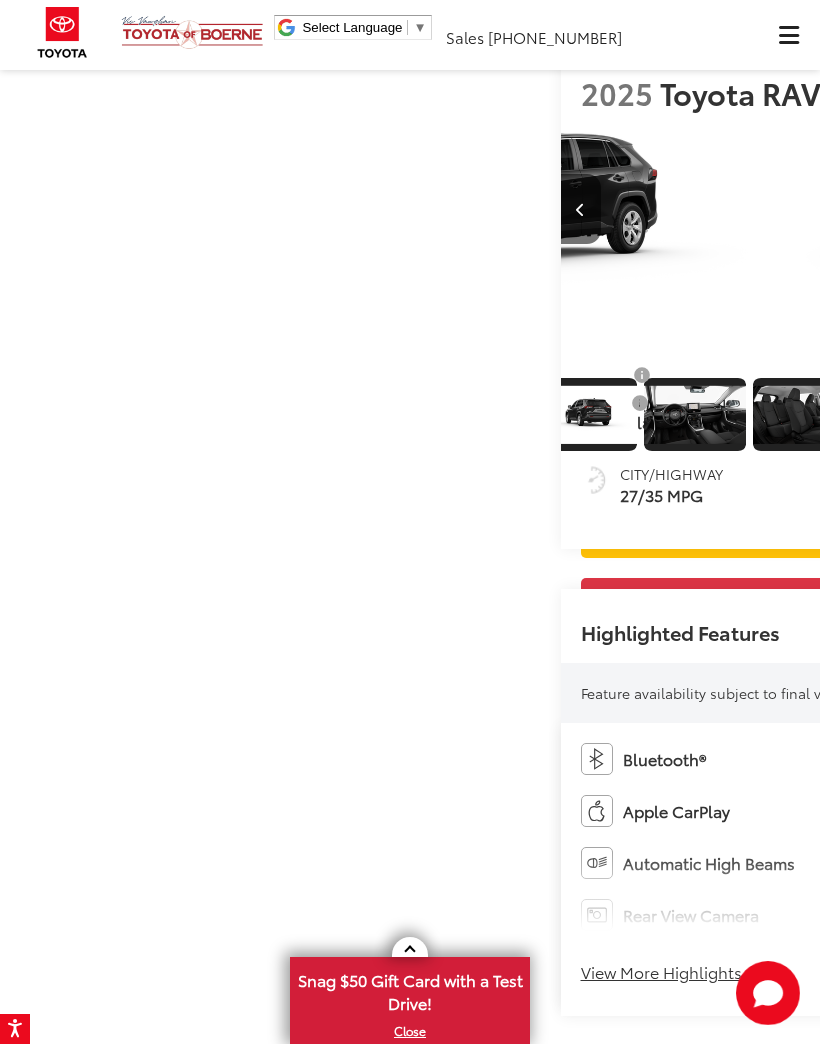 click at bounding box center (580, 210) 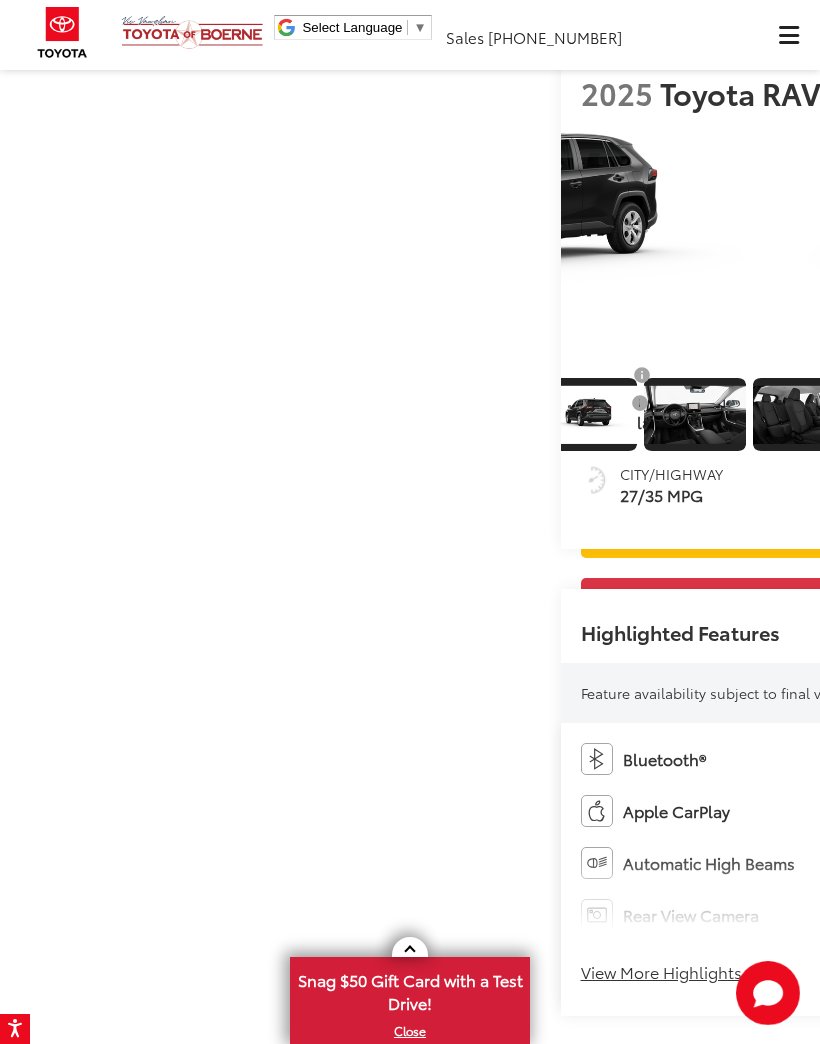 scroll, scrollTop: 0, scrollLeft: 45, axis: horizontal 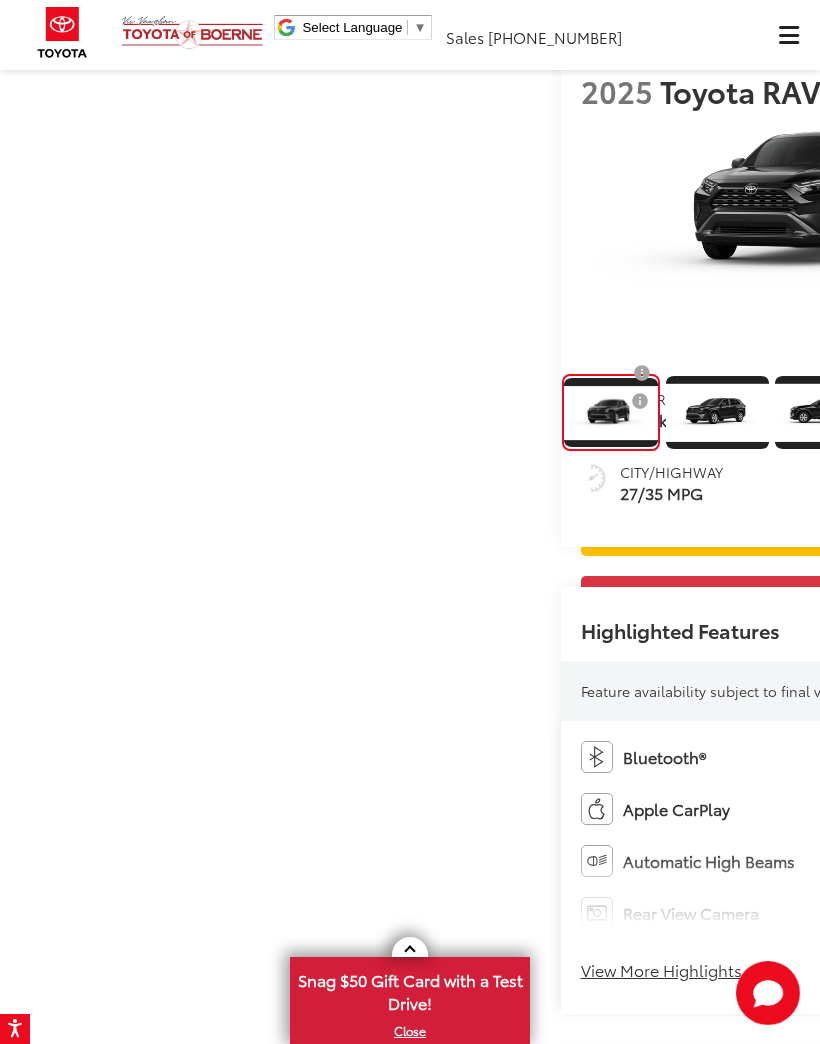 click at bounding box center (1060, 207) 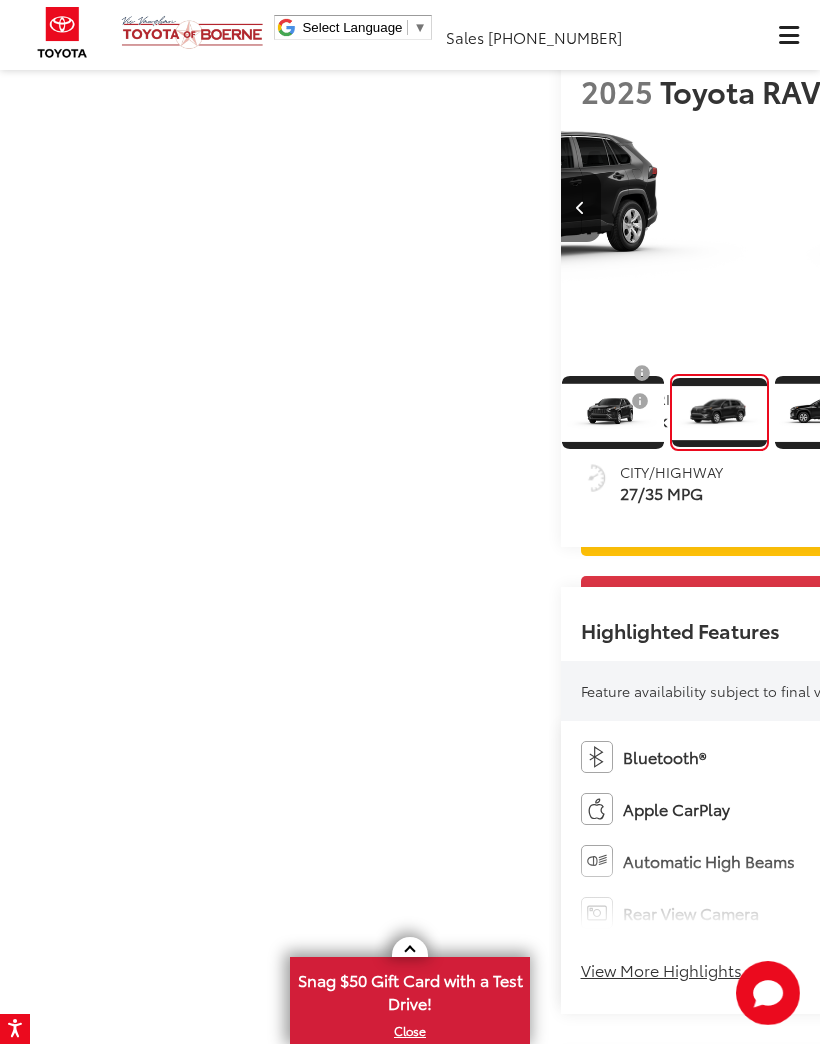 click at bounding box center [1059, 208] 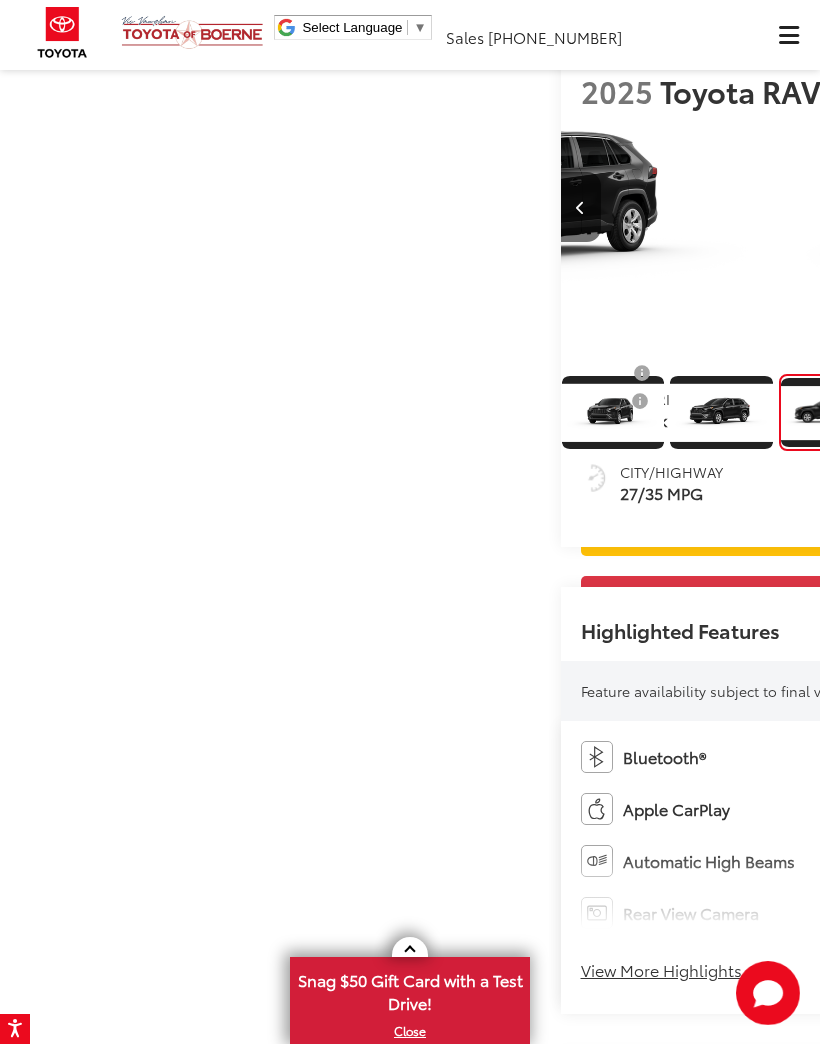 scroll, scrollTop: 0, scrollLeft: 1253, axis: horizontal 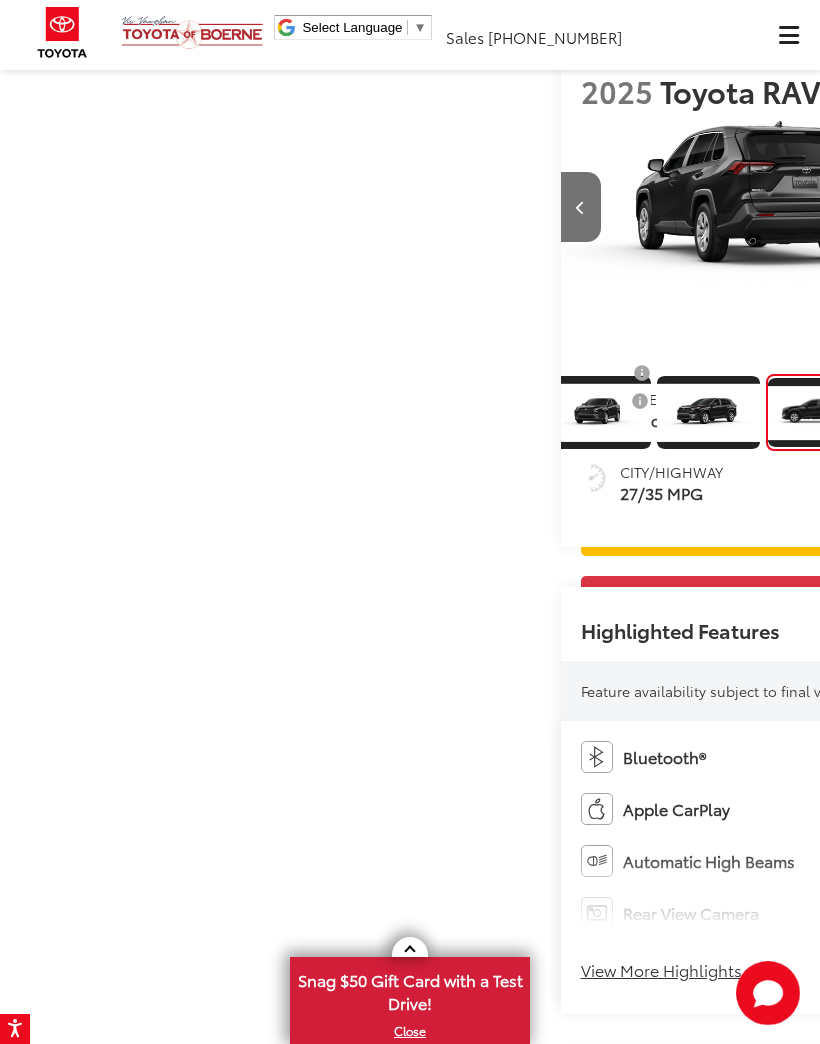 click at bounding box center (1060, 207) 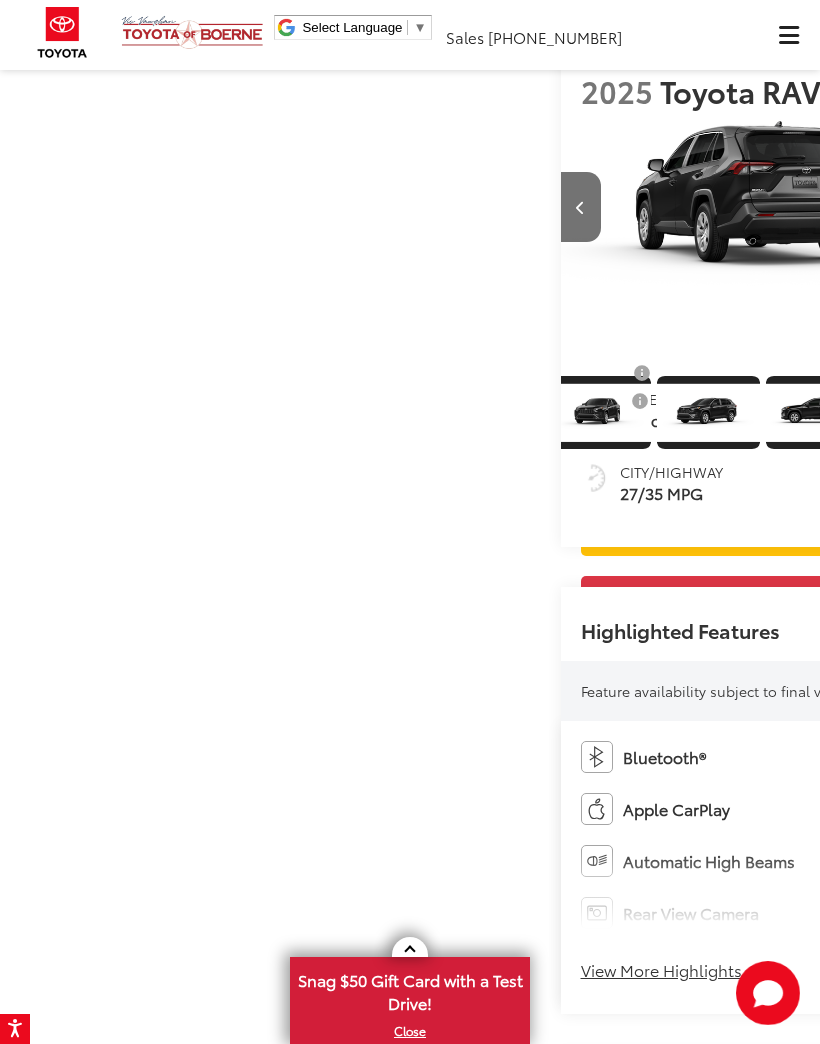 scroll, scrollTop: 0, scrollLeft: 2343, axis: horizontal 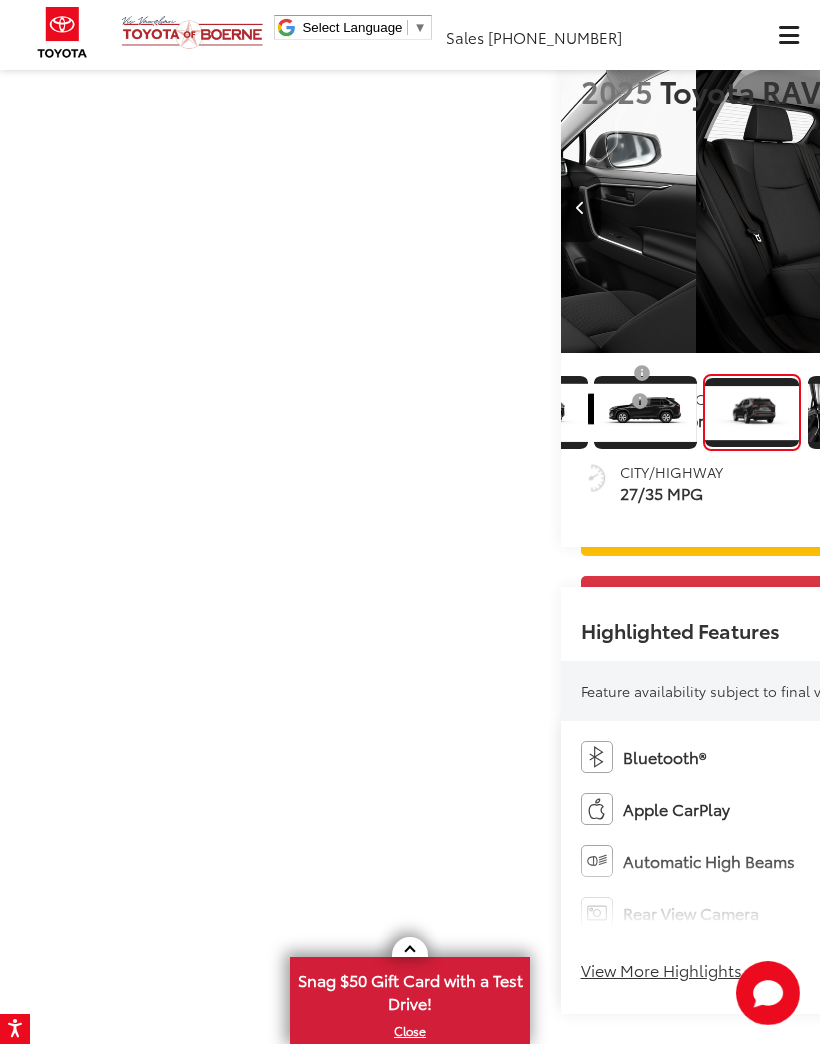 click at bounding box center [1060, 207] 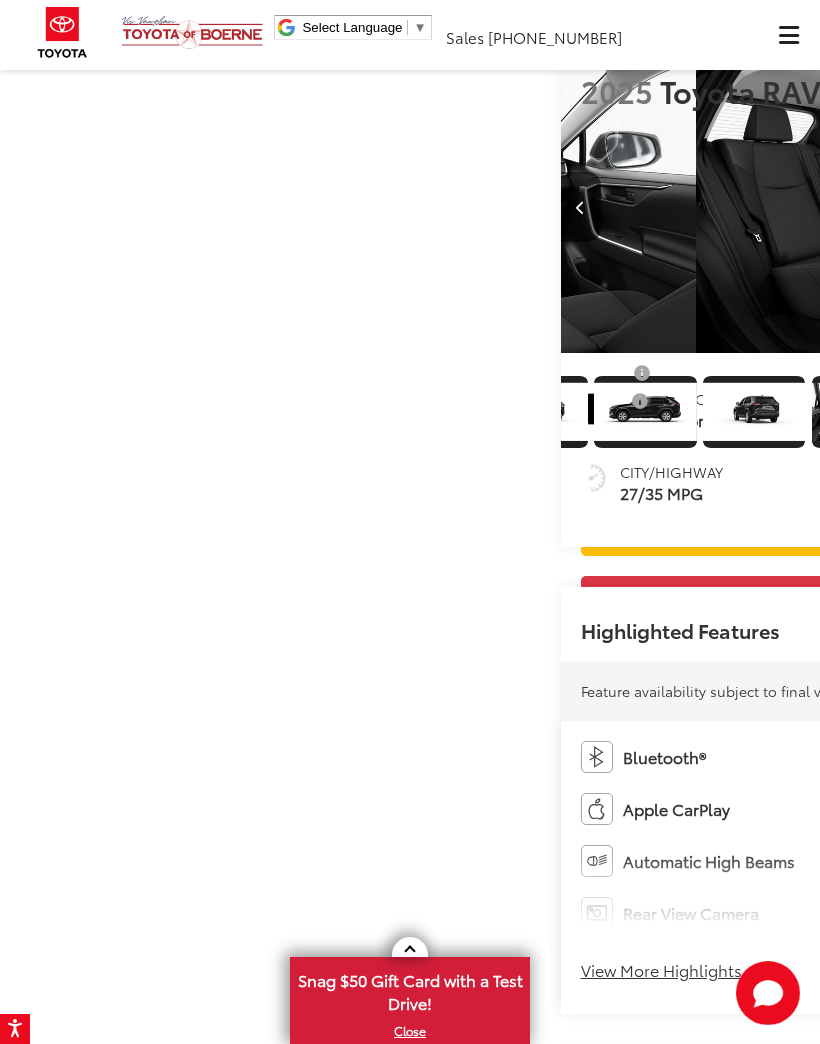 scroll, scrollTop: 0, scrollLeft: 249, axis: horizontal 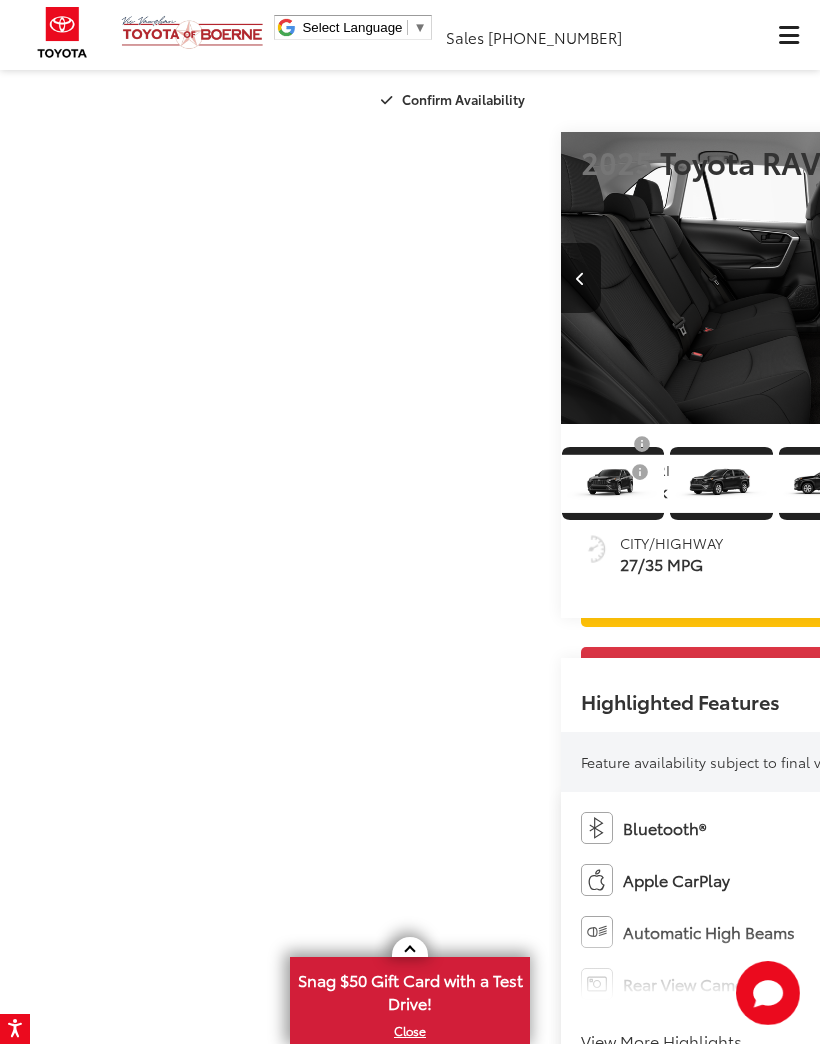 click at bounding box center (-232, 104) 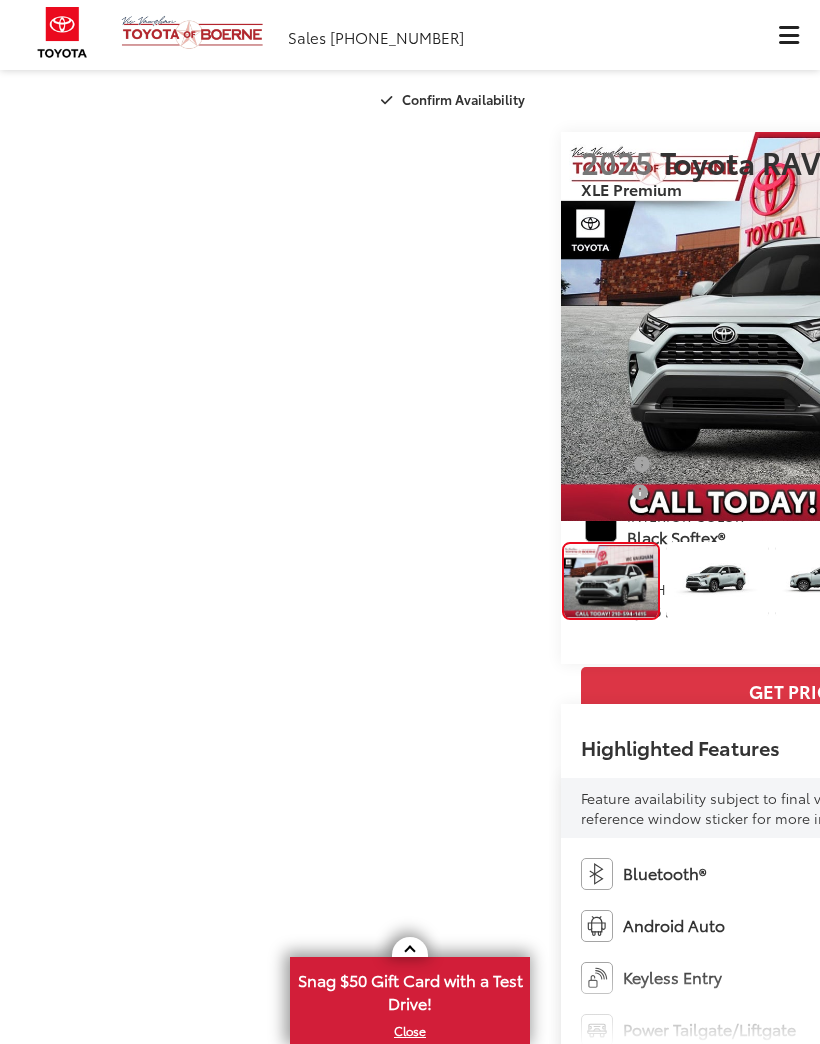 scroll, scrollTop: 0, scrollLeft: 0, axis: both 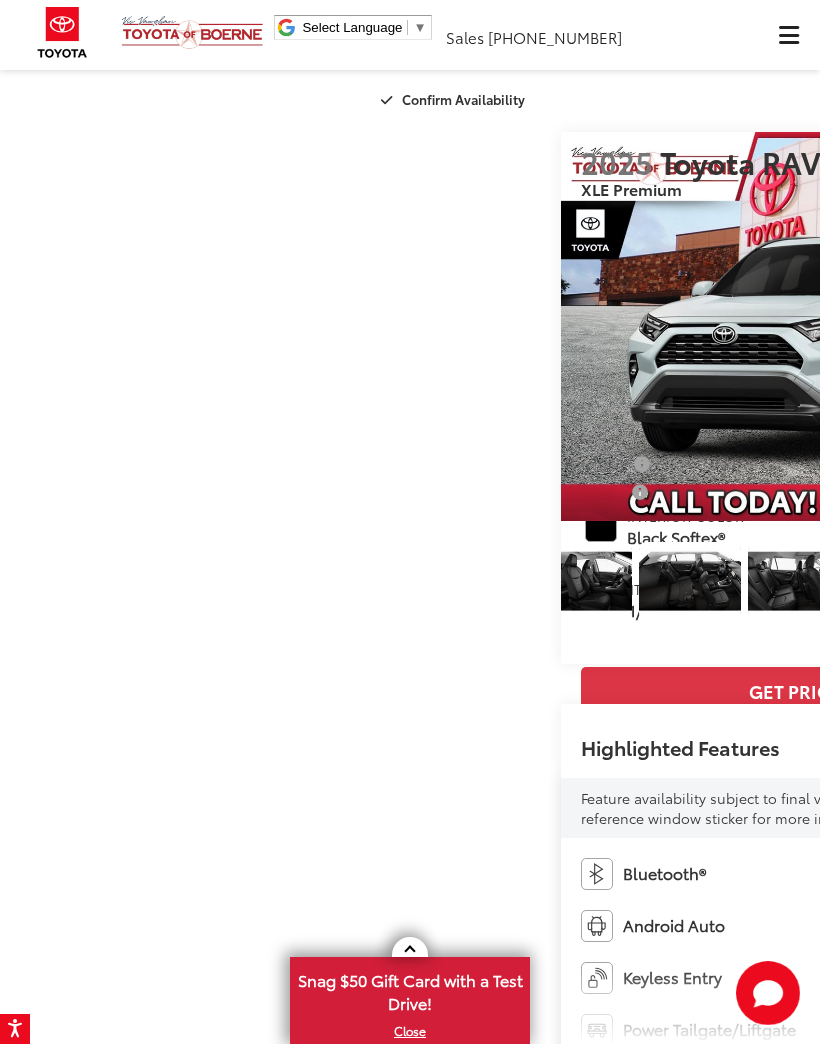 click at bounding box center (472, 581) 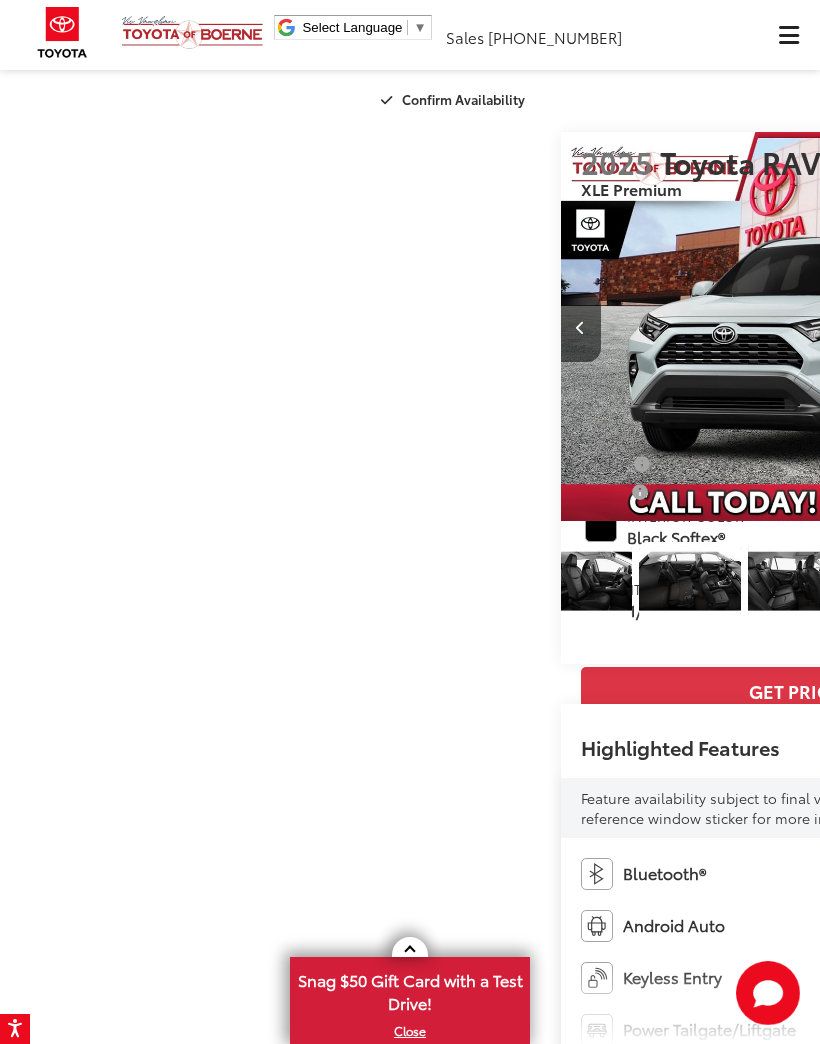 scroll, scrollTop: 0, scrollLeft: 2724, axis: horizontal 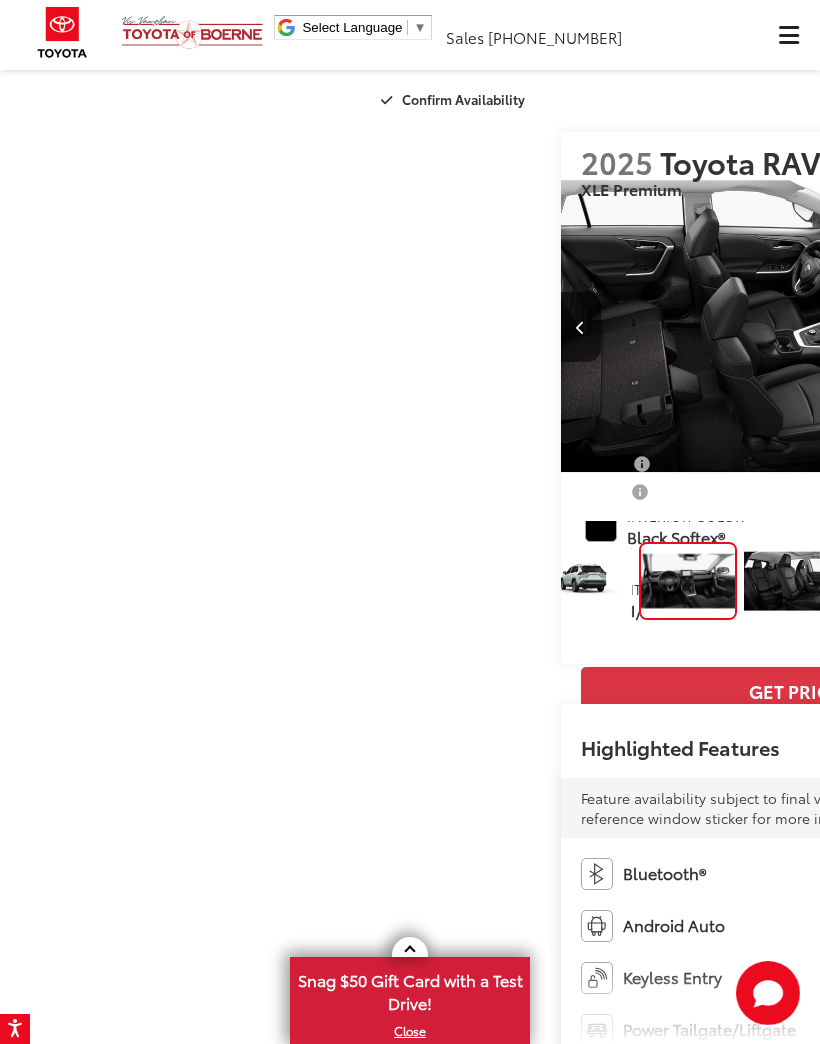 click at bounding box center [795, 581] 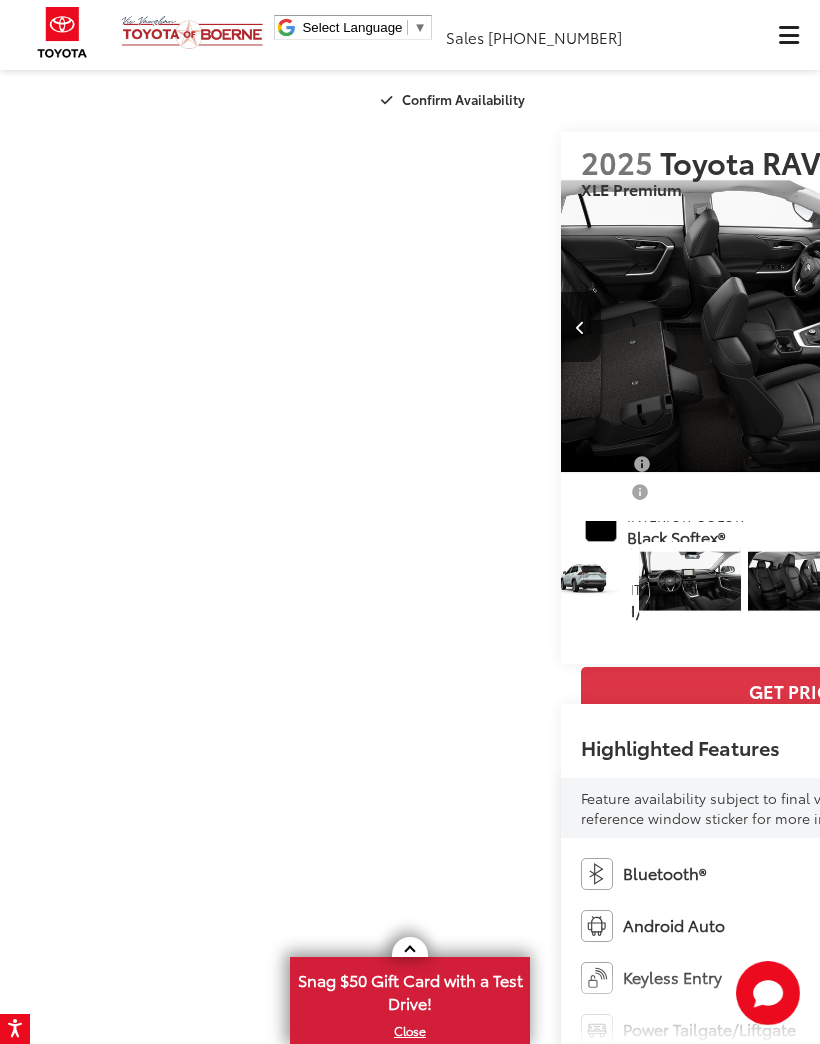 scroll, scrollTop: 0, scrollLeft: 3988, axis: horizontal 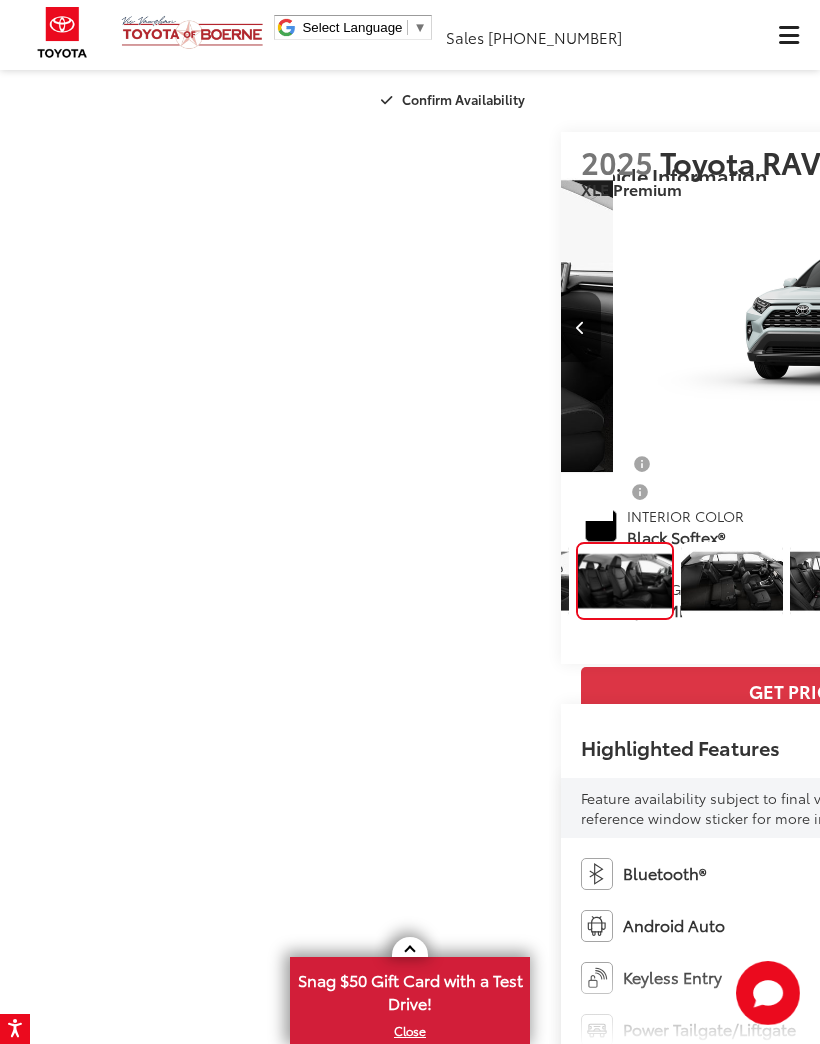 click at bounding box center [732, 581] 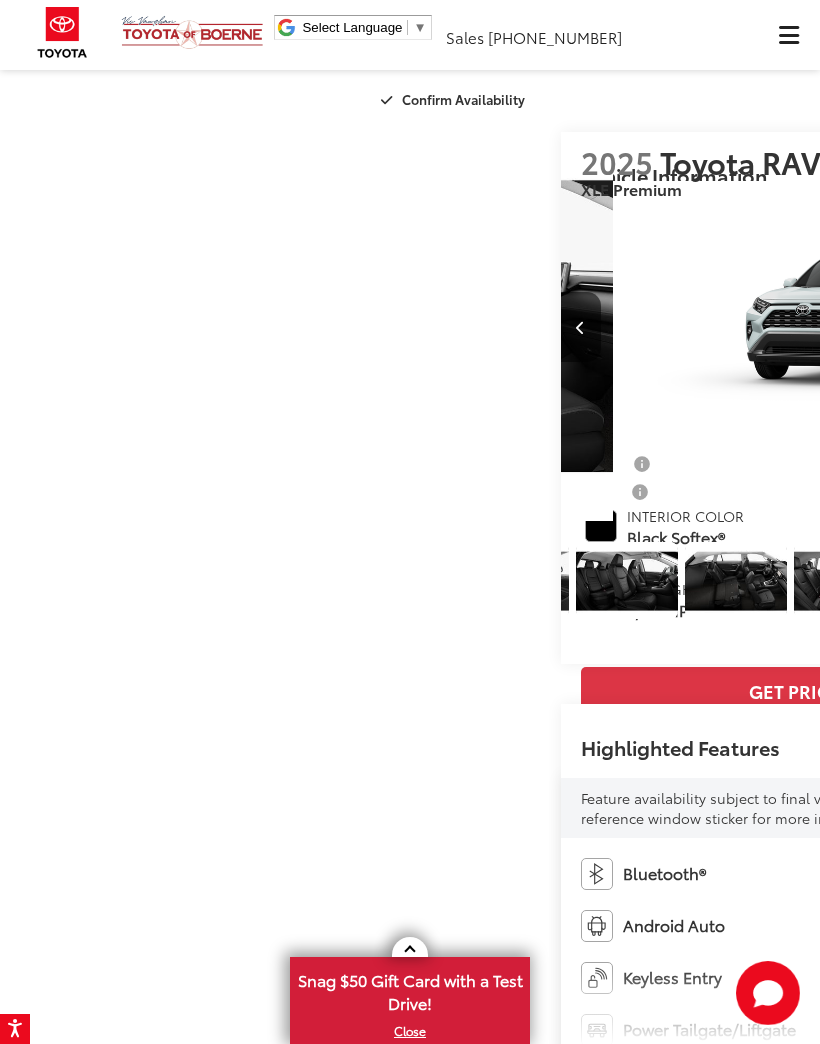 scroll, scrollTop: 0, scrollLeft: 678, axis: horizontal 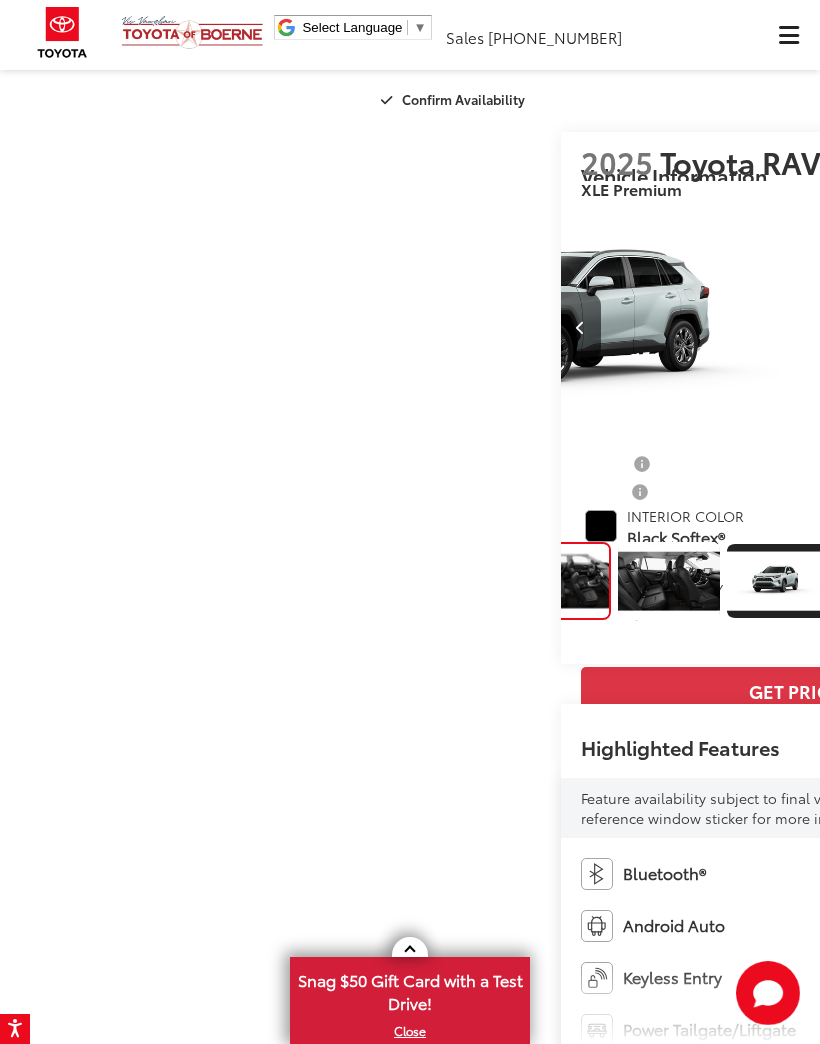 click at bounding box center (669, 581) 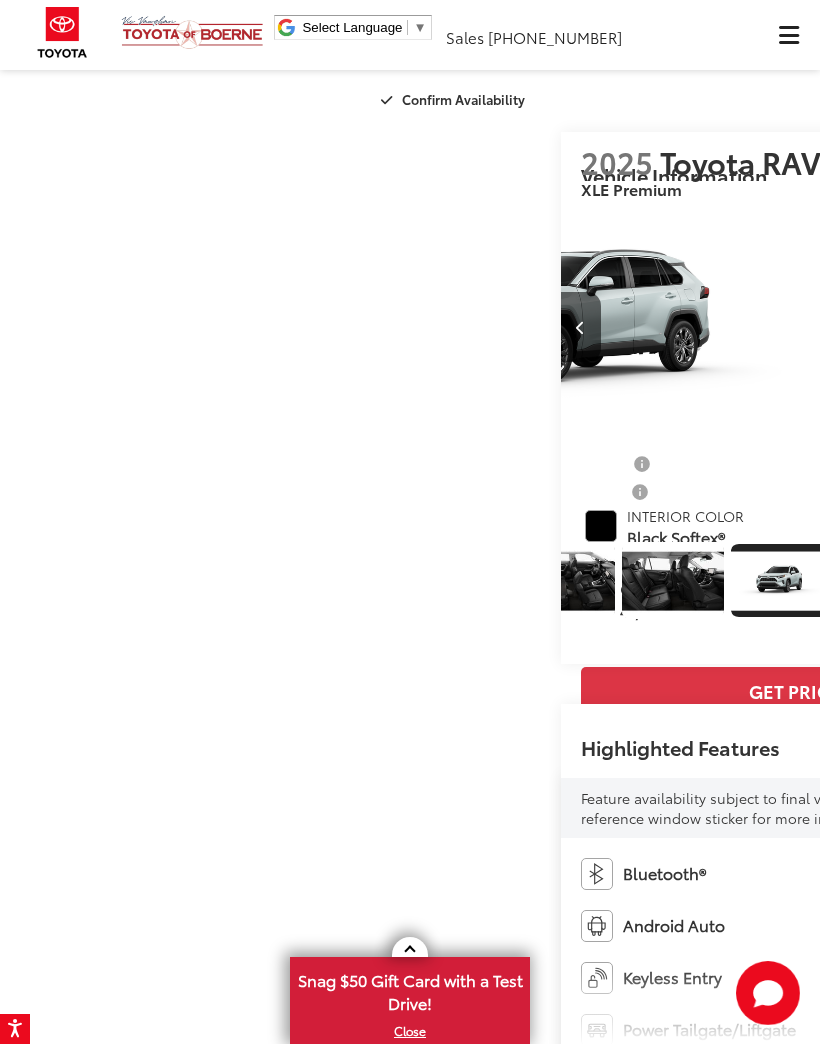 scroll, scrollTop: 0, scrollLeft: 849, axis: horizontal 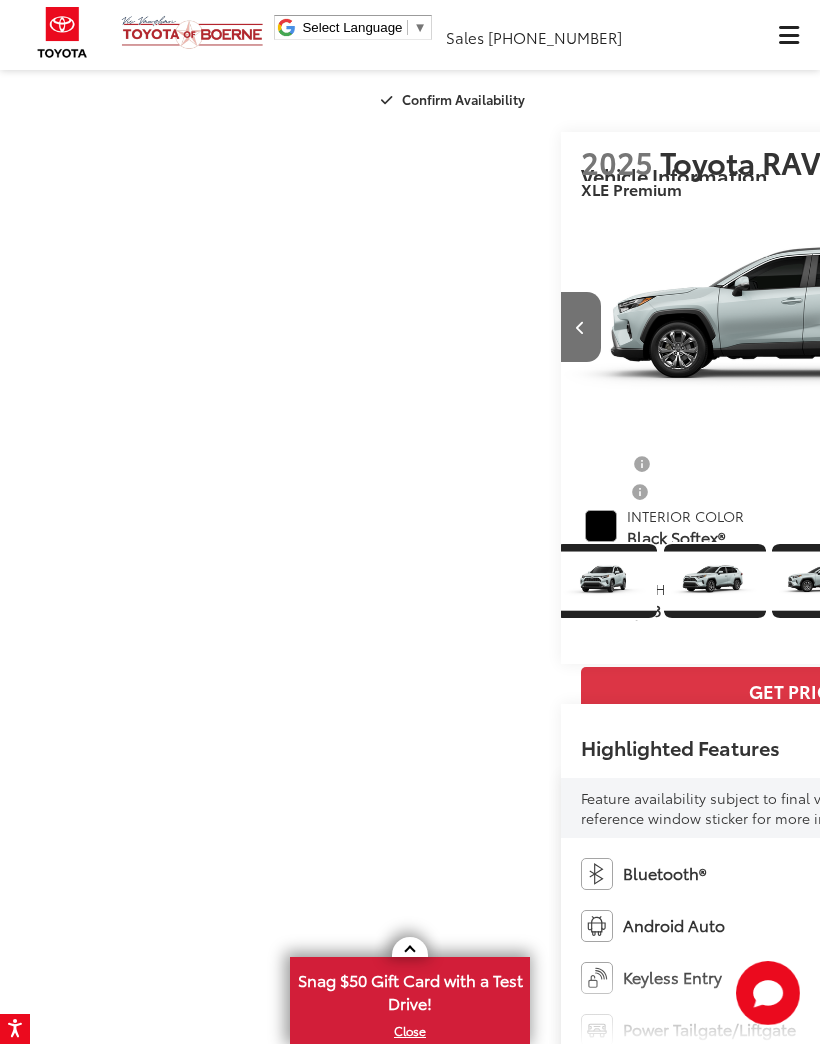 click at bounding box center (606, 581) 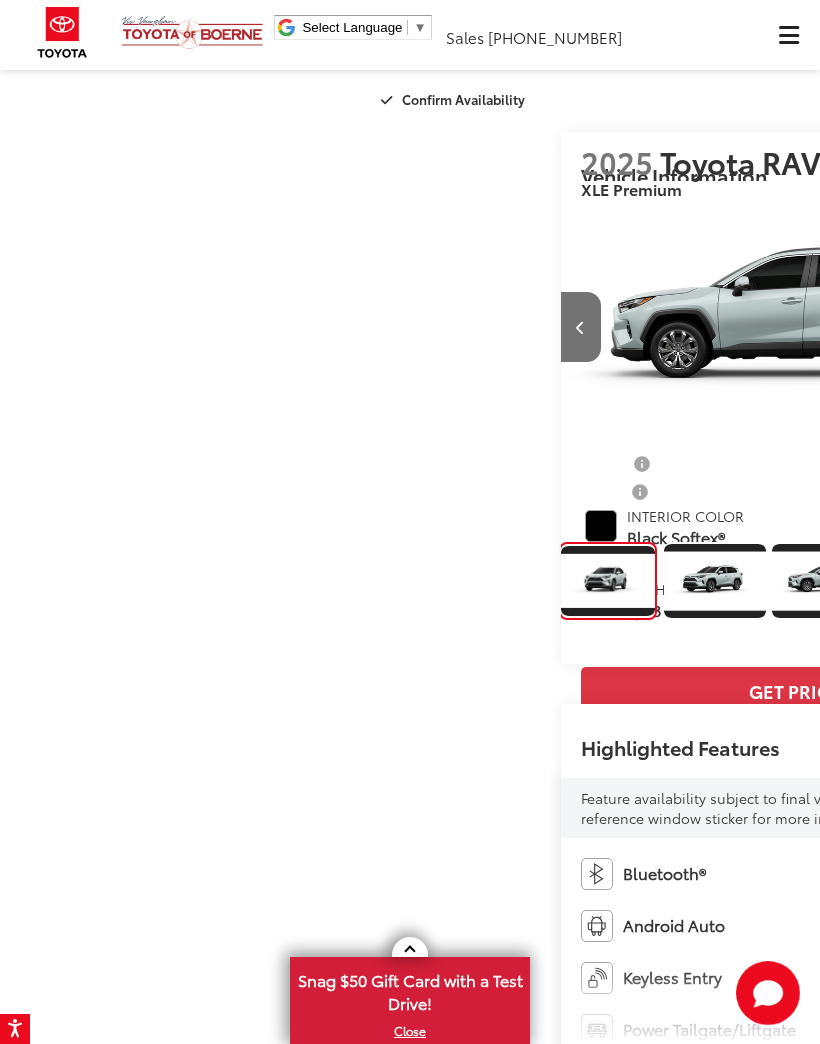 scroll, scrollTop: 0, scrollLeft: 5868, axis: horizontal 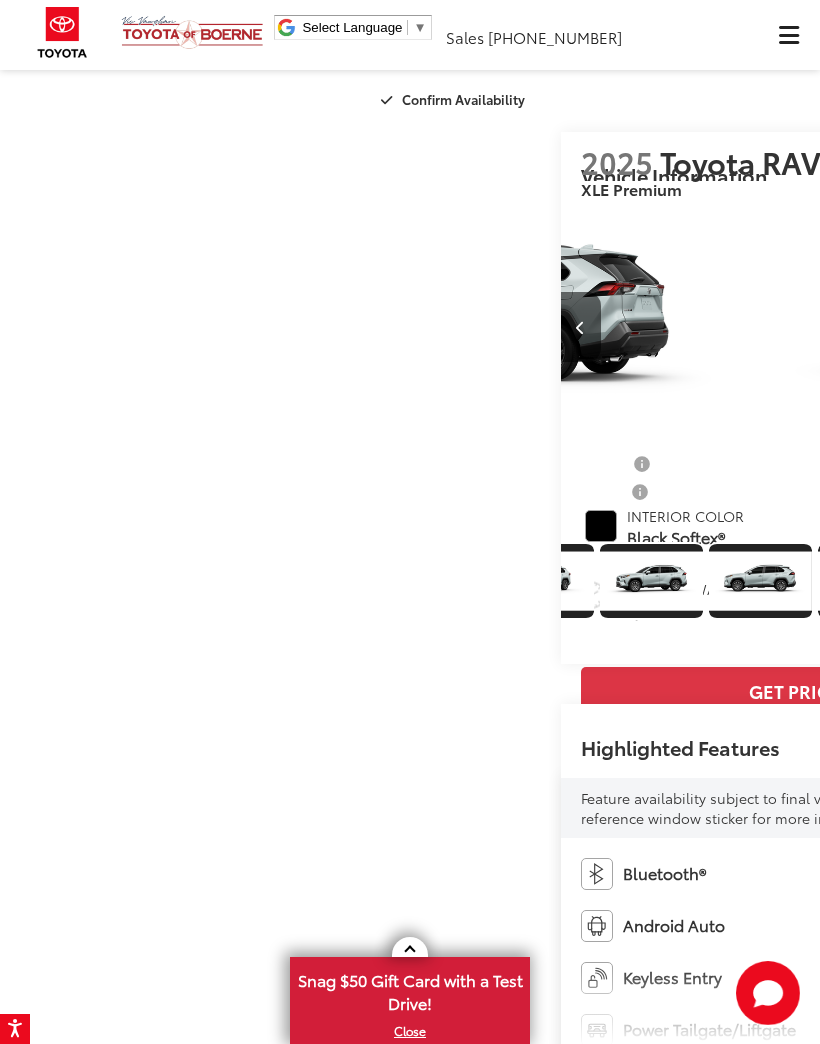 click at bounding box center [542, 581] 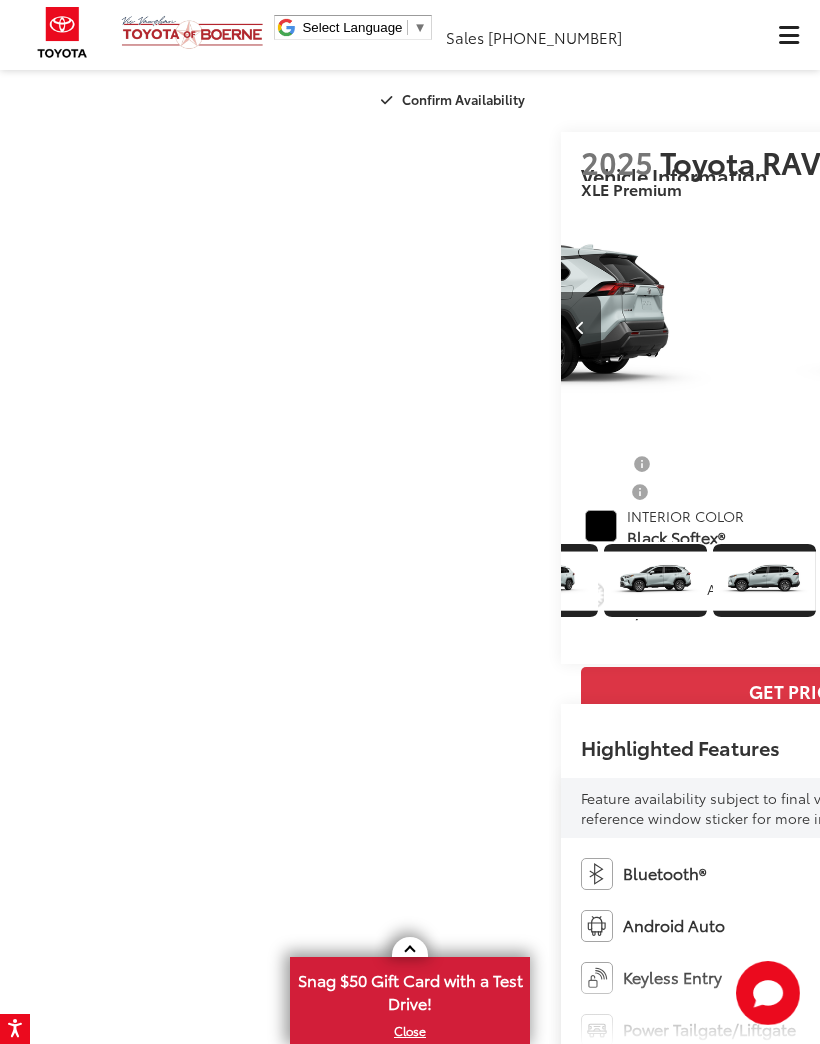 scroll, scrollTop: 0, scrollLeft: 7253, axis: horizontal 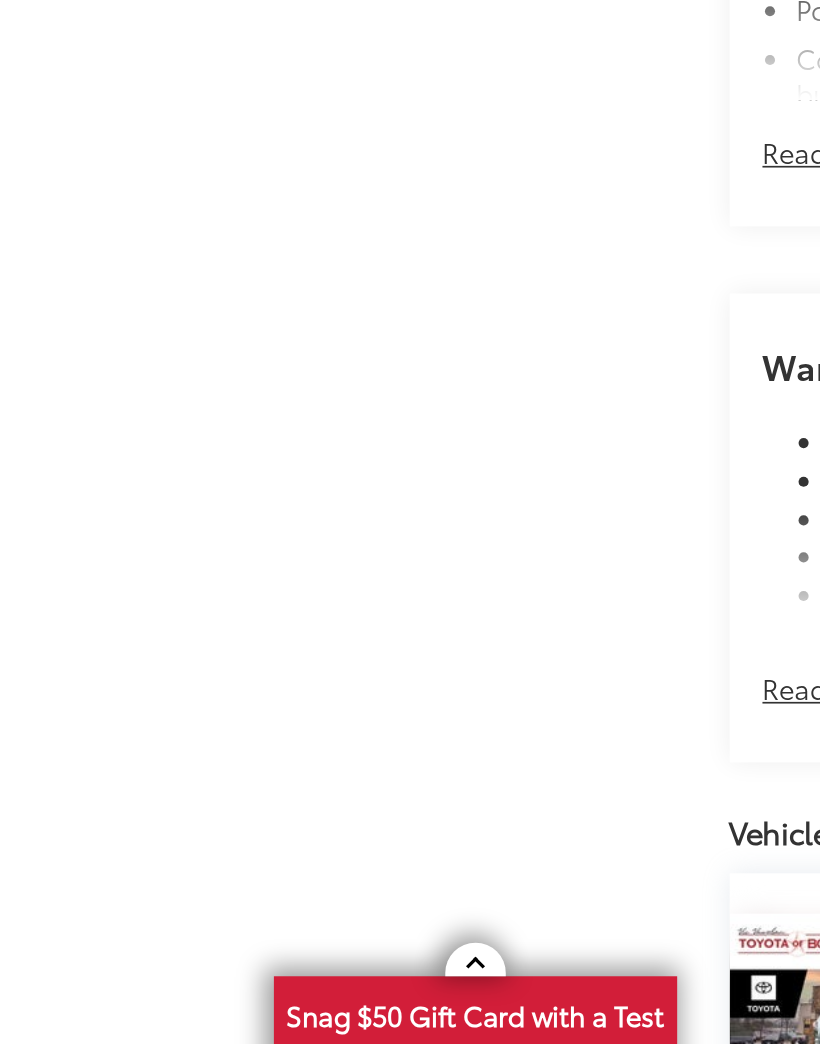 click on "View More Highlights..." at bounding box center [669, -819] 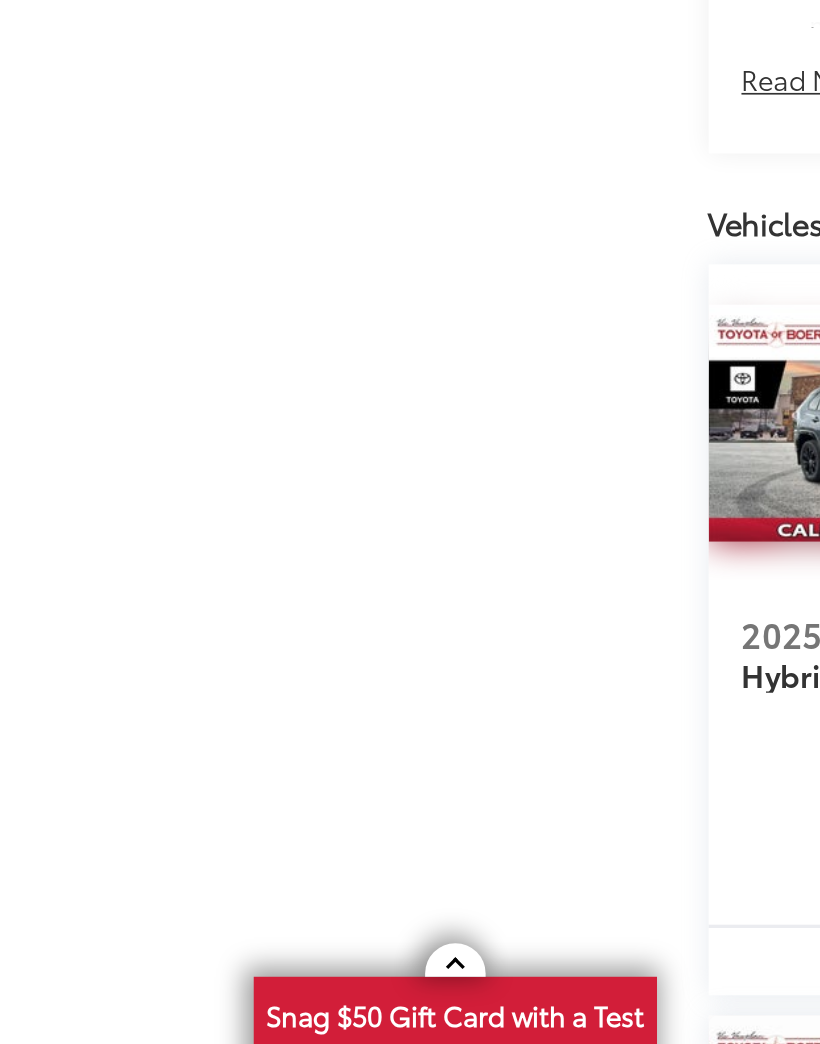 scroll, scrollTop: 2527, scrollLeft: 0, axis: vertical 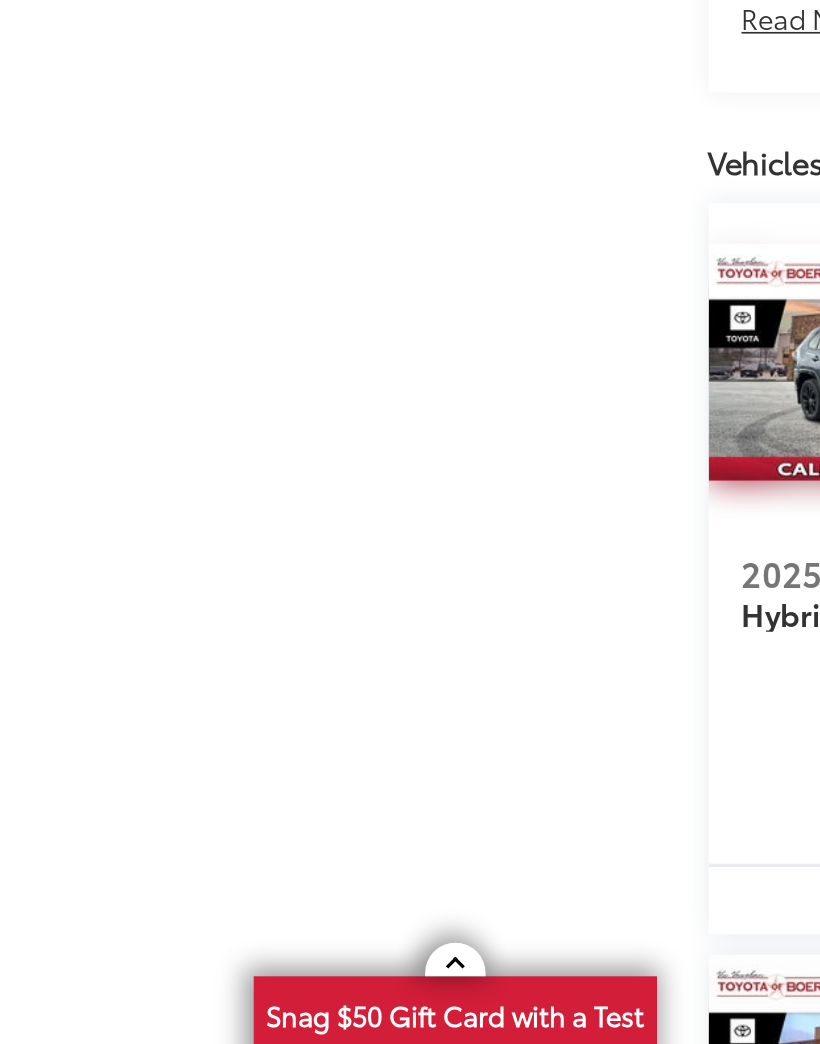 click on "Read More..." at bounding box center (629, -877) 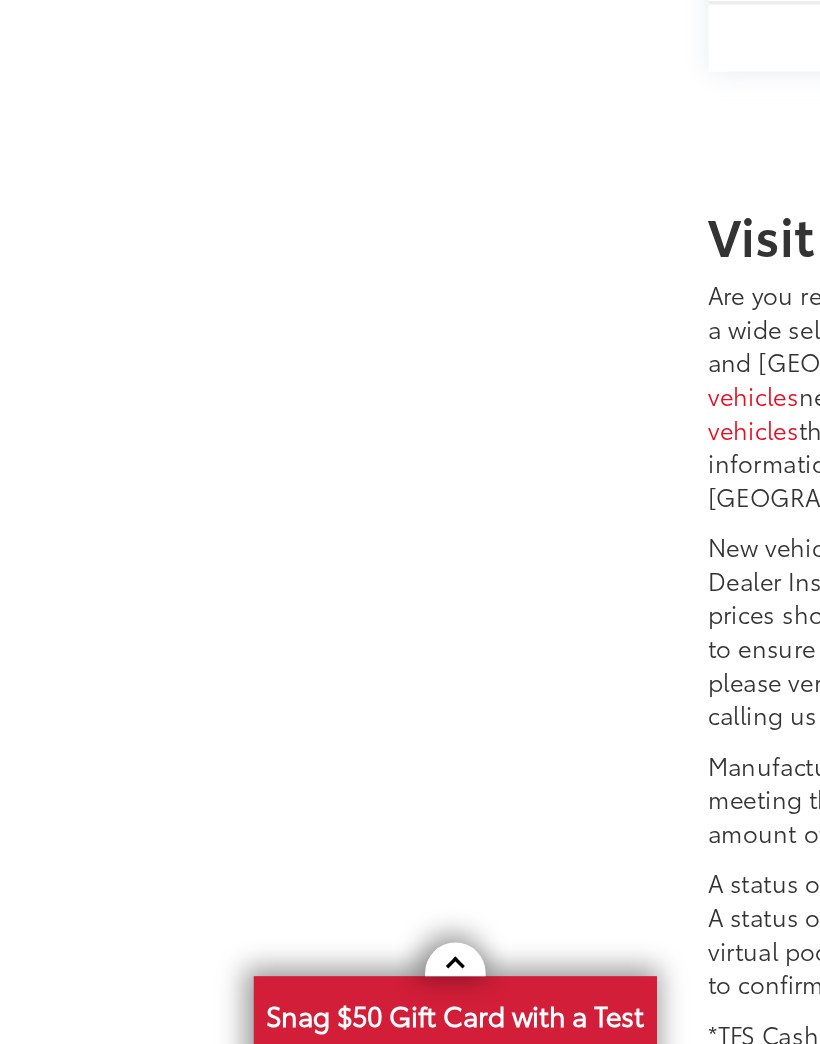 scroll, scrollTop: 3681, scrollLeft: 0, axis: vertical 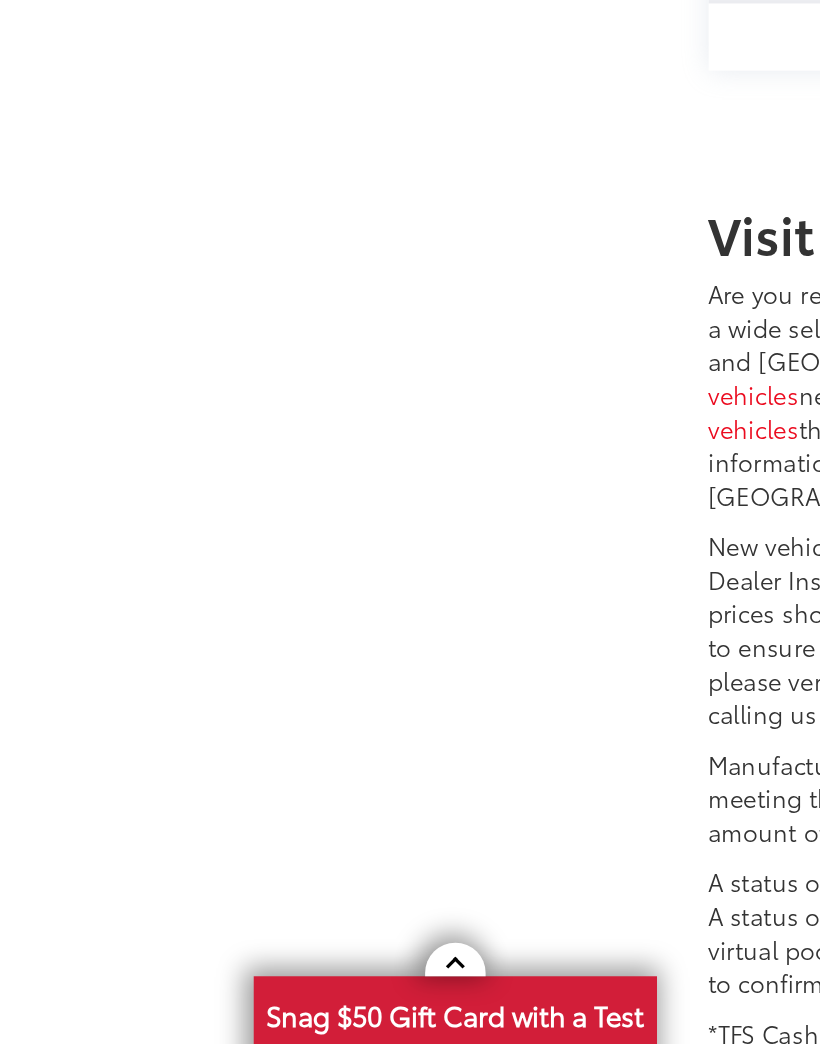click on "Read More..." at bounding box center [629, -904] 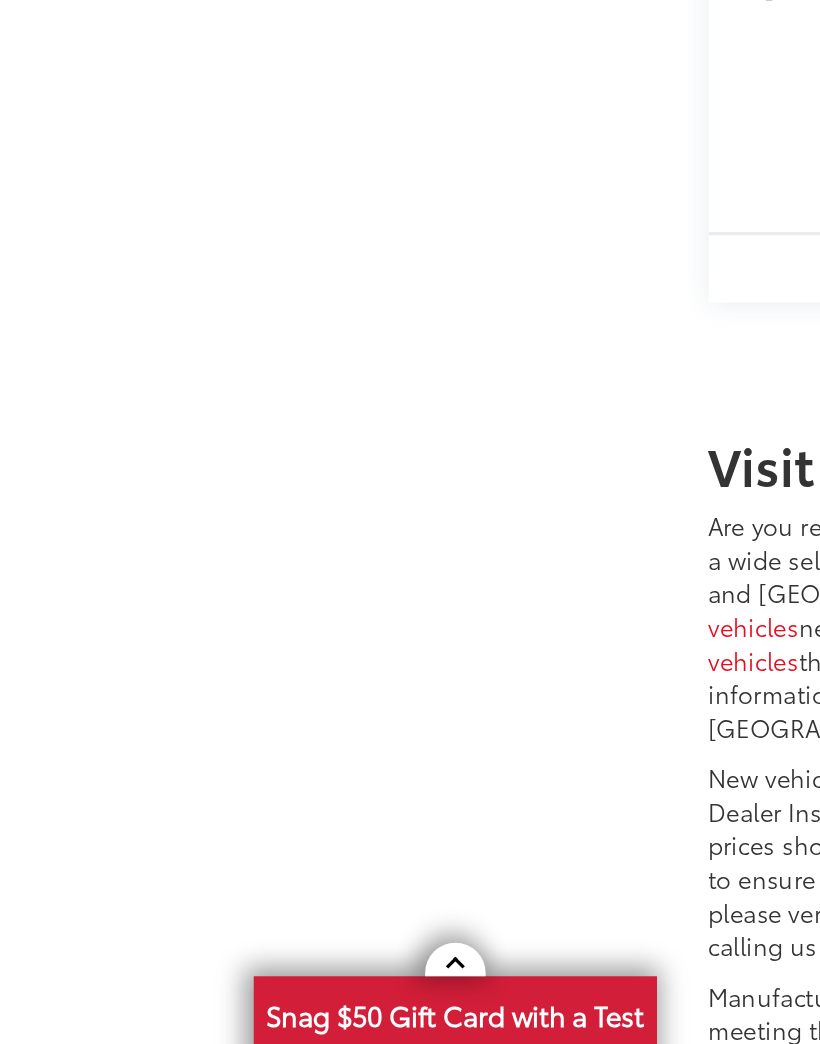 scroll, scrollTop: 4044, scrollLeft: 0, axis: vertical 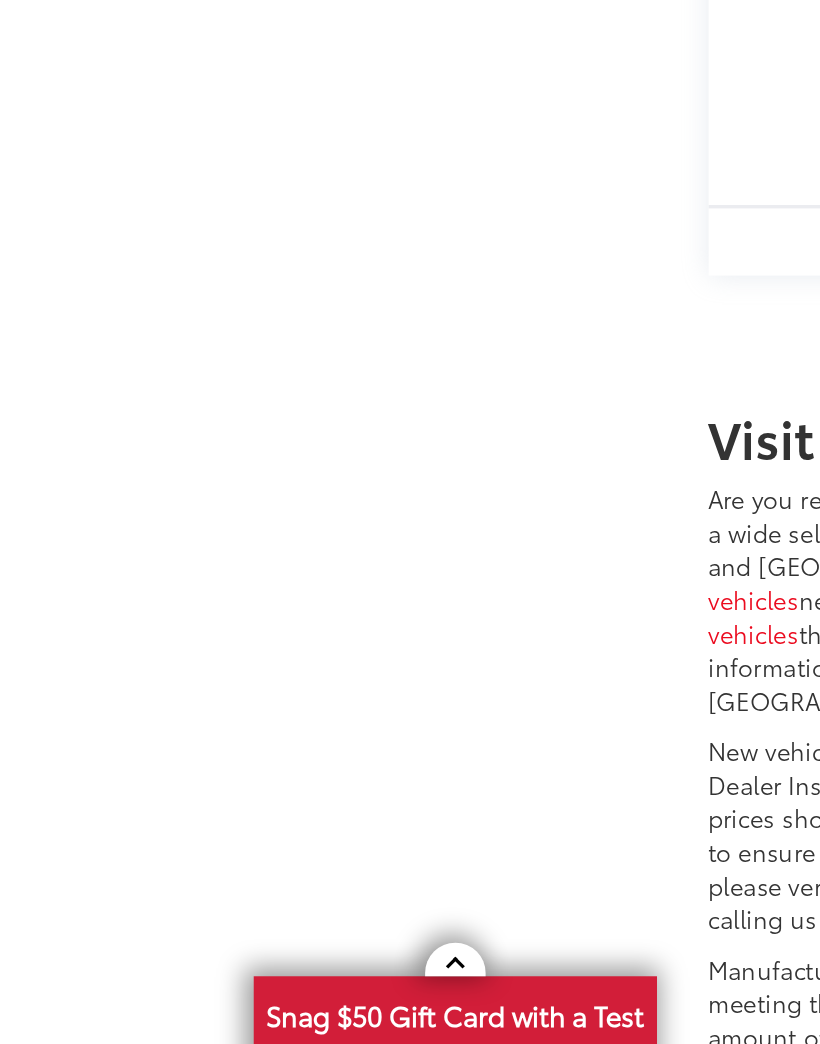 click on "Black hexagon-patterned bar front grille" at bounding box center (830, -1024) 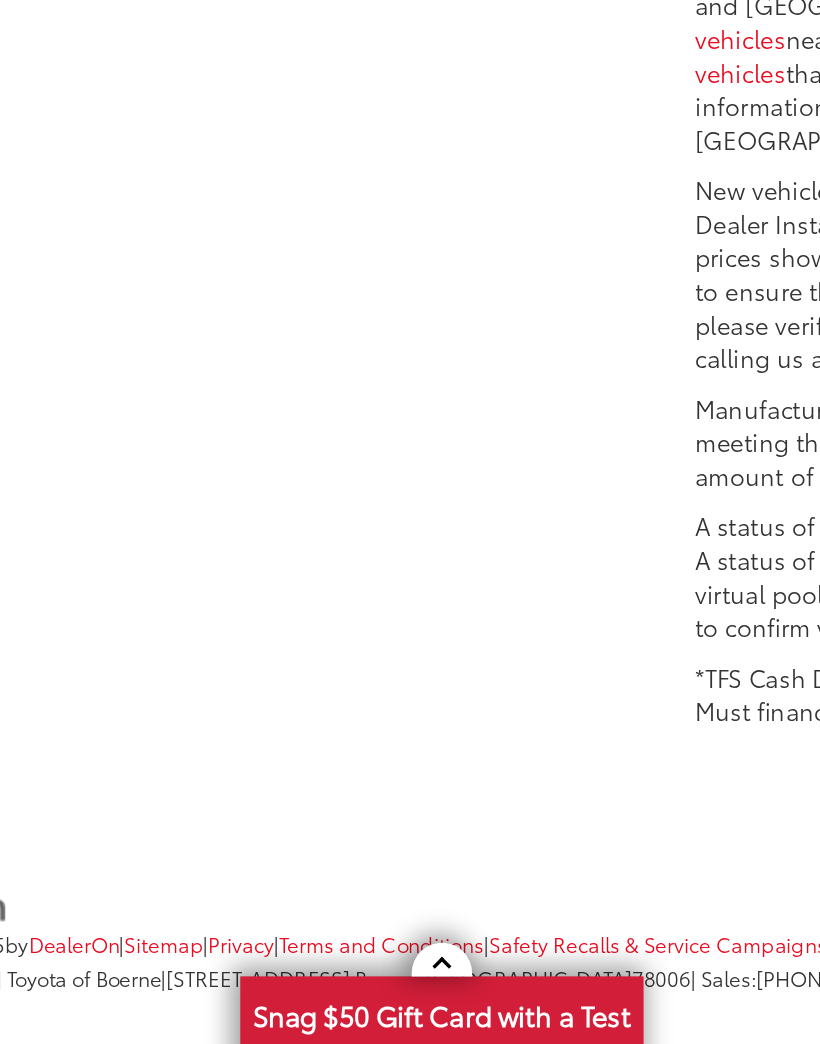 scroll, scrollTop: 4491, scrollLeft: 0, axis: vertical 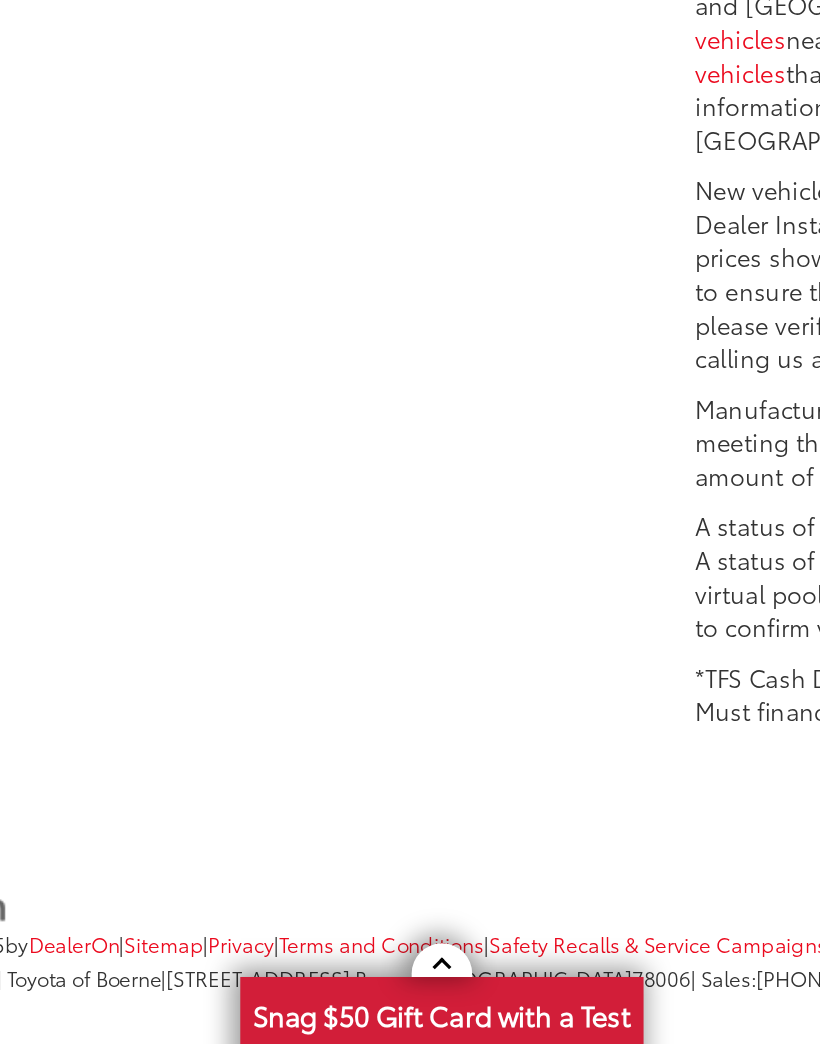 click on "Read More..." at bounding box center [629, -786] 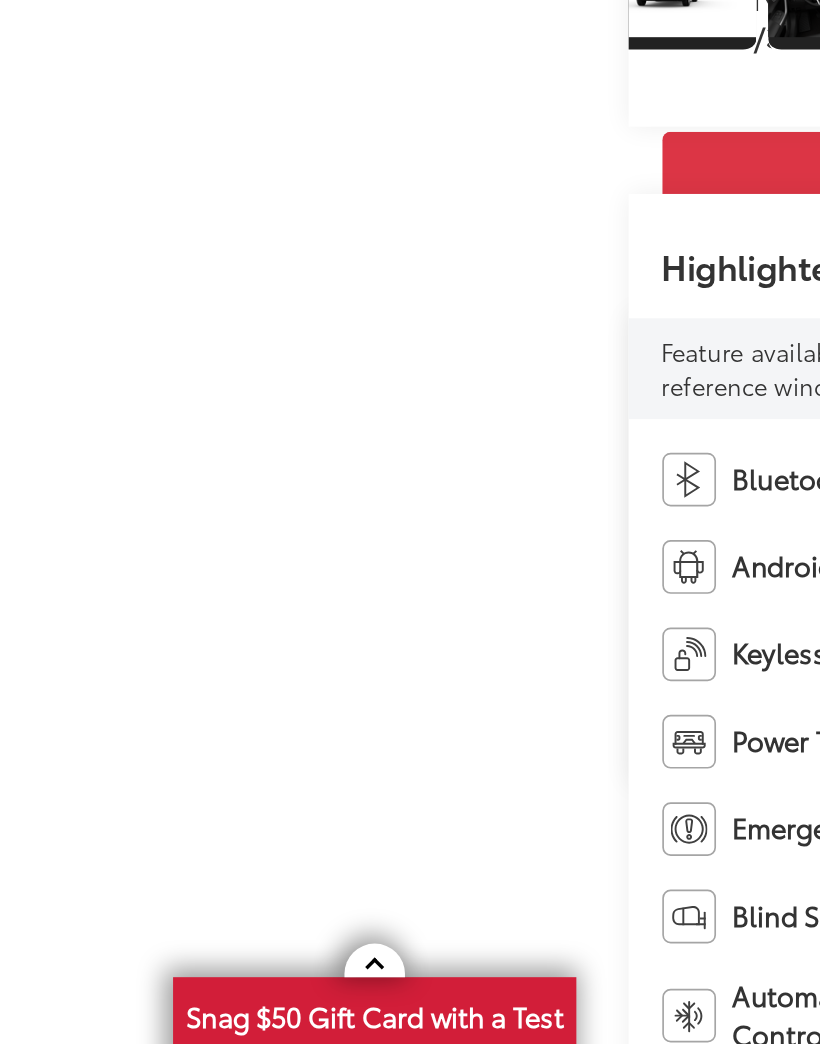 scroll, scrollTop: 243, scrollLeft: 0, axis: vertical 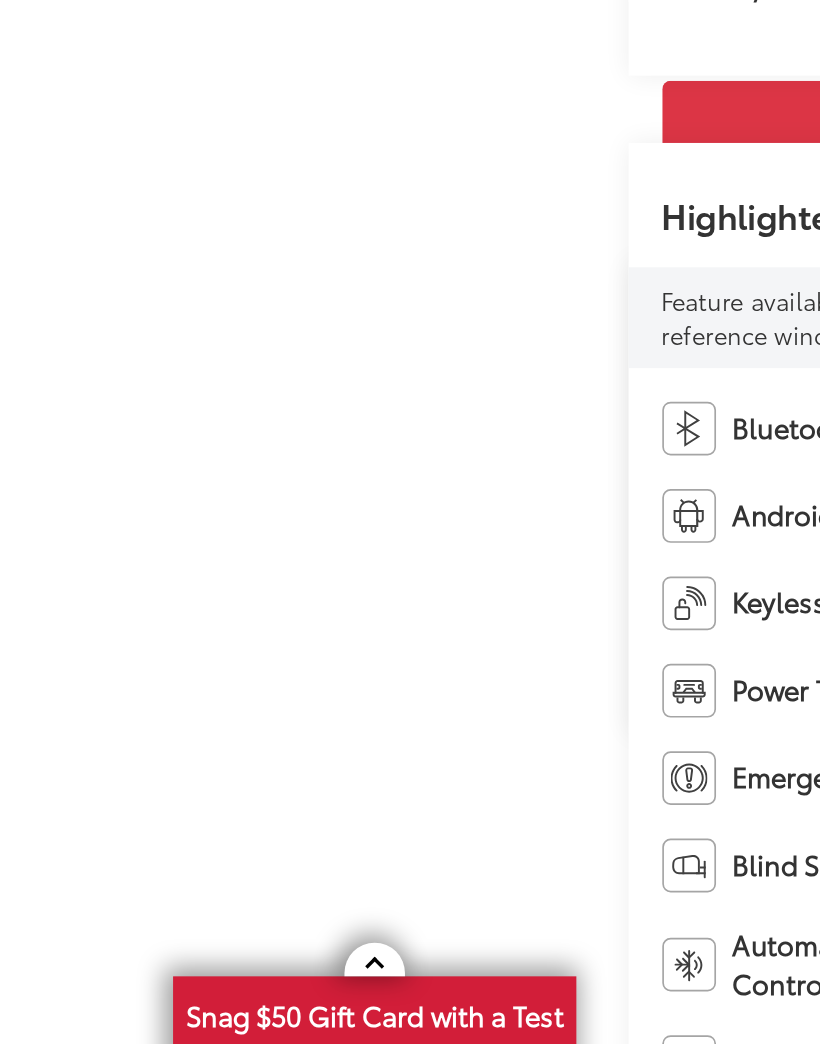 click at bounding box center [695, 338] 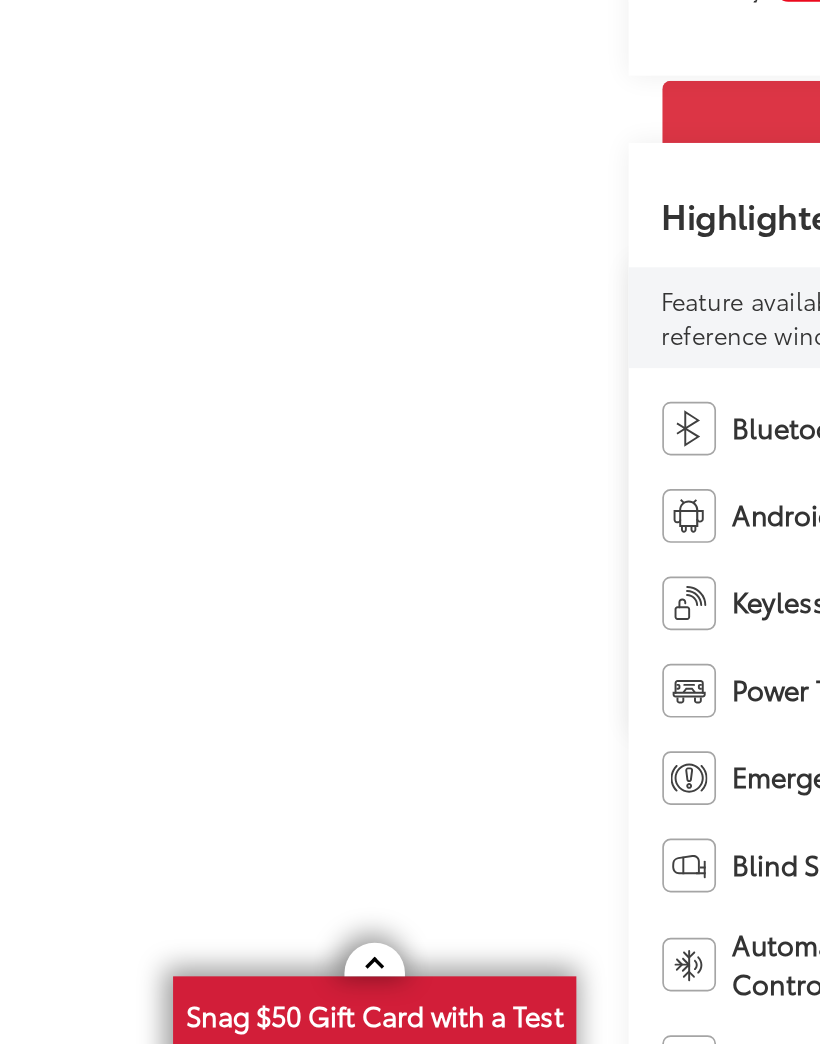 scroll, scrollTop: 0, scrollLeft: 4199, axis: horizontal 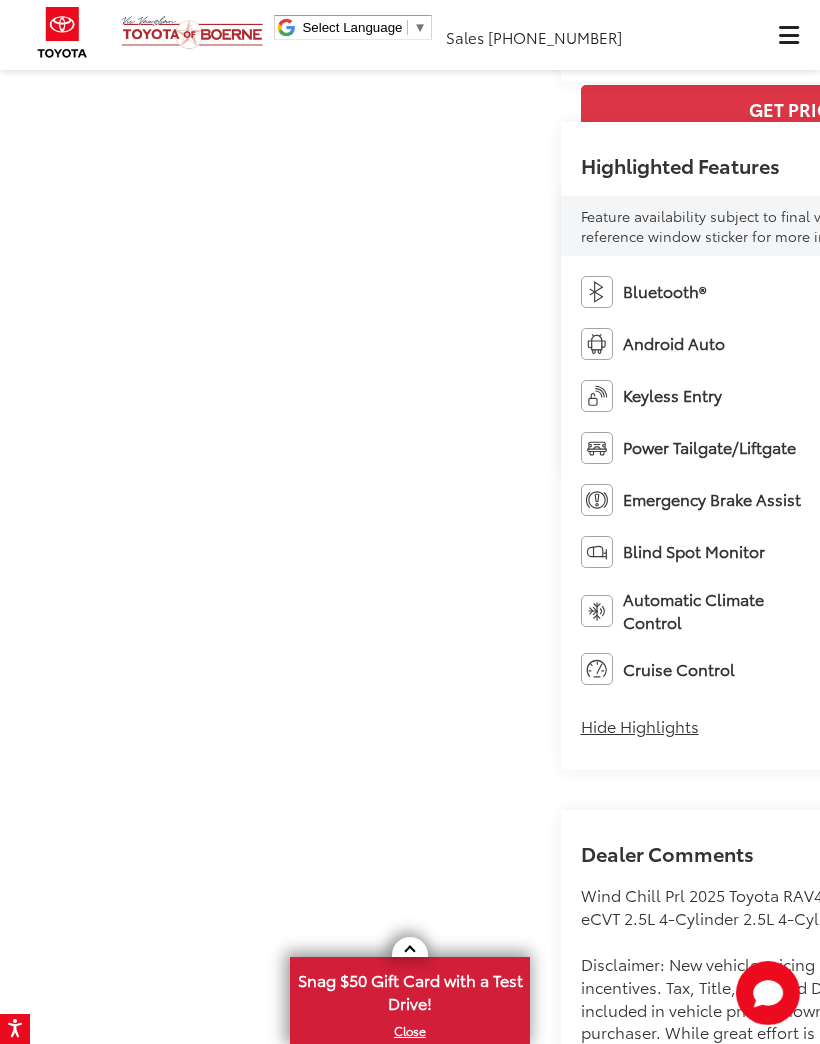 click at bounding box center (835, -250) 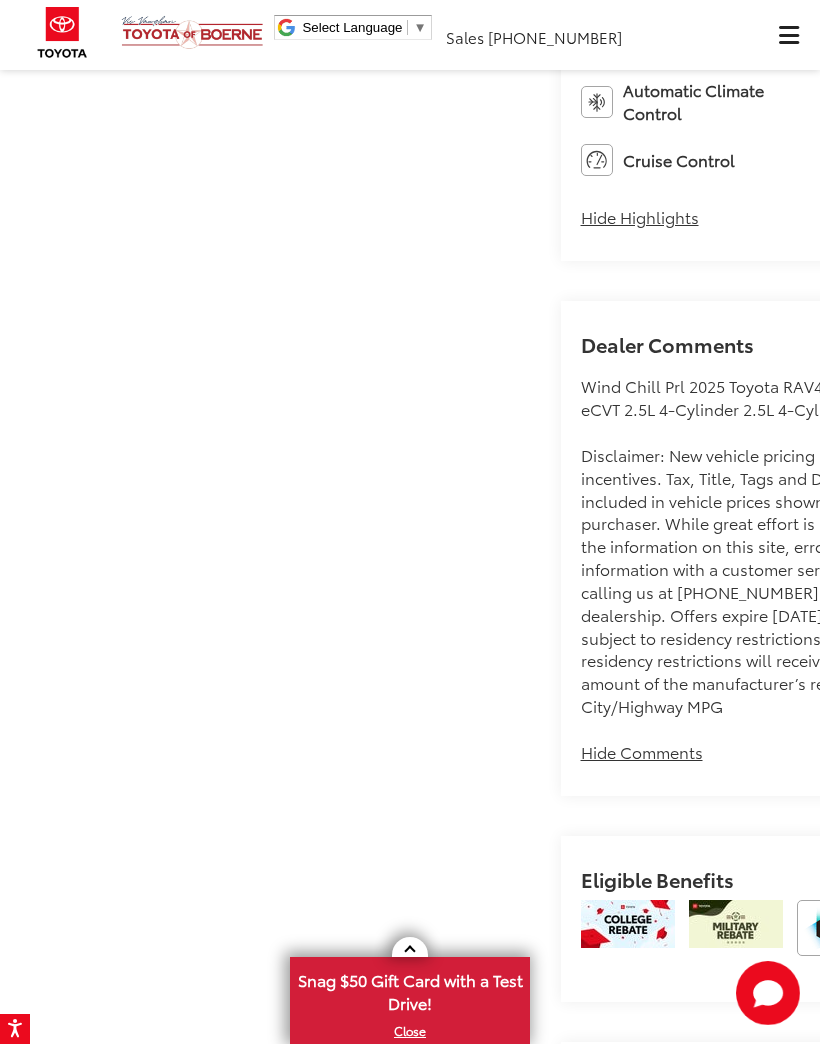 scroll, scrollTop: 1137, scrollLeft: 0, axis: vertical 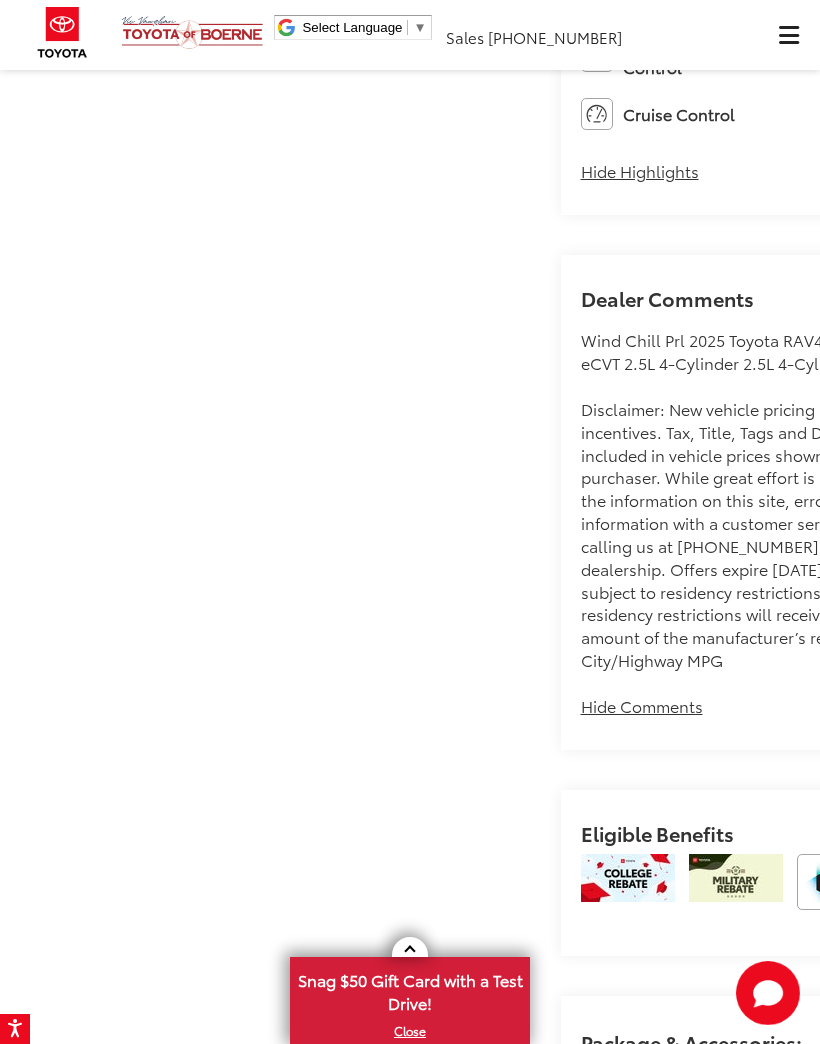 click on "Snag $50 Gift Card with a Test Drive!" at bounding box center [410, 989] 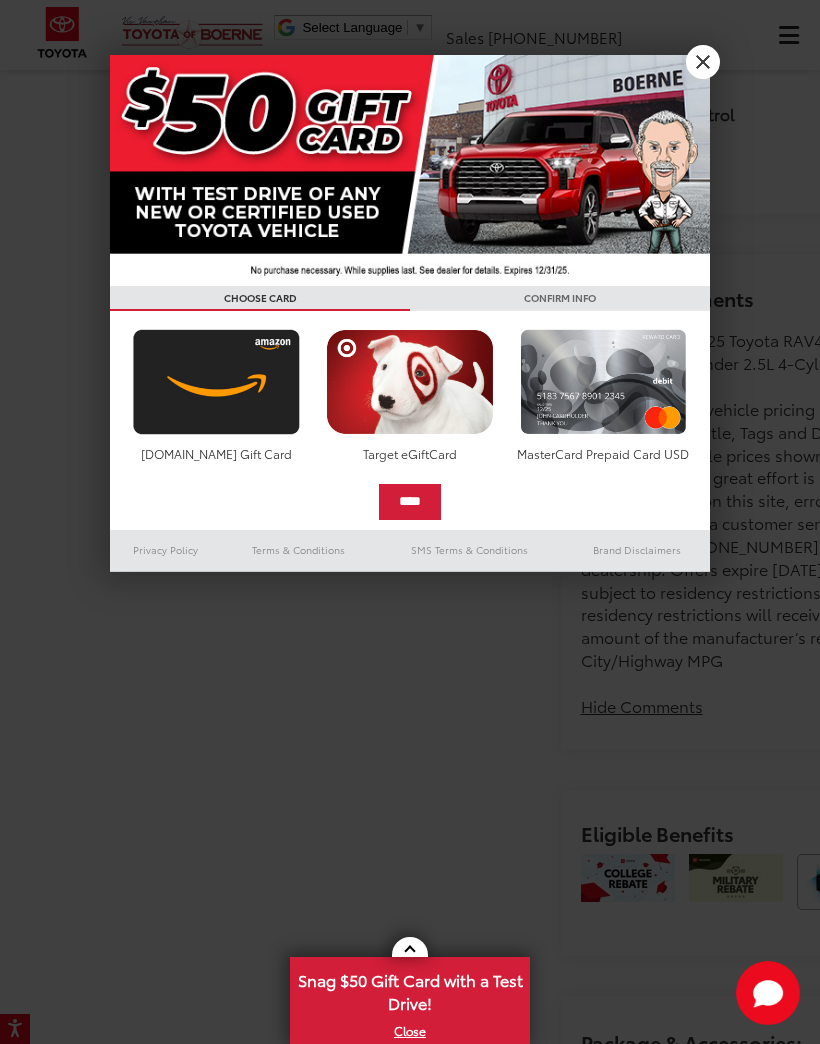 click at bounding box center (410, 522) 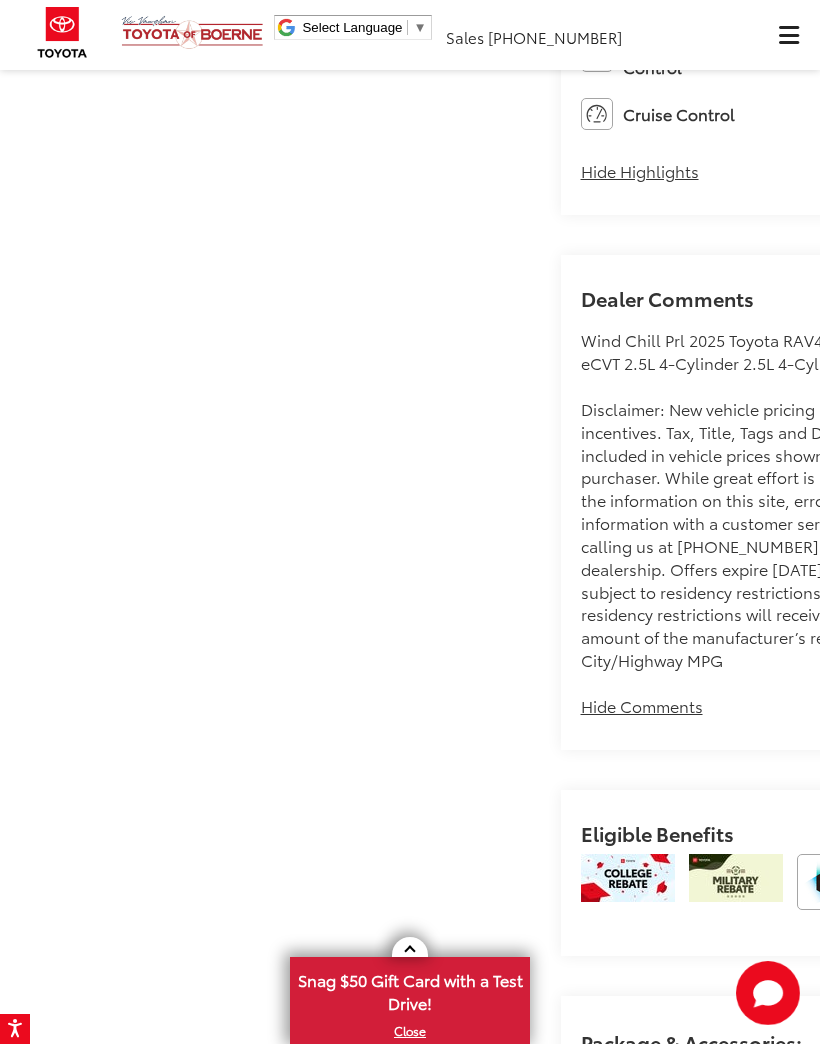 click on "[PERSON_NAME] Toyota of Boerne
New Vehicles
2025
Toyota
RAV4 Hybrid
Hybrid XLE Premium
Confirm Availability
Photos
27
/
30
Load More Photos" at bounding box center (410, 1511) 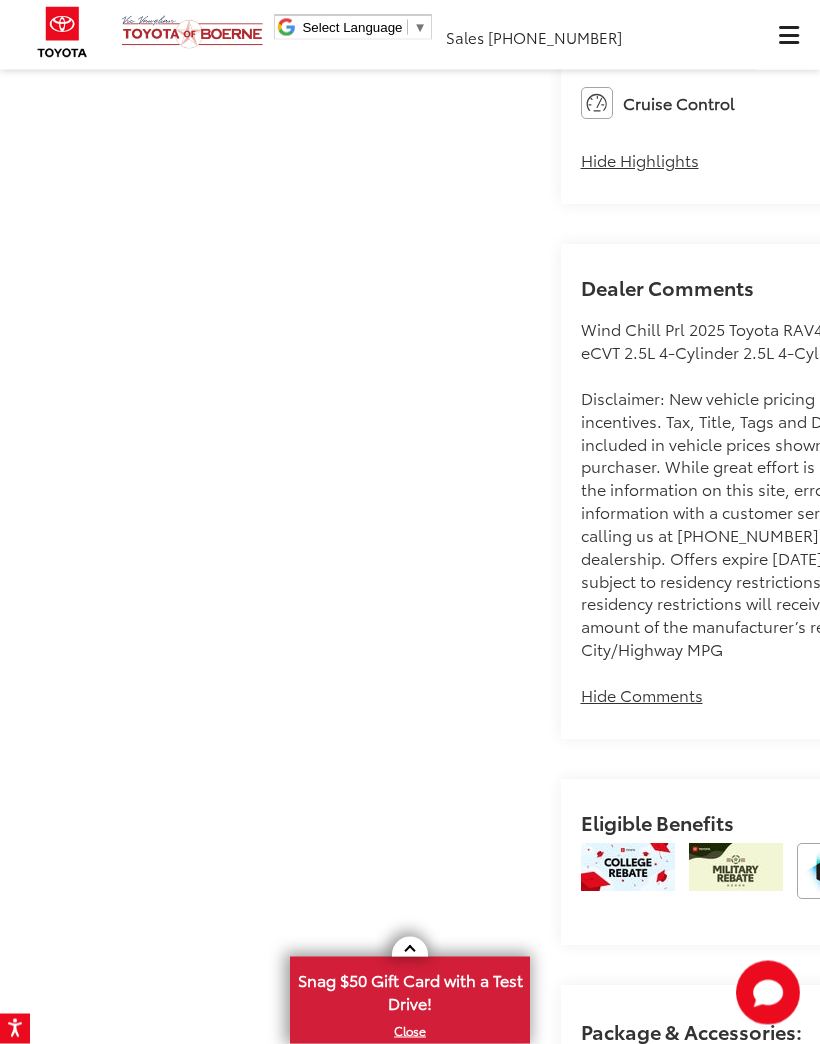 scroll, scrollTop: 1150, scrollLeft: 0, axis: vertical 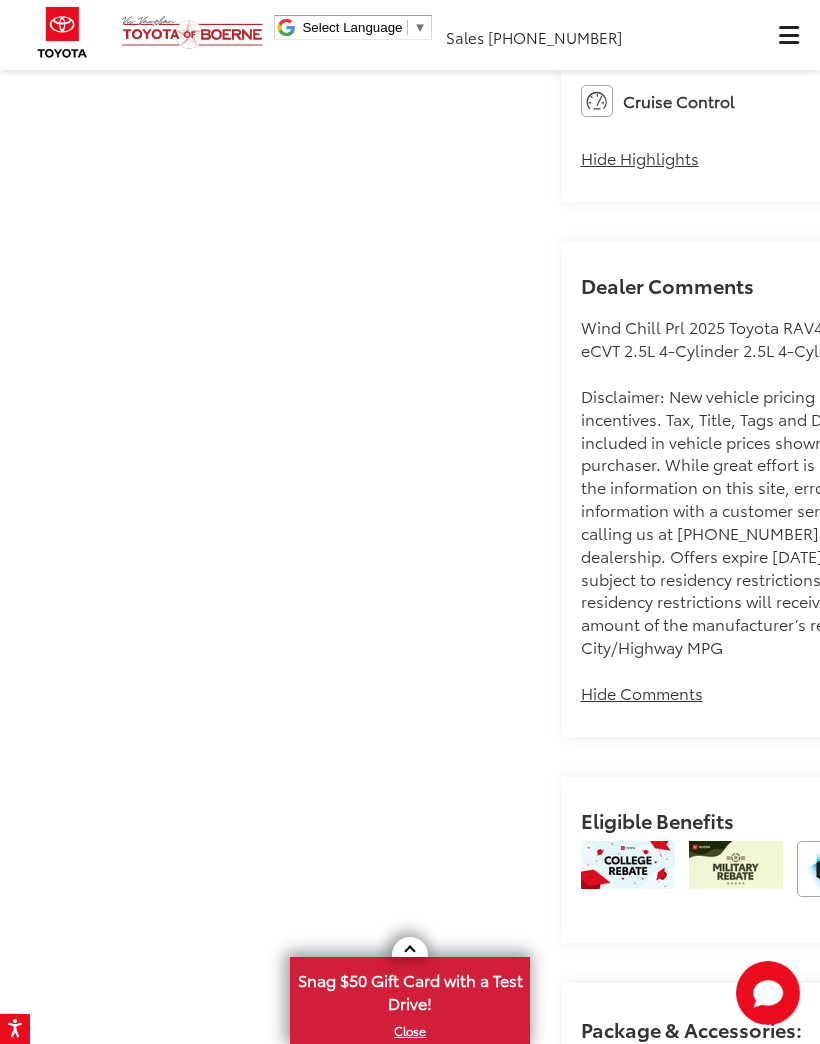 click on "[PERSON_NAME] Toyota of Boerne
New Vehicles
2025
Toyota
RAV4 Hybrid
Hybrid XLE Premium
Confirm Availability
Photos
27
/
30
Load More Photos" at bounding box center (410, 1498) 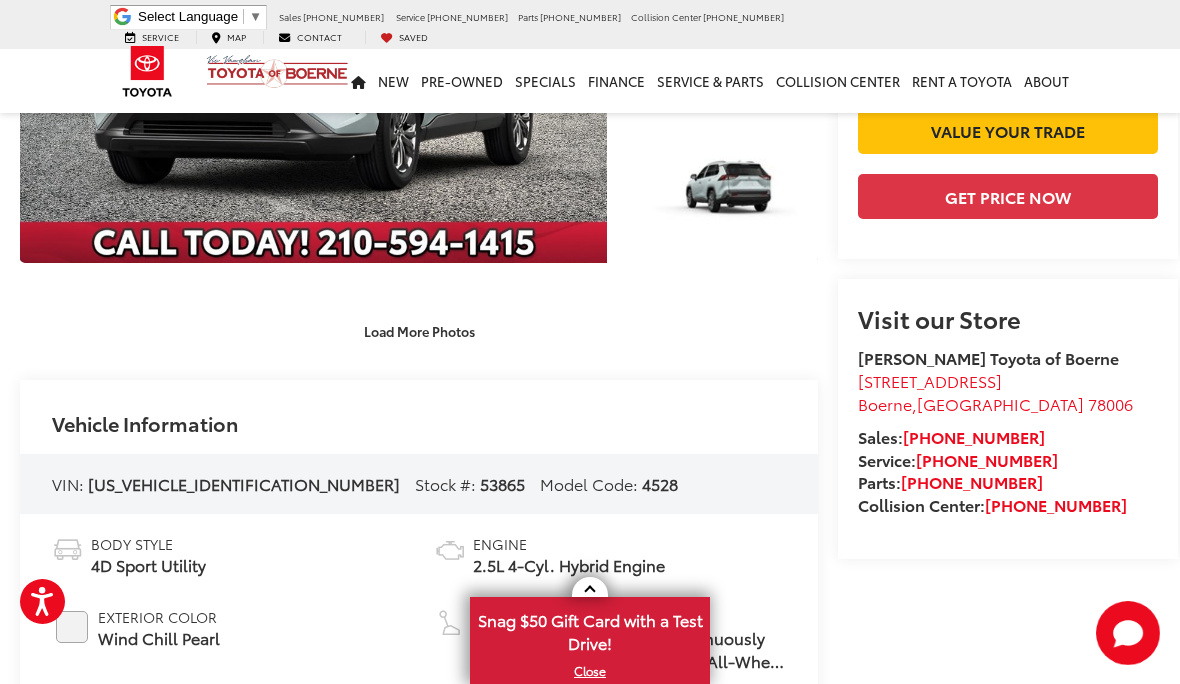 scroll, scrollTop: 442, scrollLeft: 0, axis: vertical 